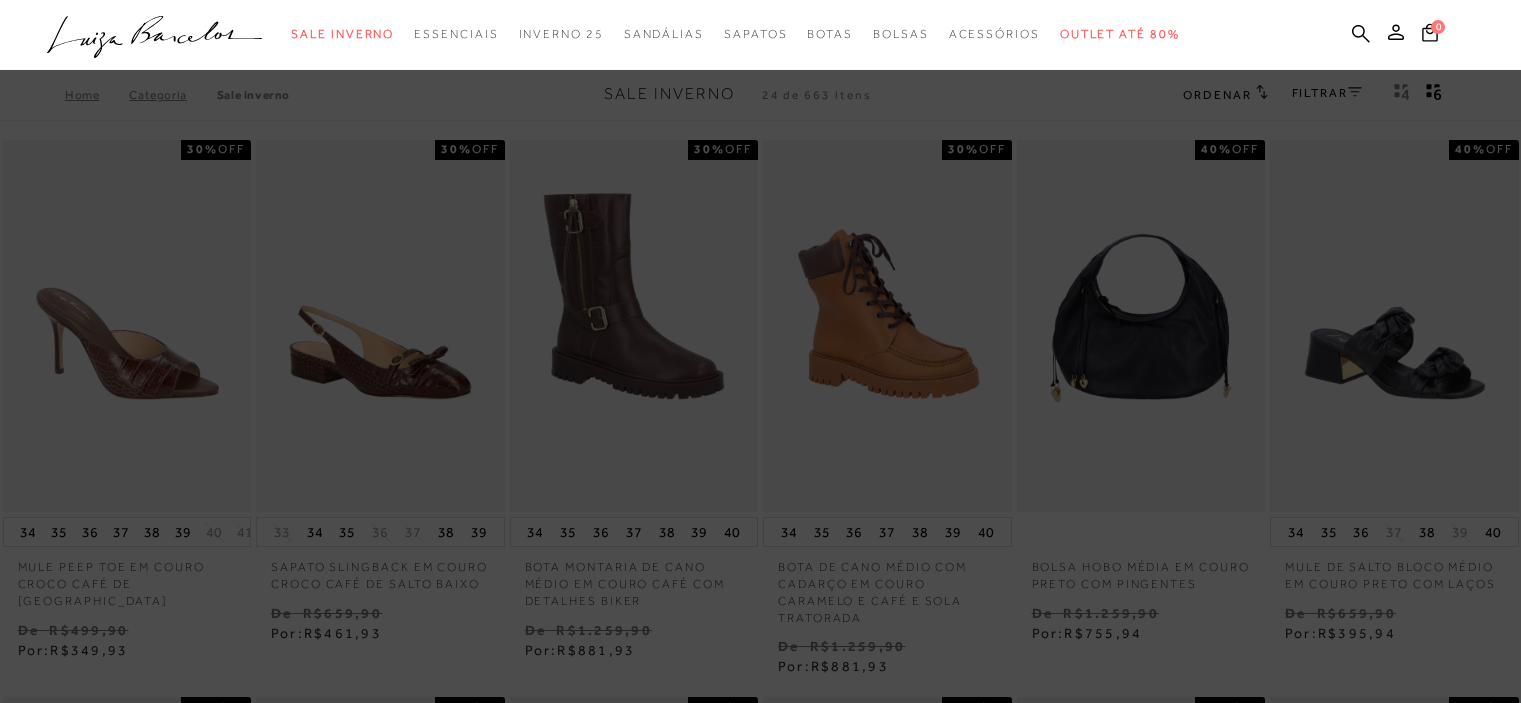 click on "Venda
De
R$1.259,90
Por:
R$755,94" at bounding box center [1141, 623] 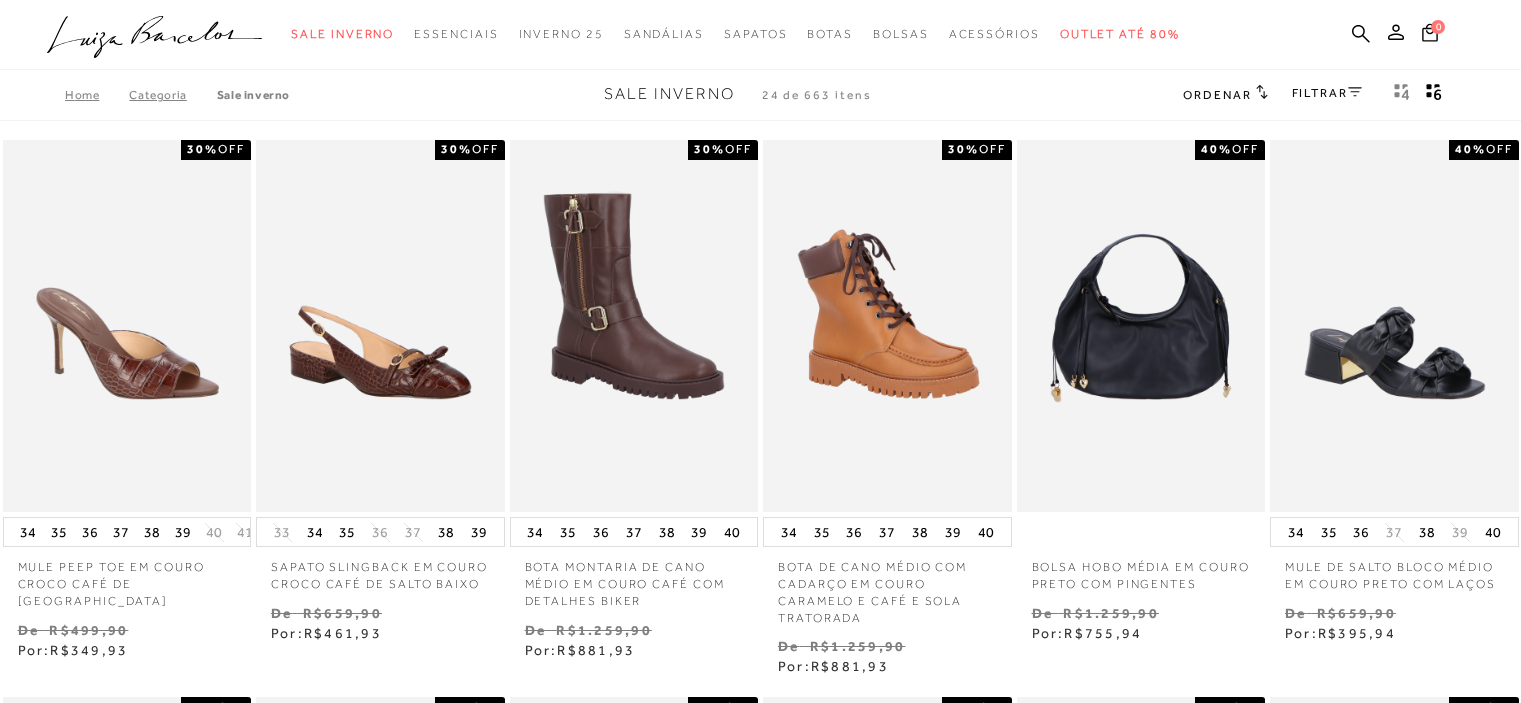 scroll, scrollTop: 0, scrollLeft: 0, axis: both 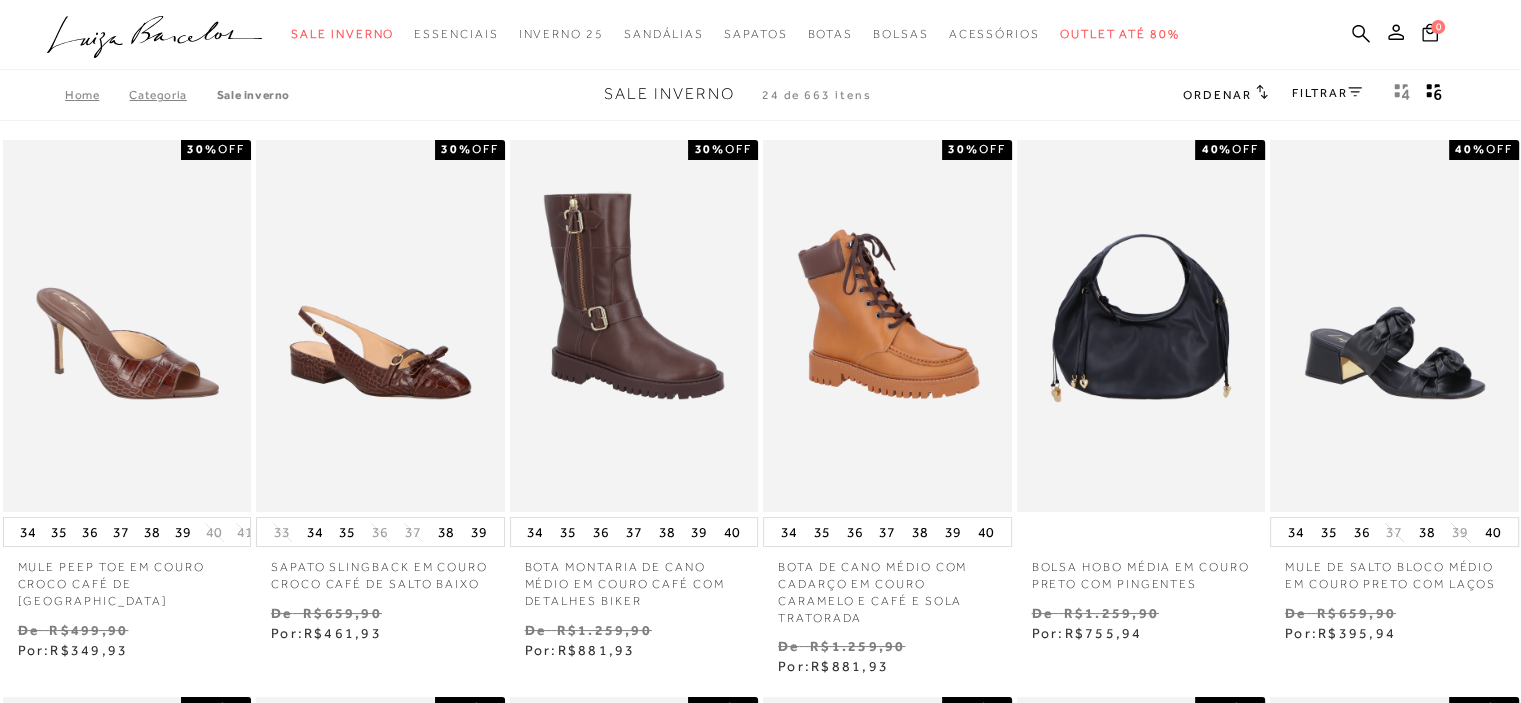 click on "FILTRAR" at bounding box center (1327, 93) 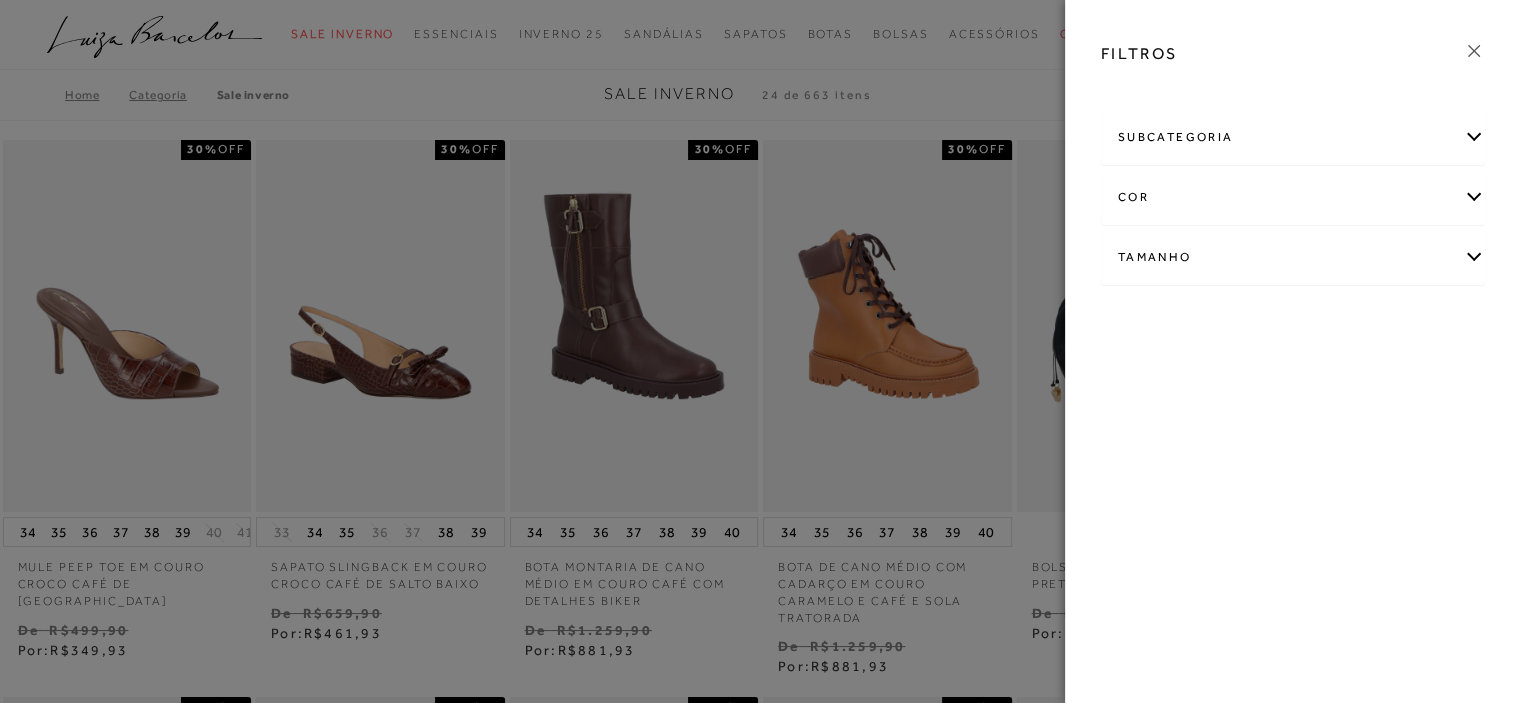 click on "subcategoria" at bounding box center (1293, 137) 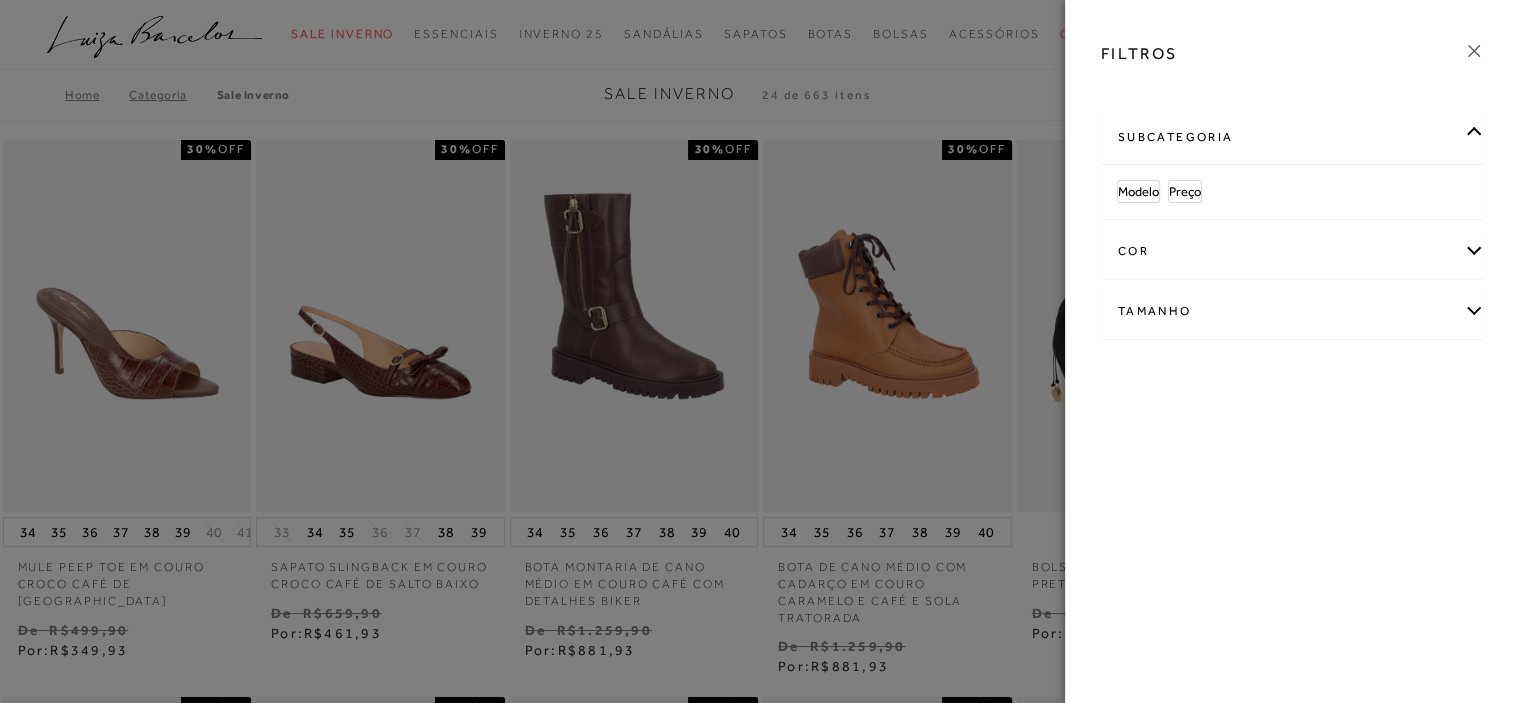 click on "subcategoria" at bounding box center [1293, 137] 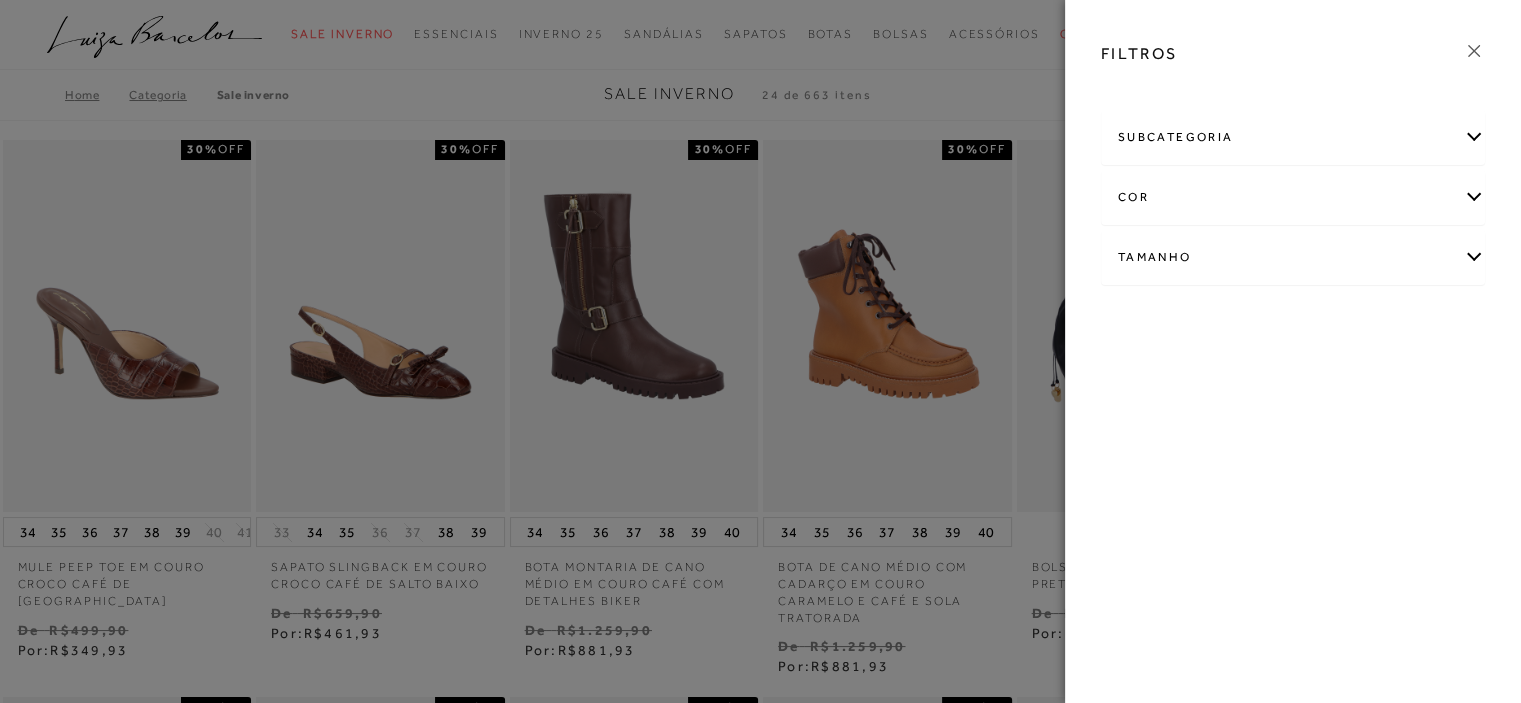 click on "Tamanho" at bounding box center (1293, 257) 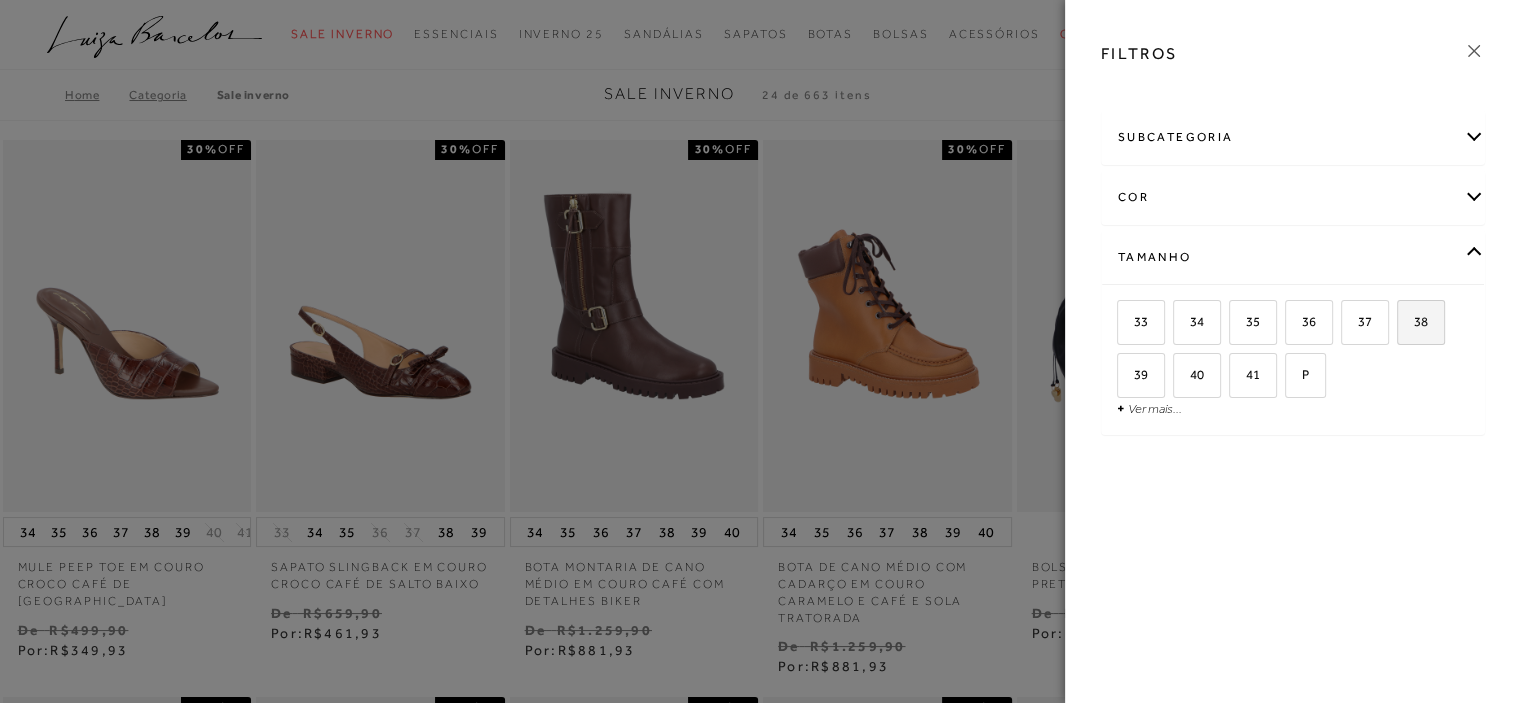 click on "38" at bounding box center [1413, 321] 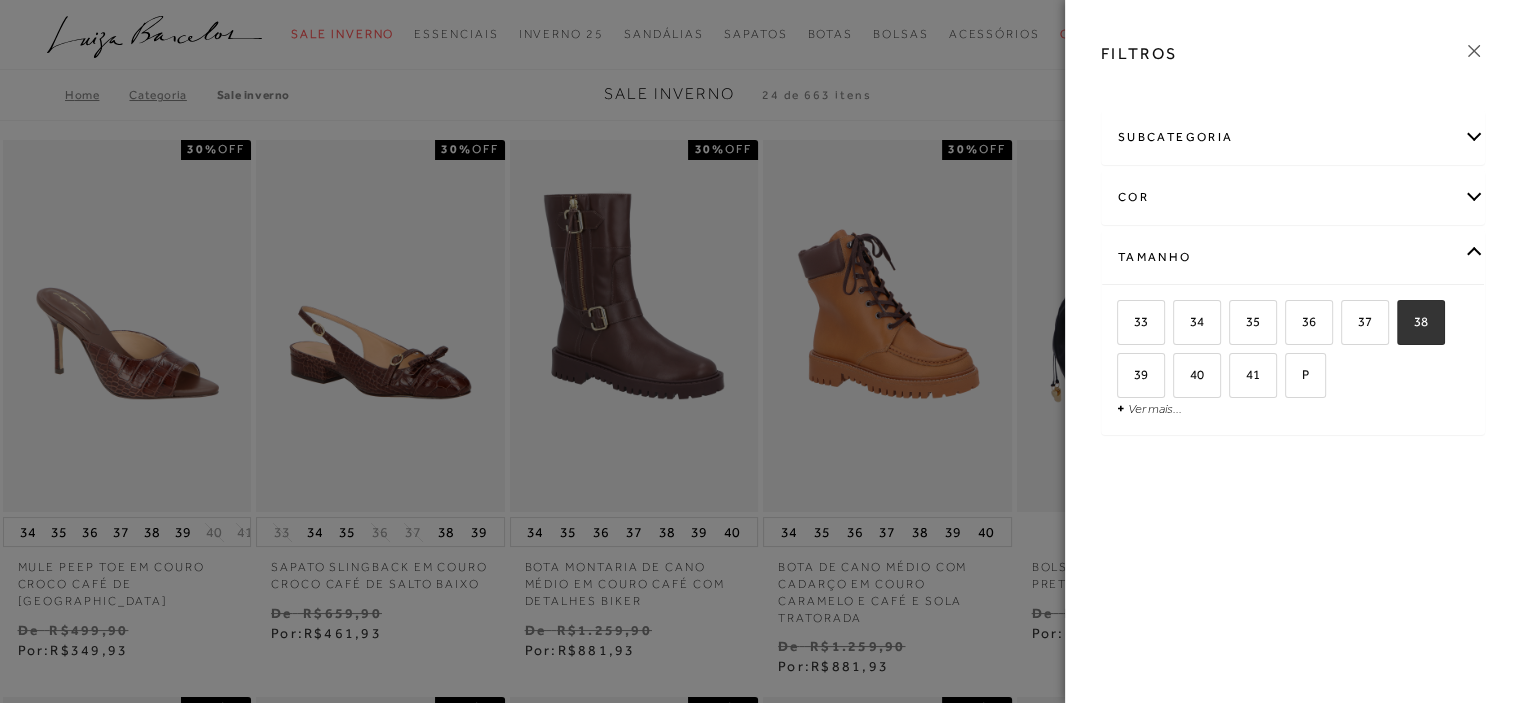 checkbox on "true" 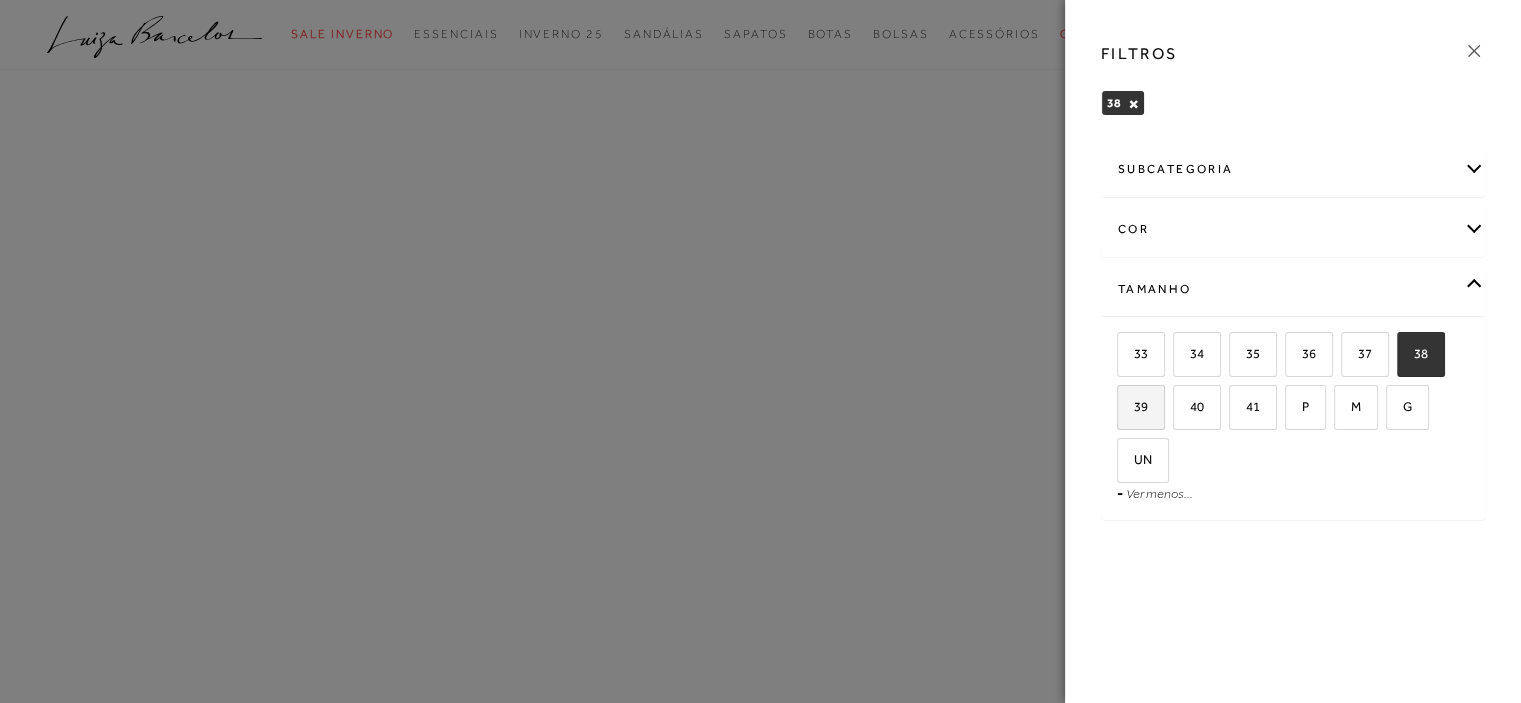 click on "39" at bounding box center [1141, 407] 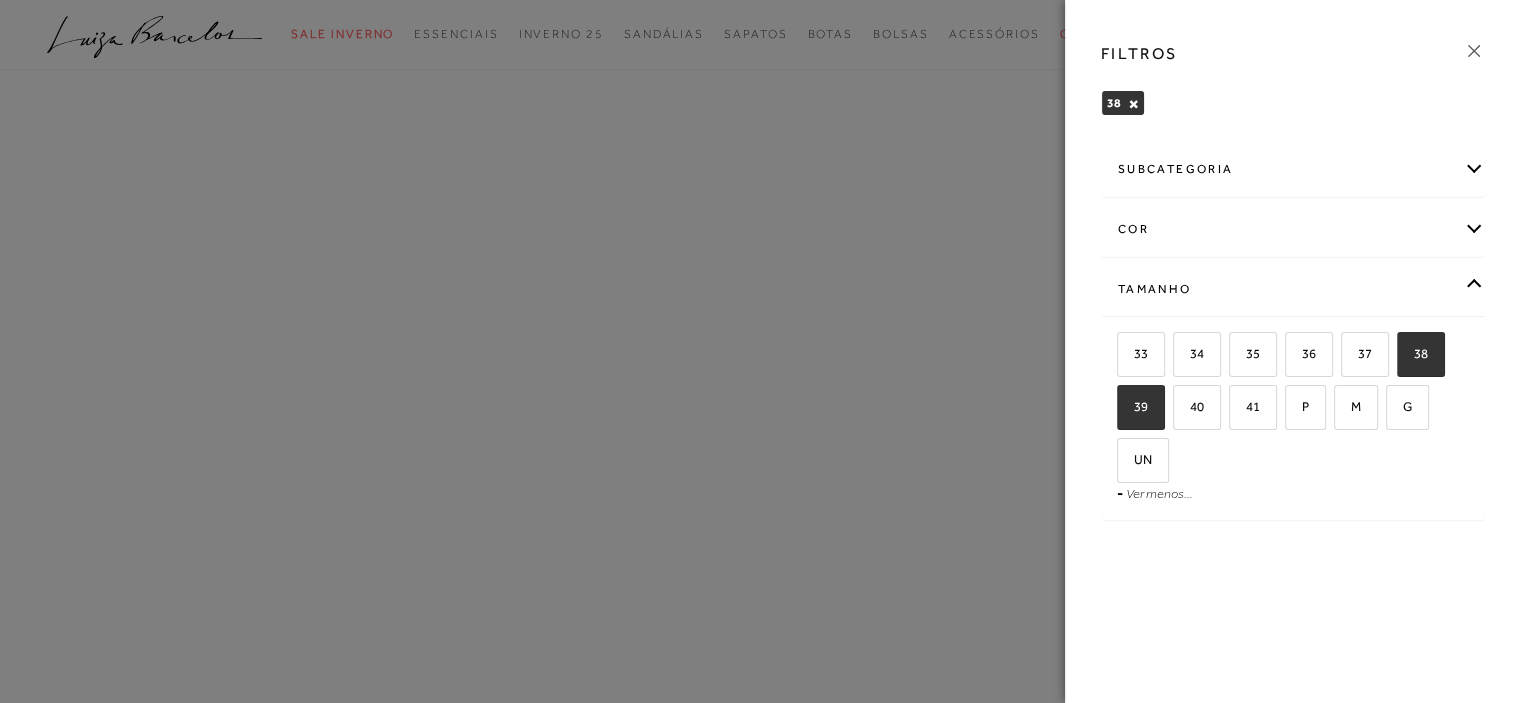 checkbox on "true" 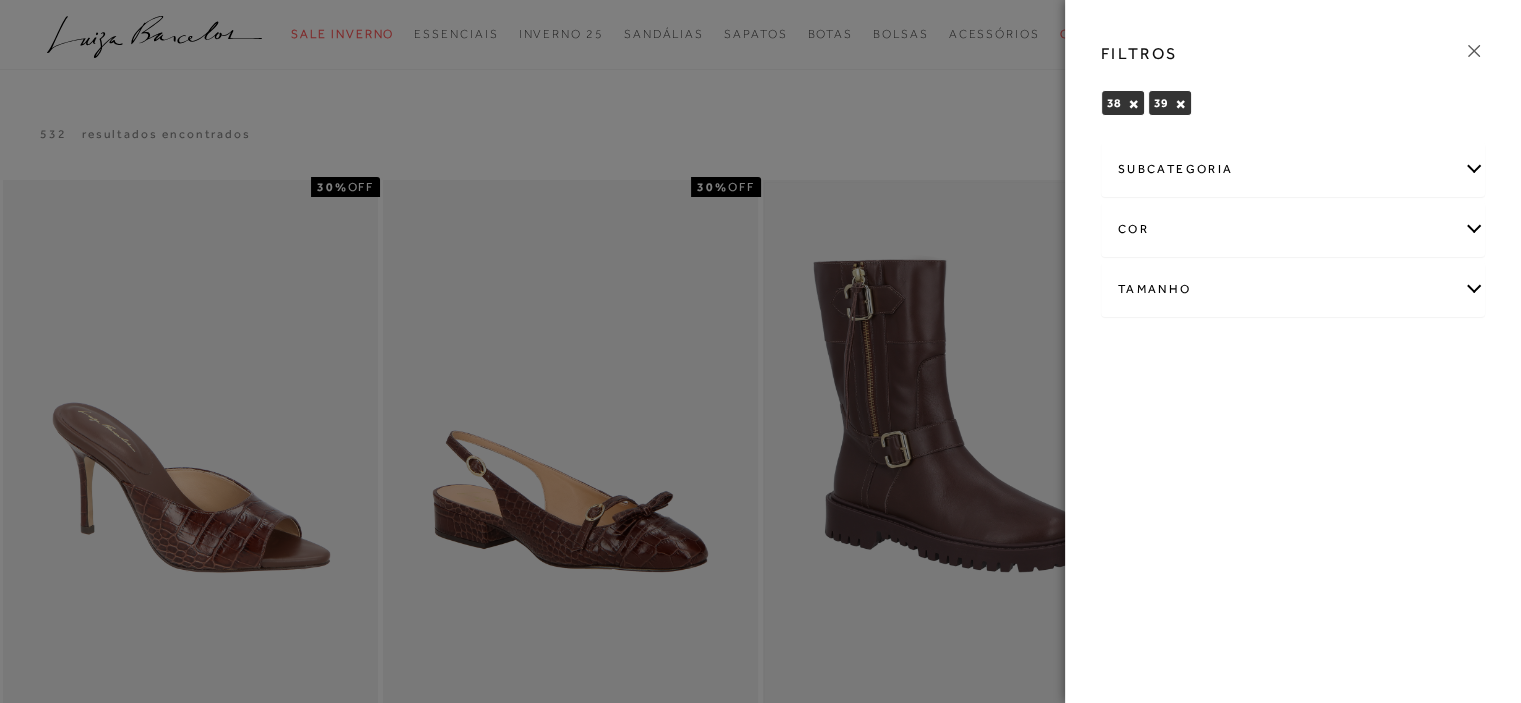 click at bounding box center [760, 351] 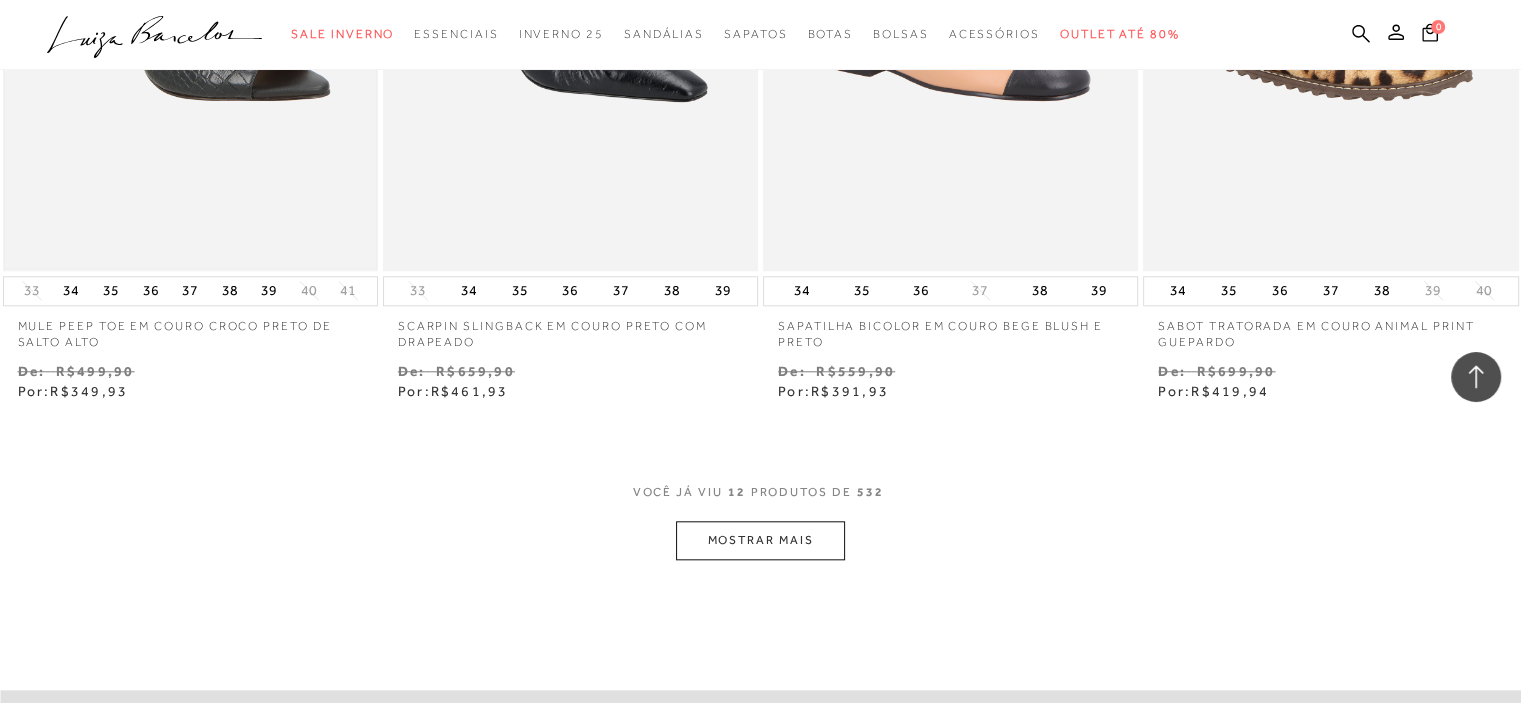 scroll, scrollTop: 2100, scrollLeft: 0, axis: vertical 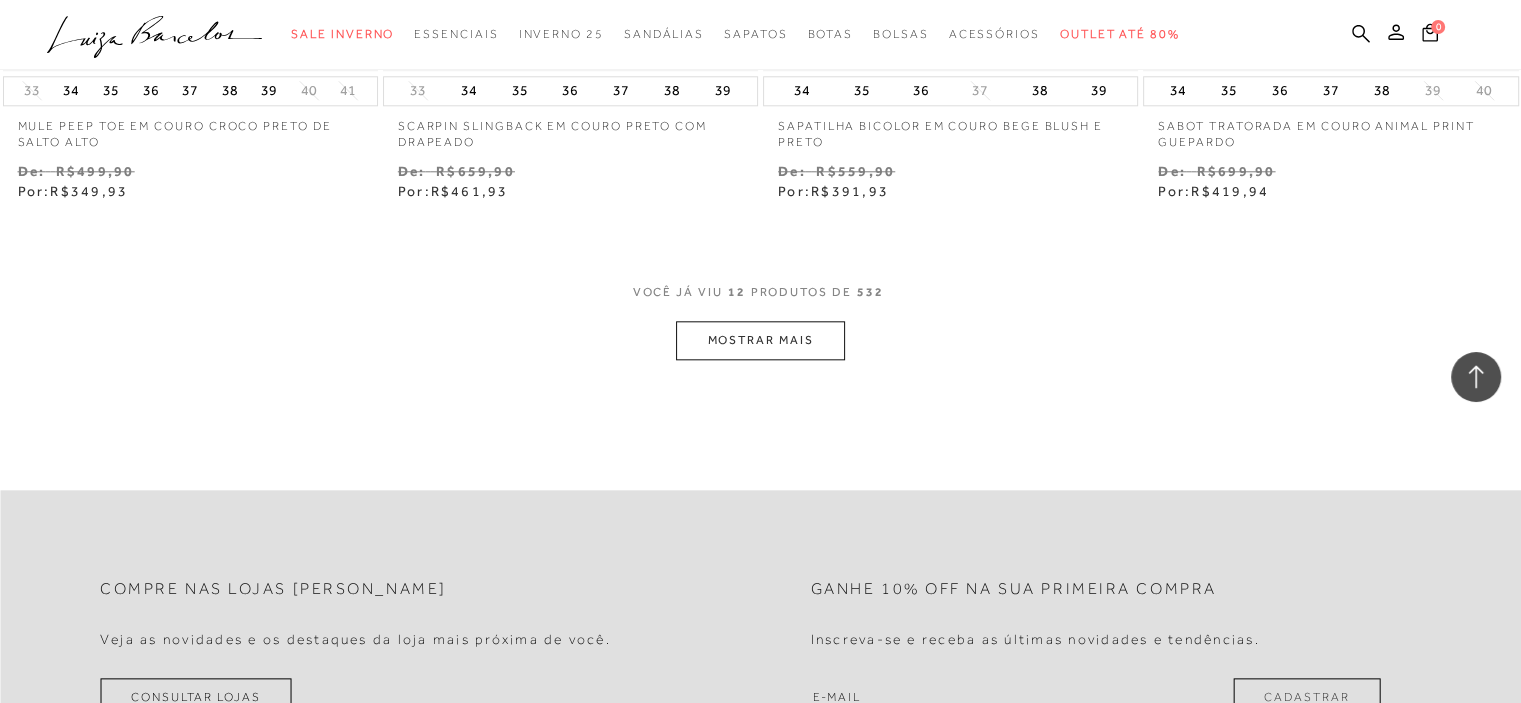 click on "MOSTRAR MAIS" at bounding box center (760, 340) 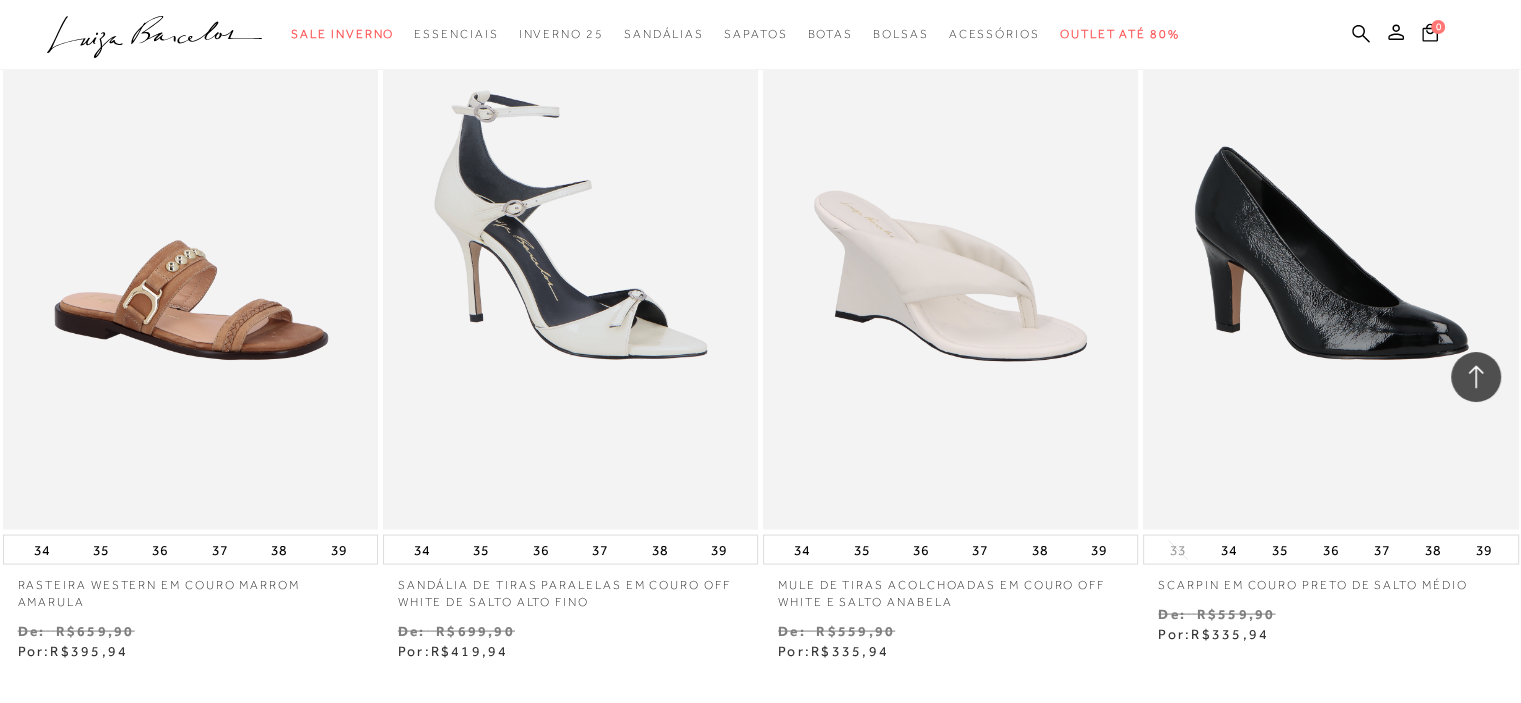 scroll, scrollTop: 4200, scrollLeft: 0, axis: vertical 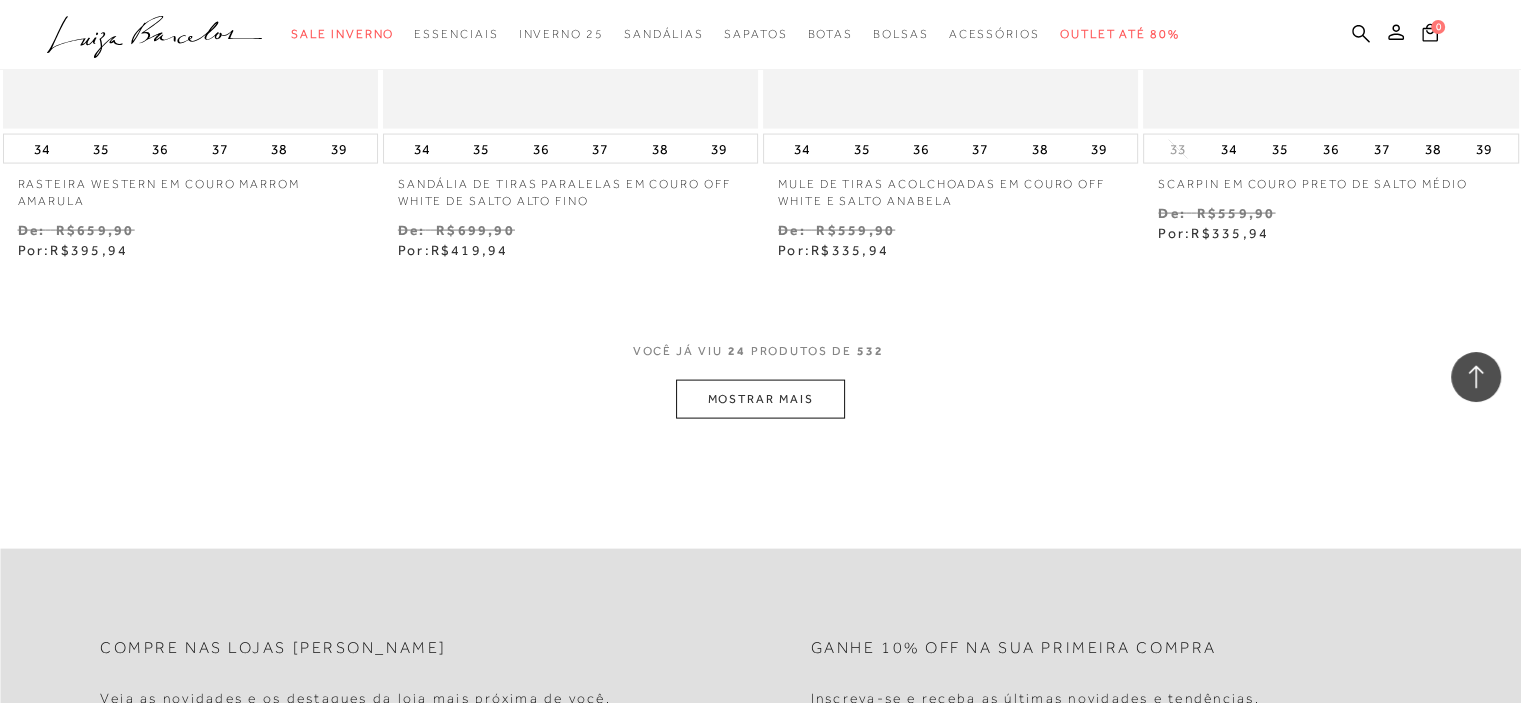 click on "MOSTRAR MAIS" at bounding box center (760, 399) 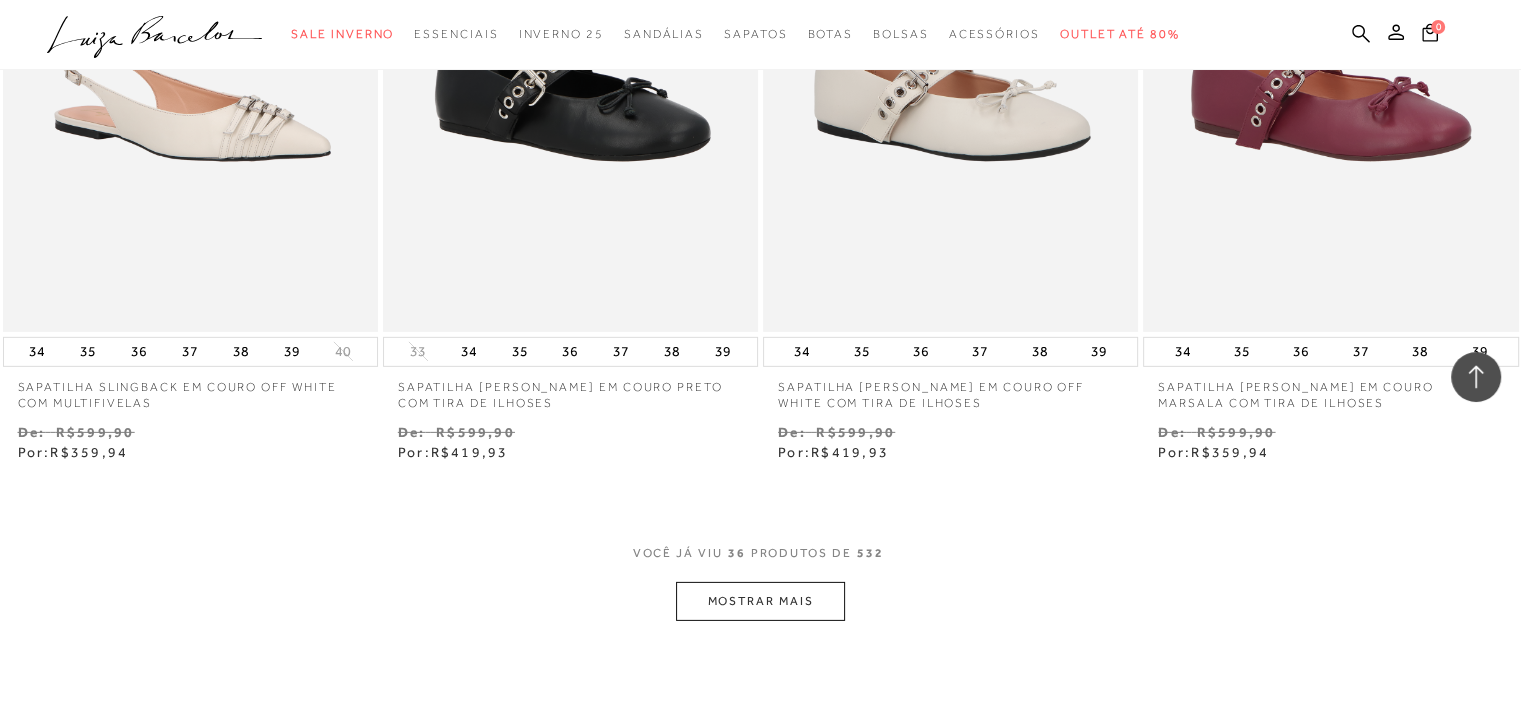 scroll, scrollTop: 6300, scrollLeft: 0, axis: vertical 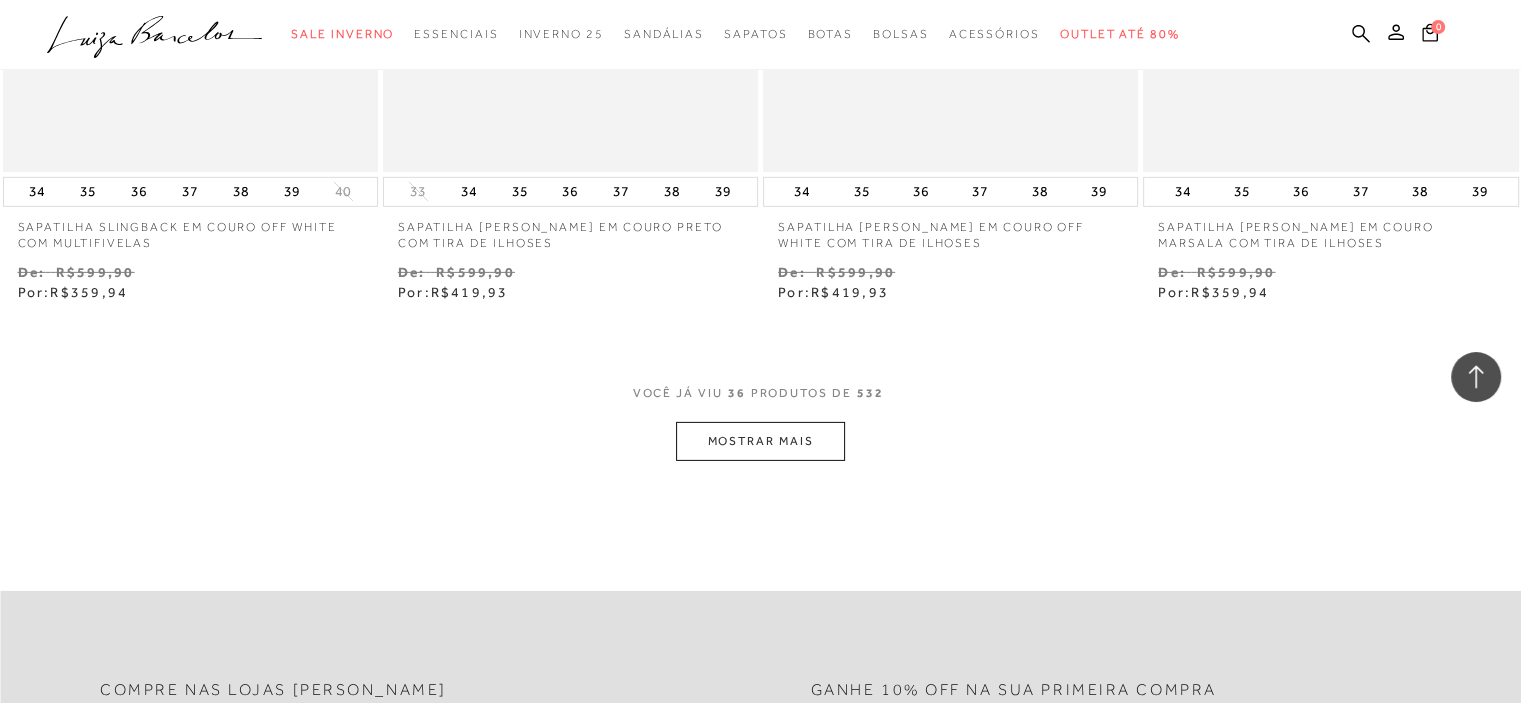 click on "MOSTRAR MAIS" at bounding box center (760, 441) 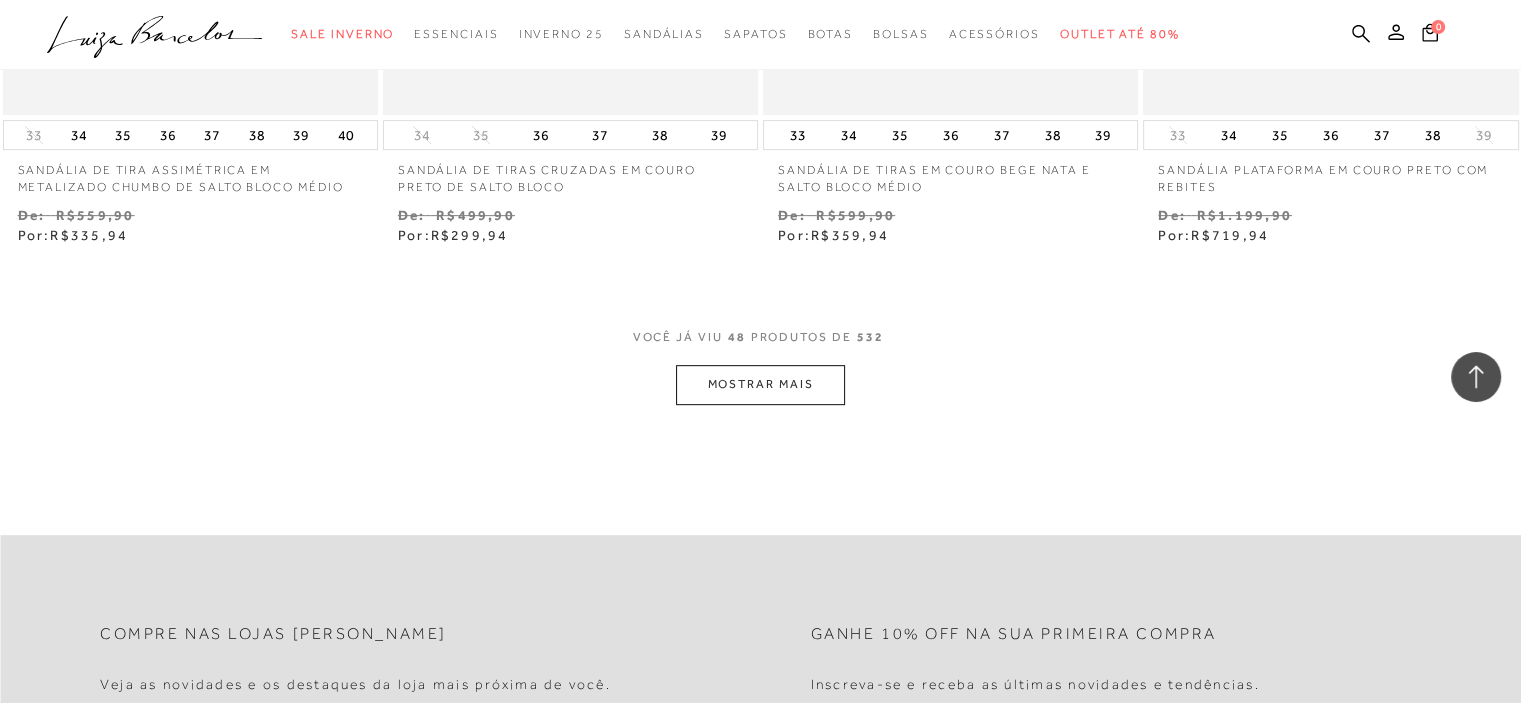 scroll, scrollTop: 8500, scrollLeft: 0, axis: vertical 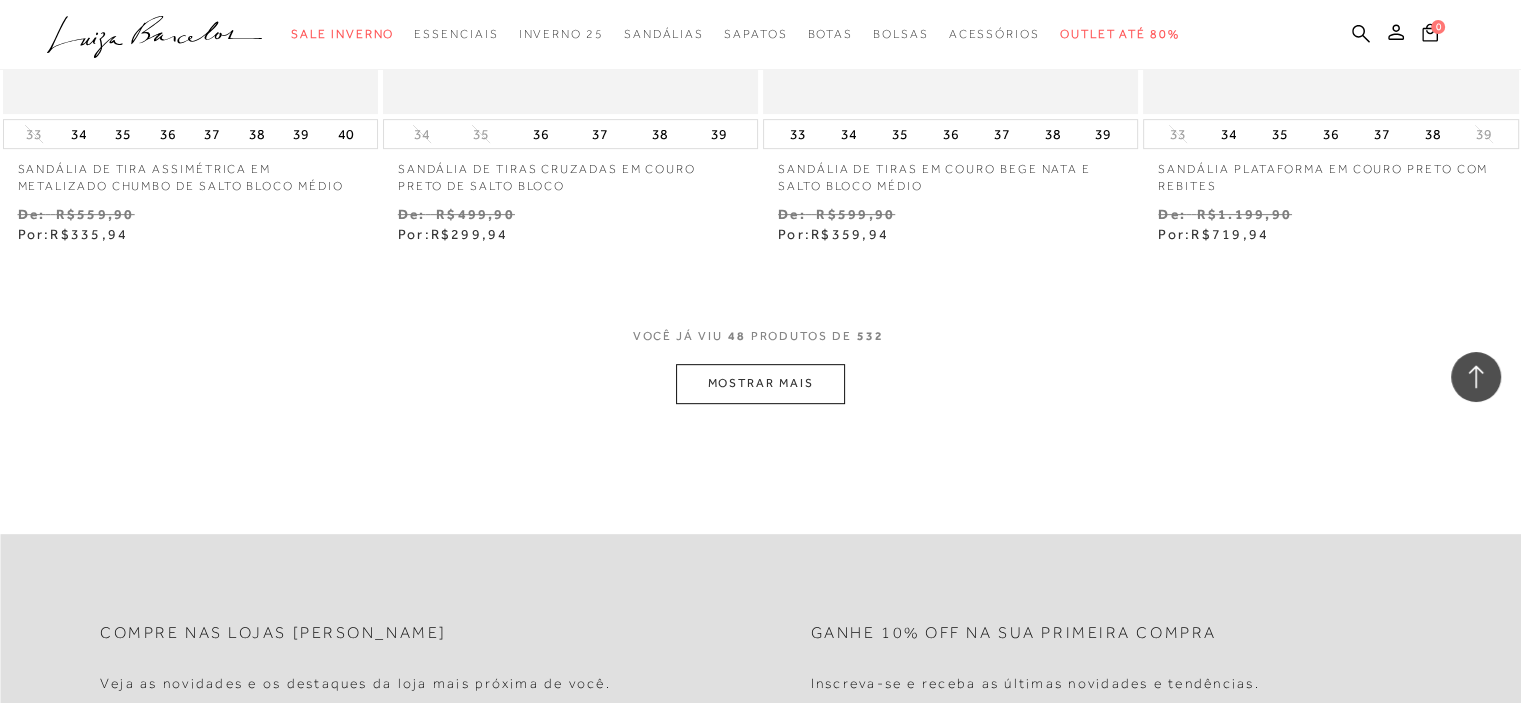 click on "MOSTRAR MAIS" at bounding box center [760, 383] 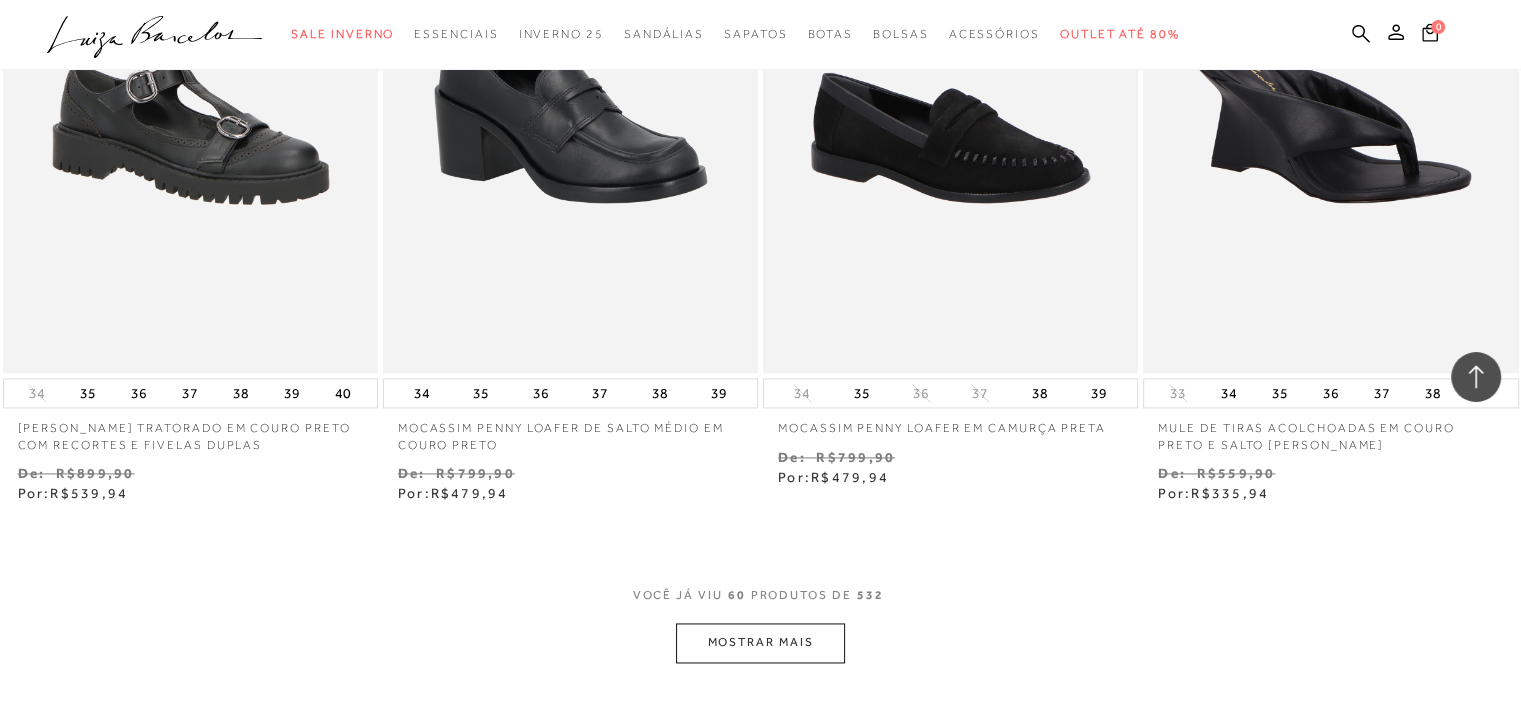 scroll, scrollTop: 10700, scrollLeft: 0, axis: vertical 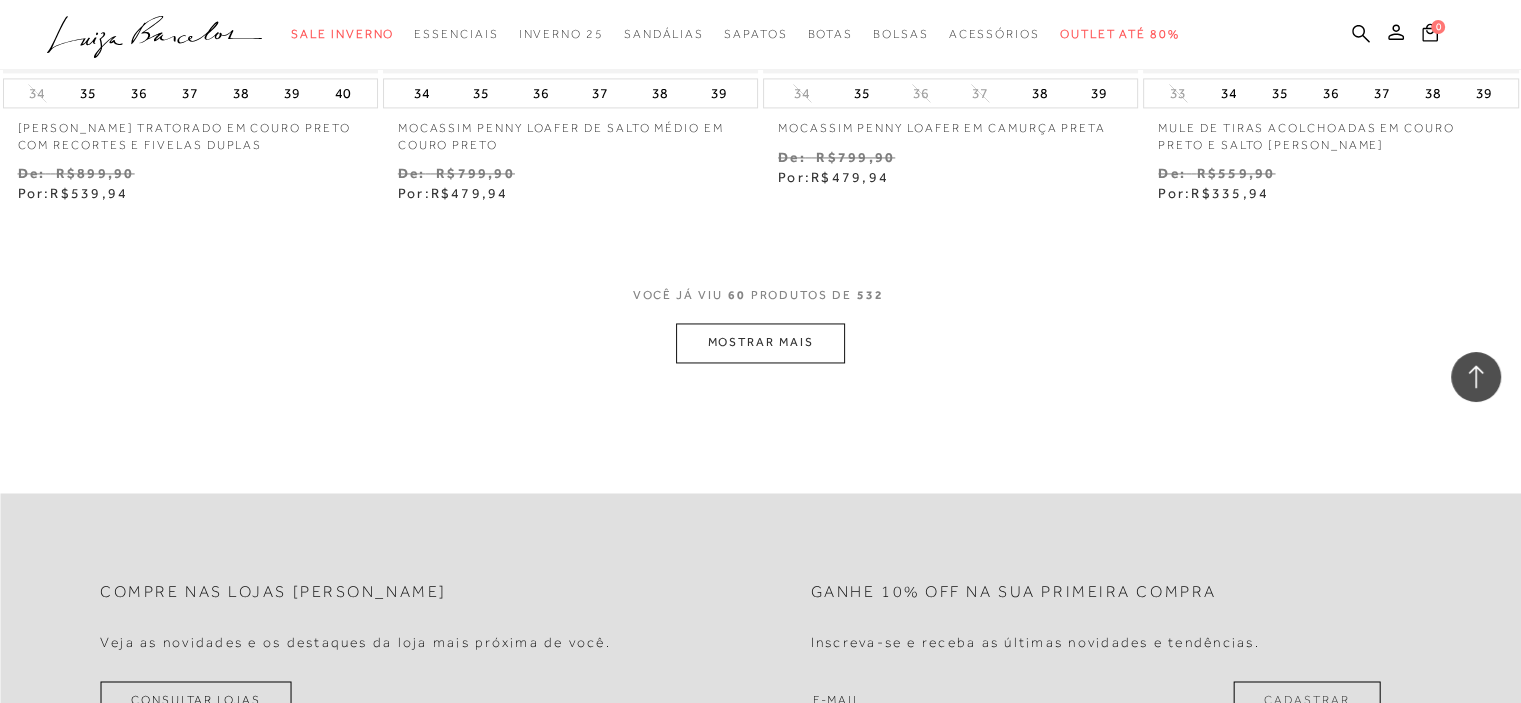 click on "Resultados da pesquisa
Sale Inverno
Resultados: 49 - 60 (de 532)
Opções de exibição
532
resultados encontrados
Ordenar Padrão Lançamentos" at bounding box center [760, -5128] 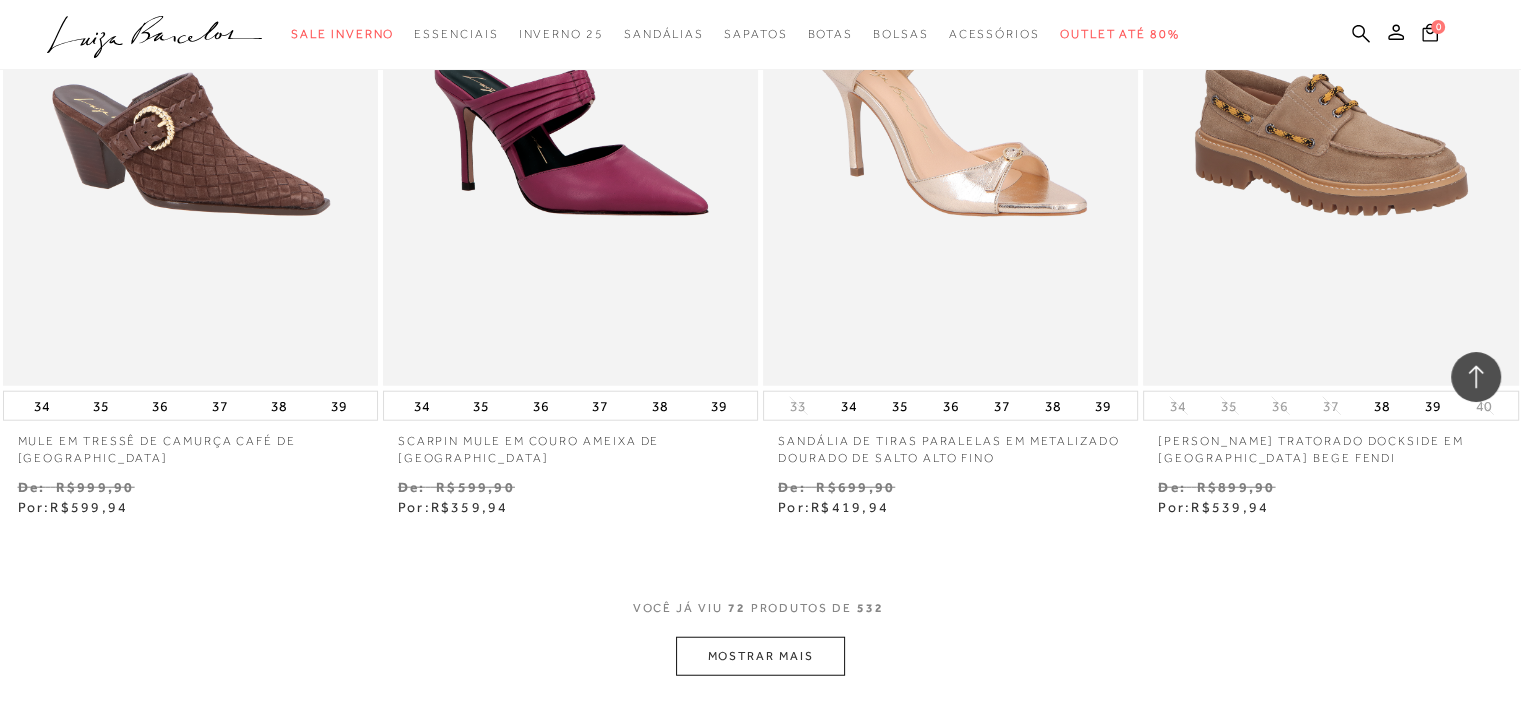 scroll, scrollTop: 12700, scrollLeft: 0, axis: vertical 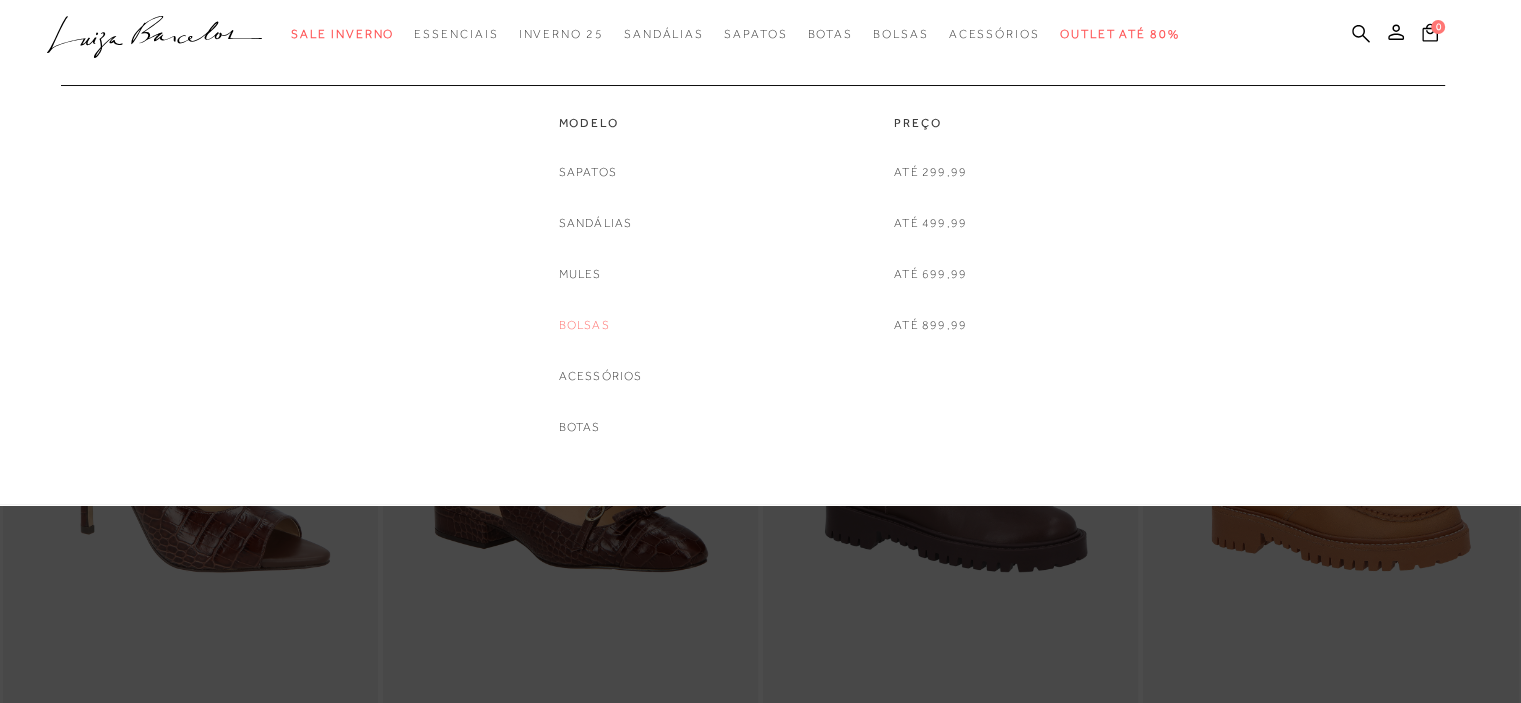 click on "Bolsas" at bounding box center [584, 325] 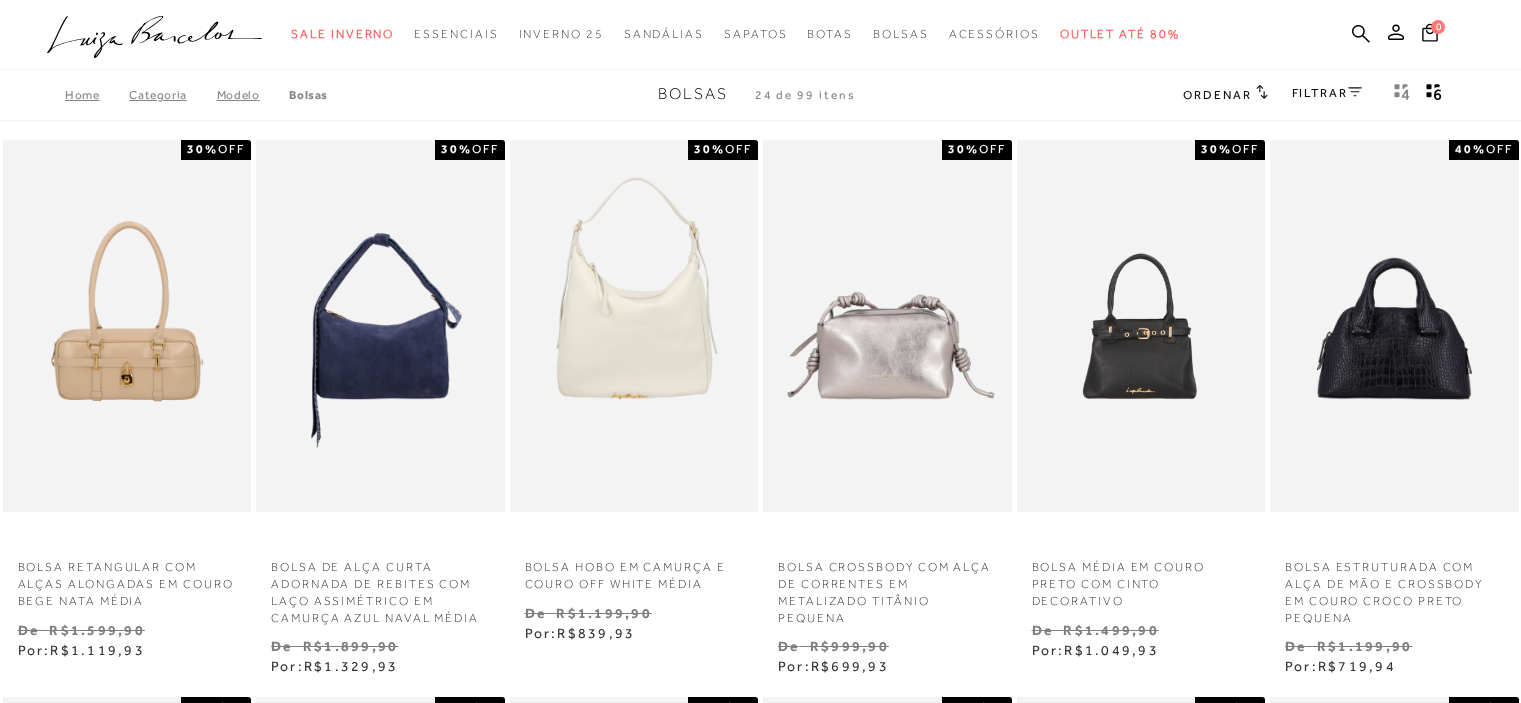 scroll, scrollTop: 0, scrollLeft: 0, axis: both 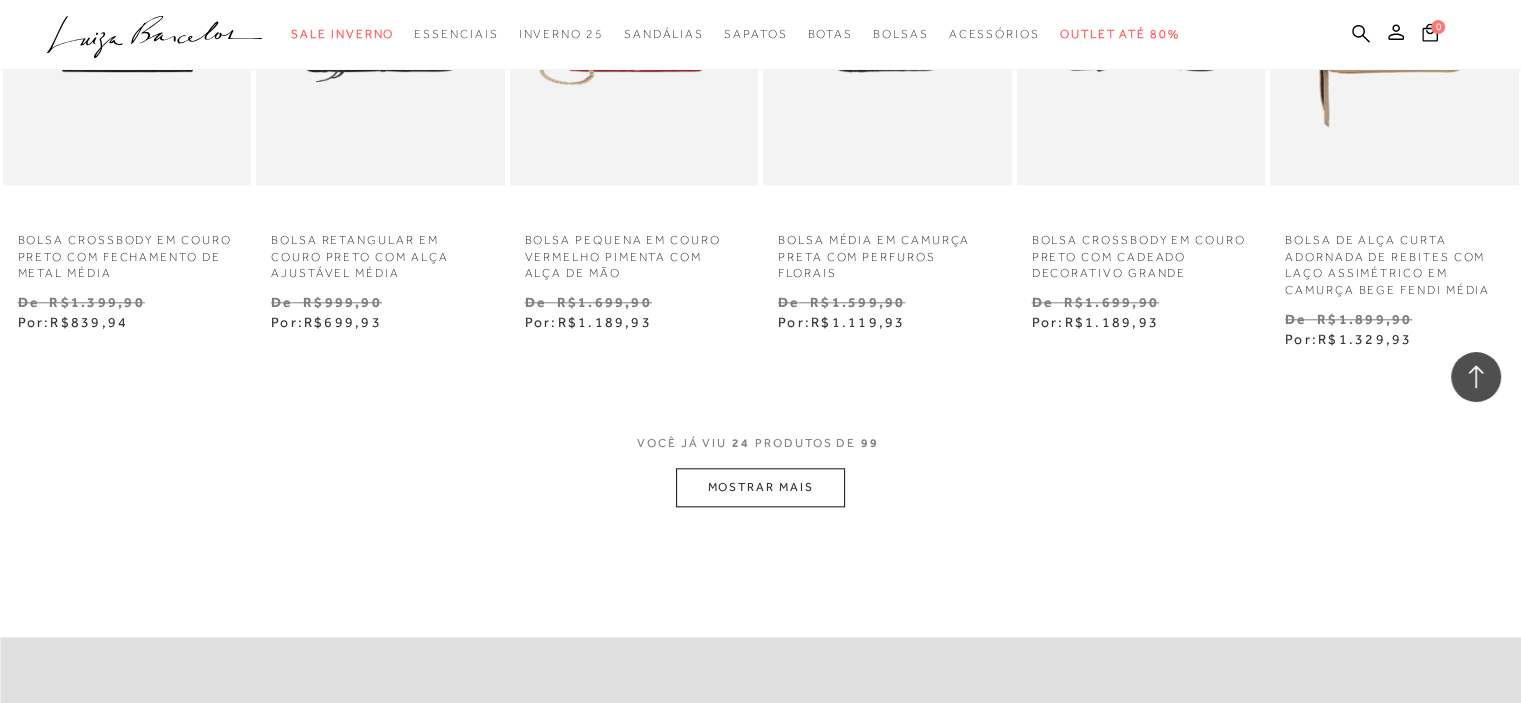 click on "MOSTRAR MAIS" at bounding box center [760, 487] 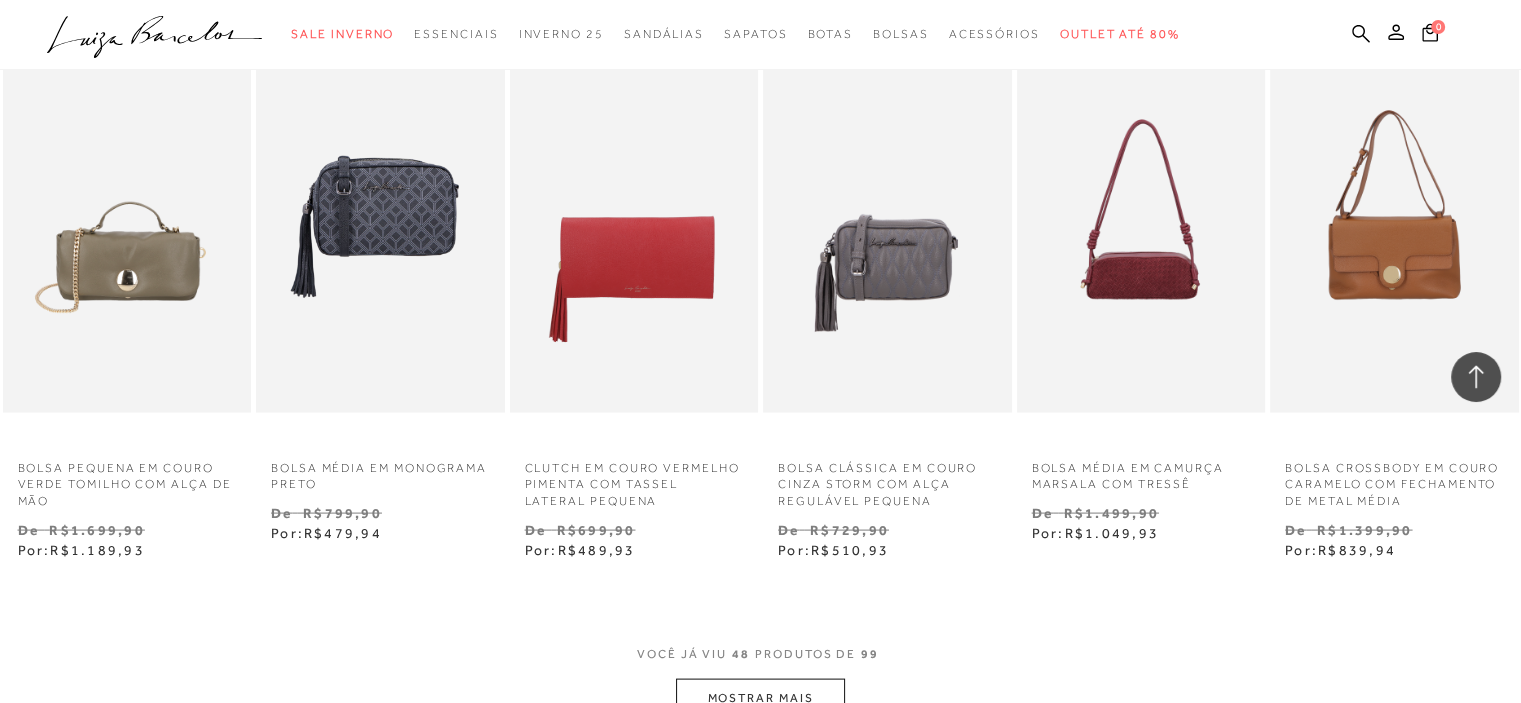 scroll, scrollTop: 4000, scrollLeft: 0, axis: vertical 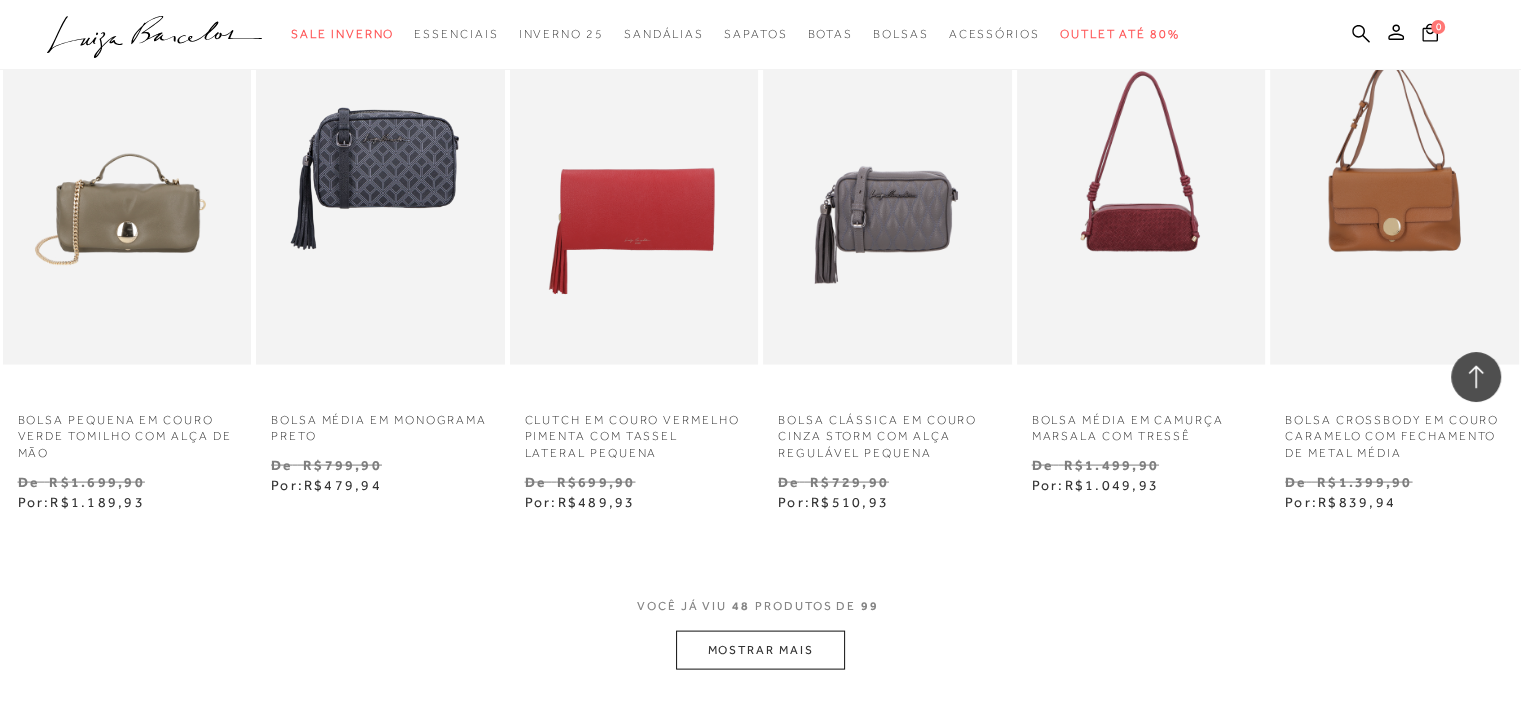 click on "MOSTRAR MAIS" at bounding box center [760, 650] 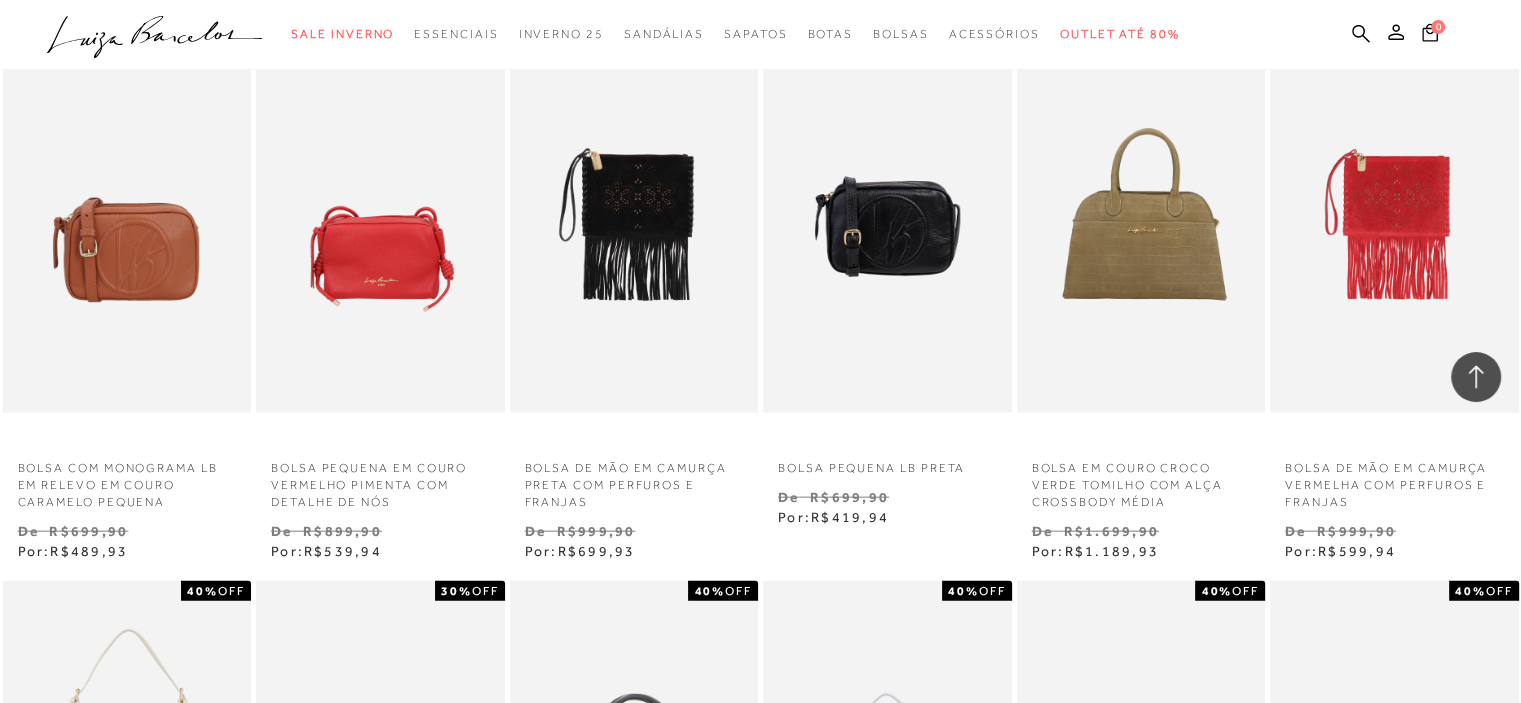 scroll, scrollTop: 4500, scrollLeft: 0, axis: vertical 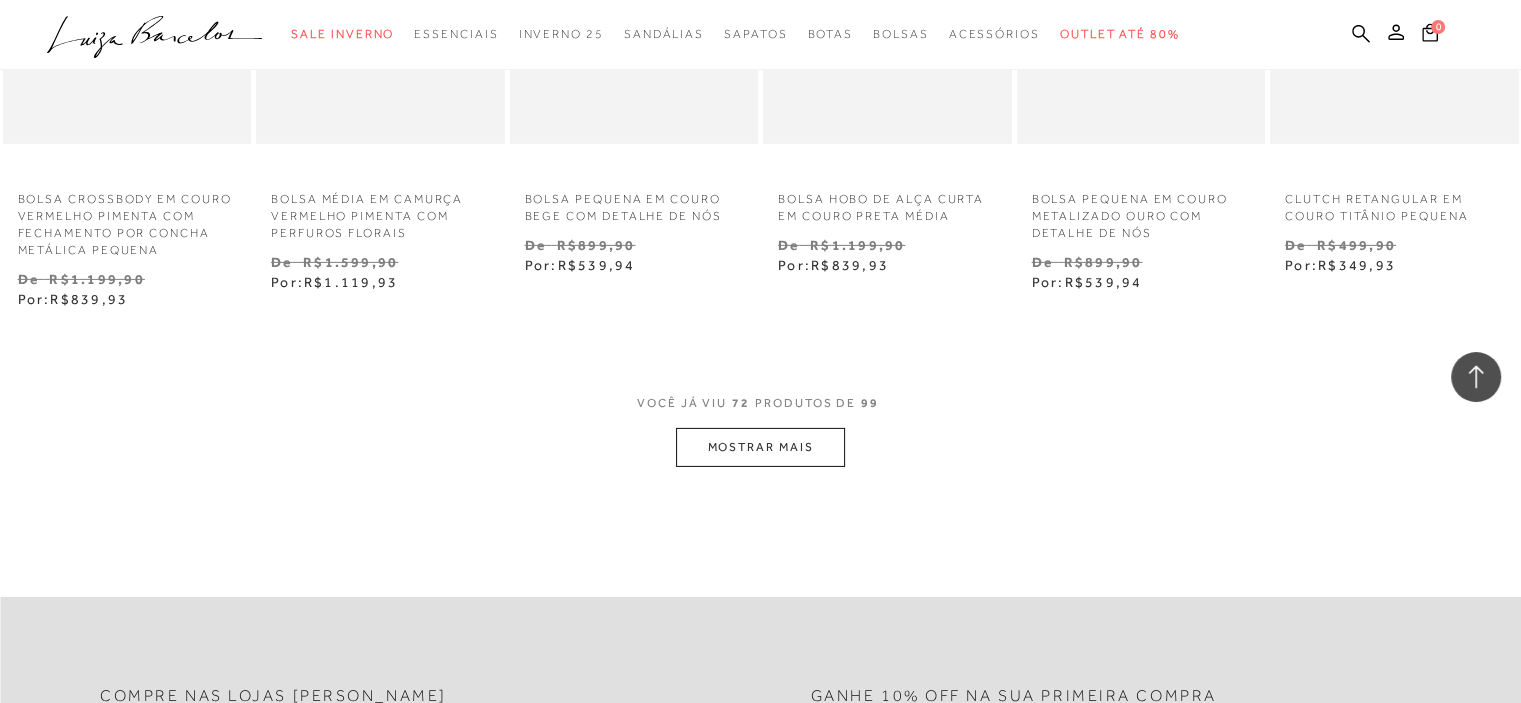 click on "MOSTRAR MAIS" at bounding box center [760, 447] 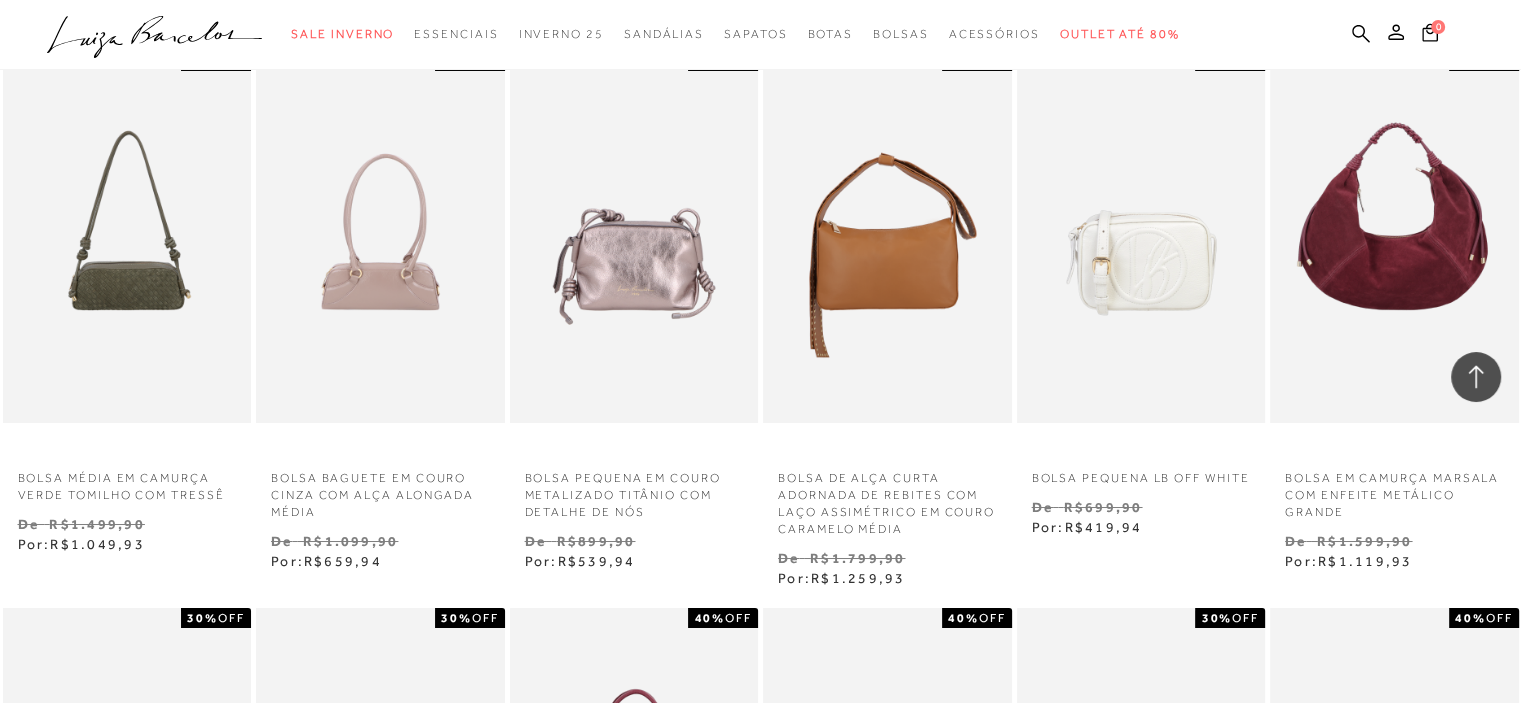 scroll, scrollTop: 7200, scrollLeft: 0, axis: vertical 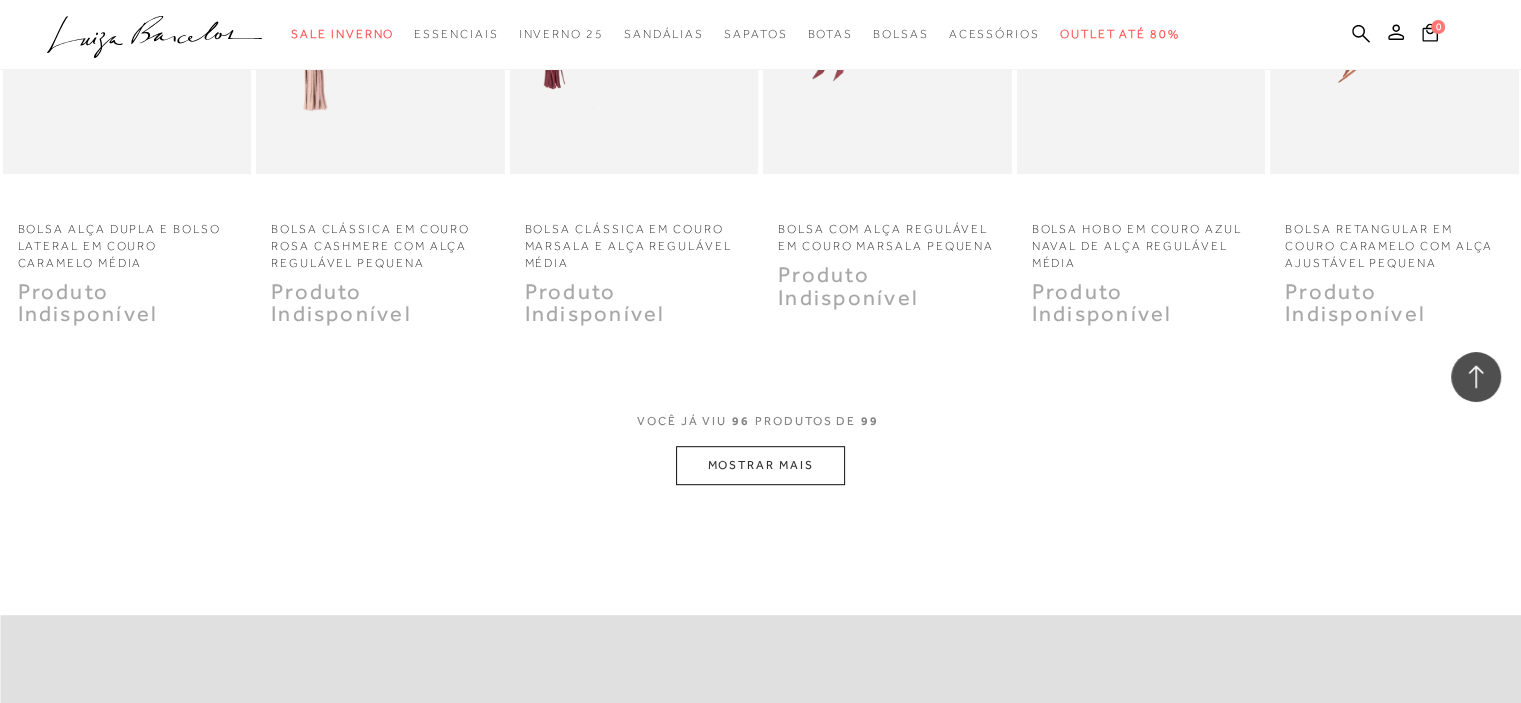 click on "MOSTRAR MAIS" at bounding box center [760, 465] 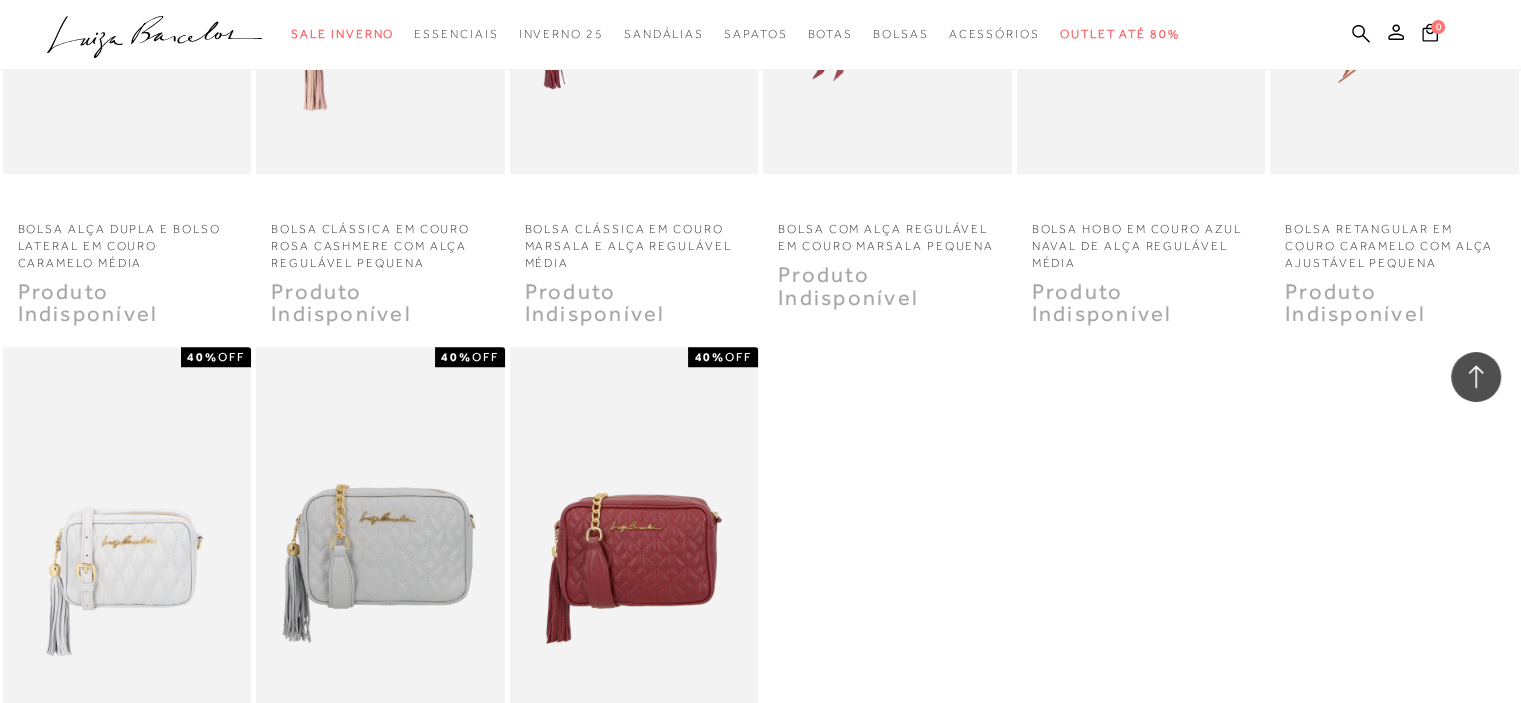 scroll, scrollTop: 8900, scrollLeft: 0, axis: vertical 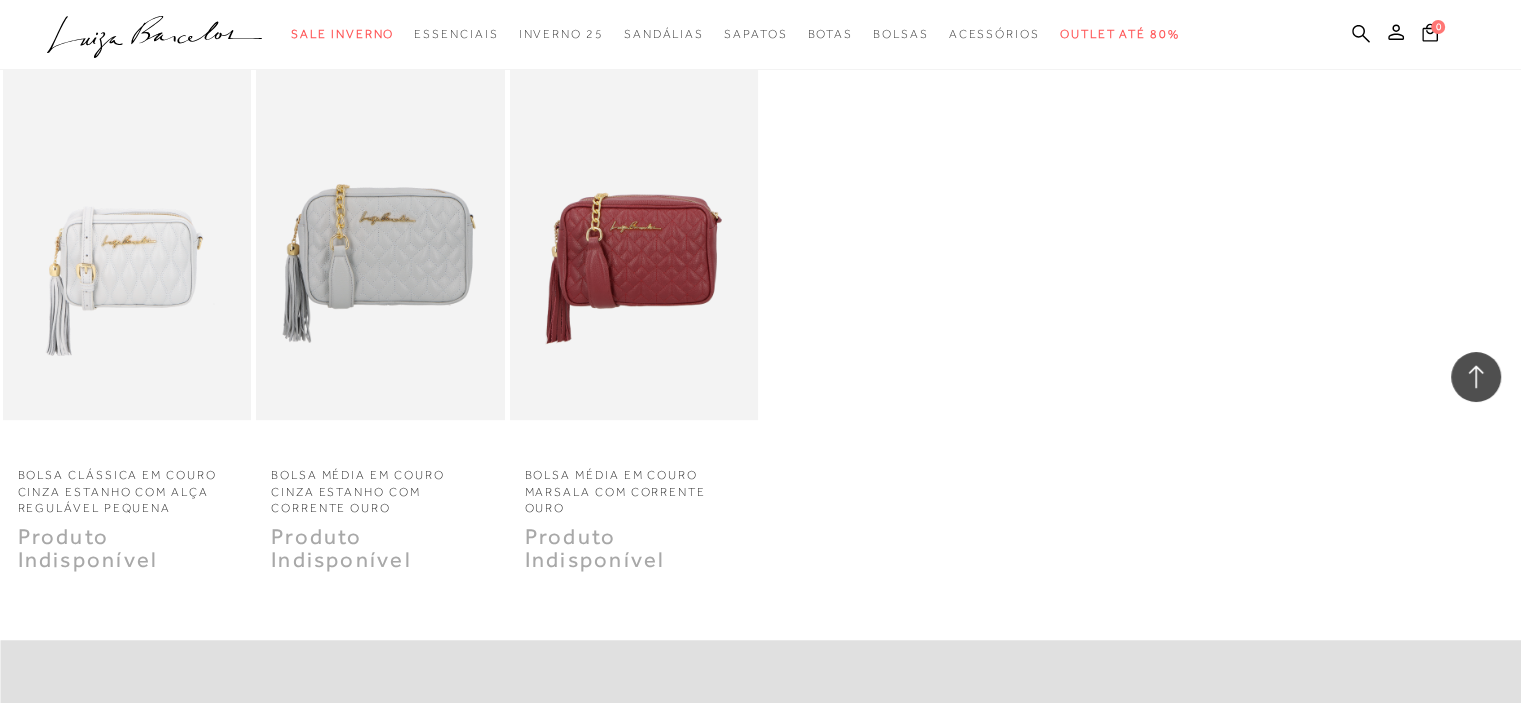 click at bounding box center [1476, 377] 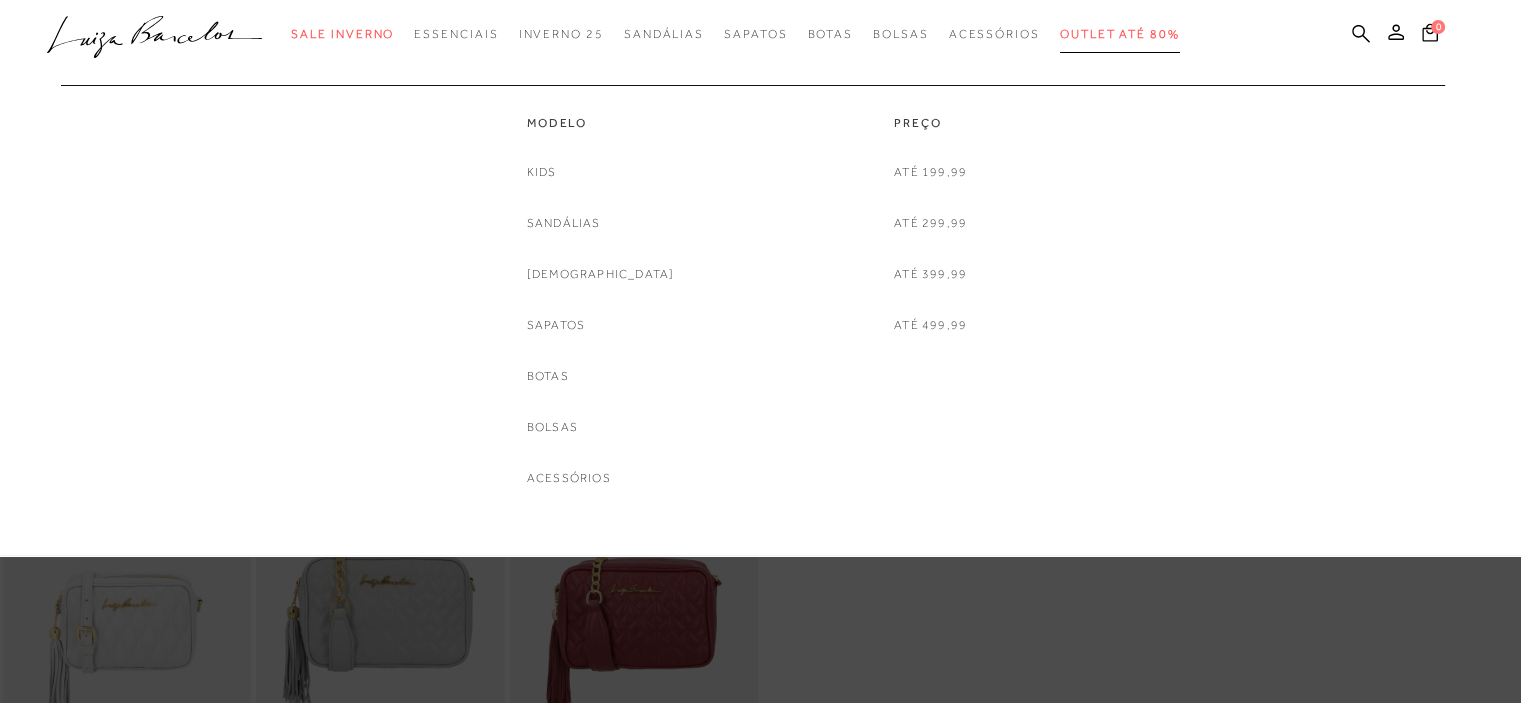 scroll, scrollTop: 0, scrollLeft: 0, axis: both 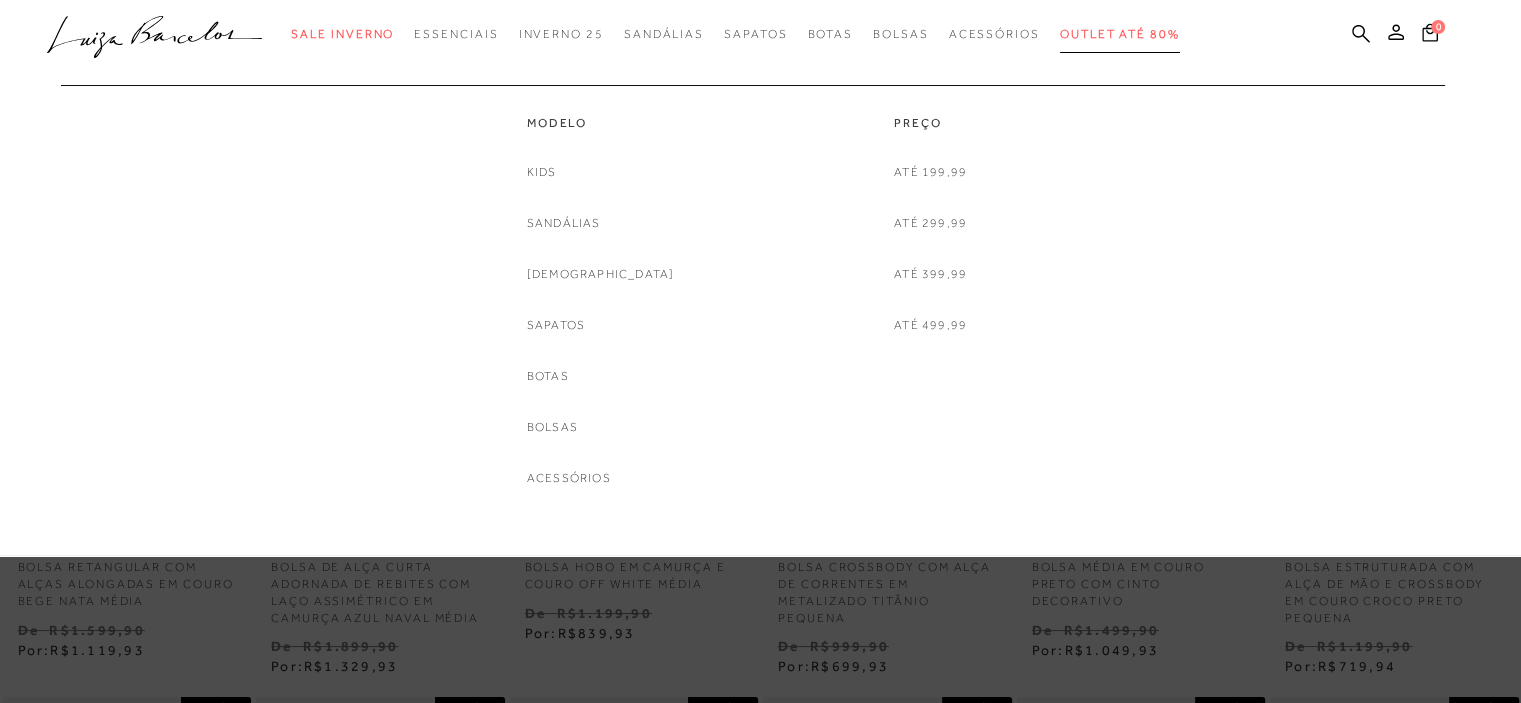 click on "Outlet até 80%" at bounding box center [1120, 34] 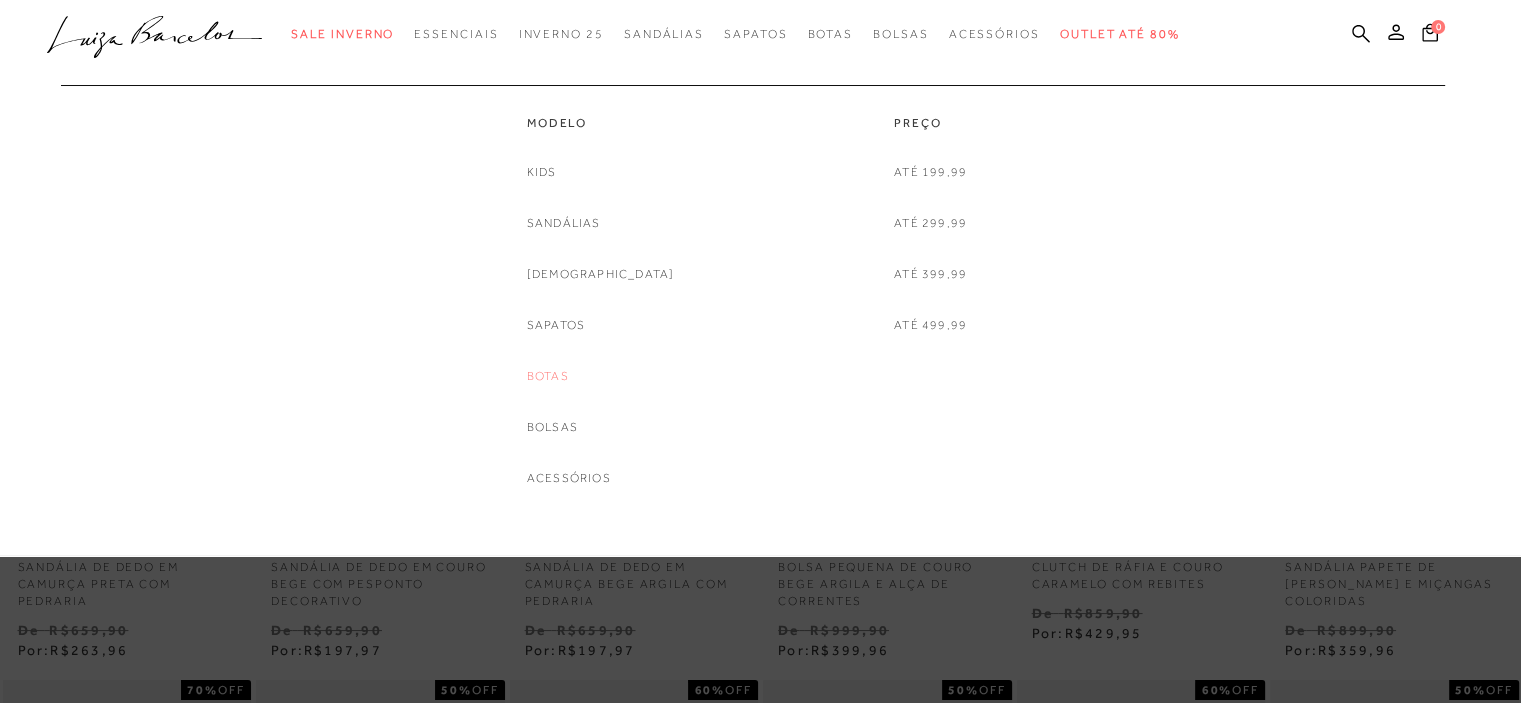 click on "Botas" at bounding box center (548, 376) 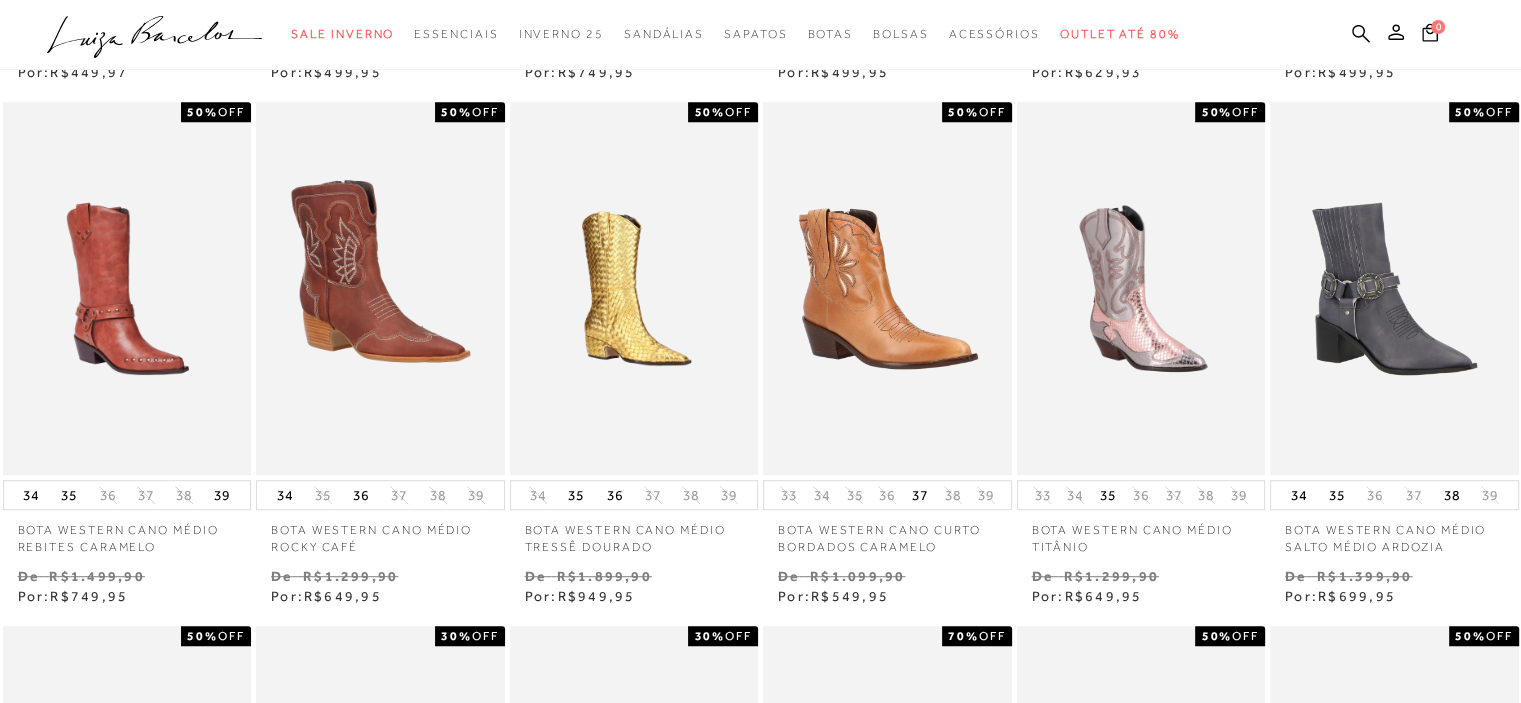 scroll, scrollTop: 0, scrollLeft: 0, axis: both 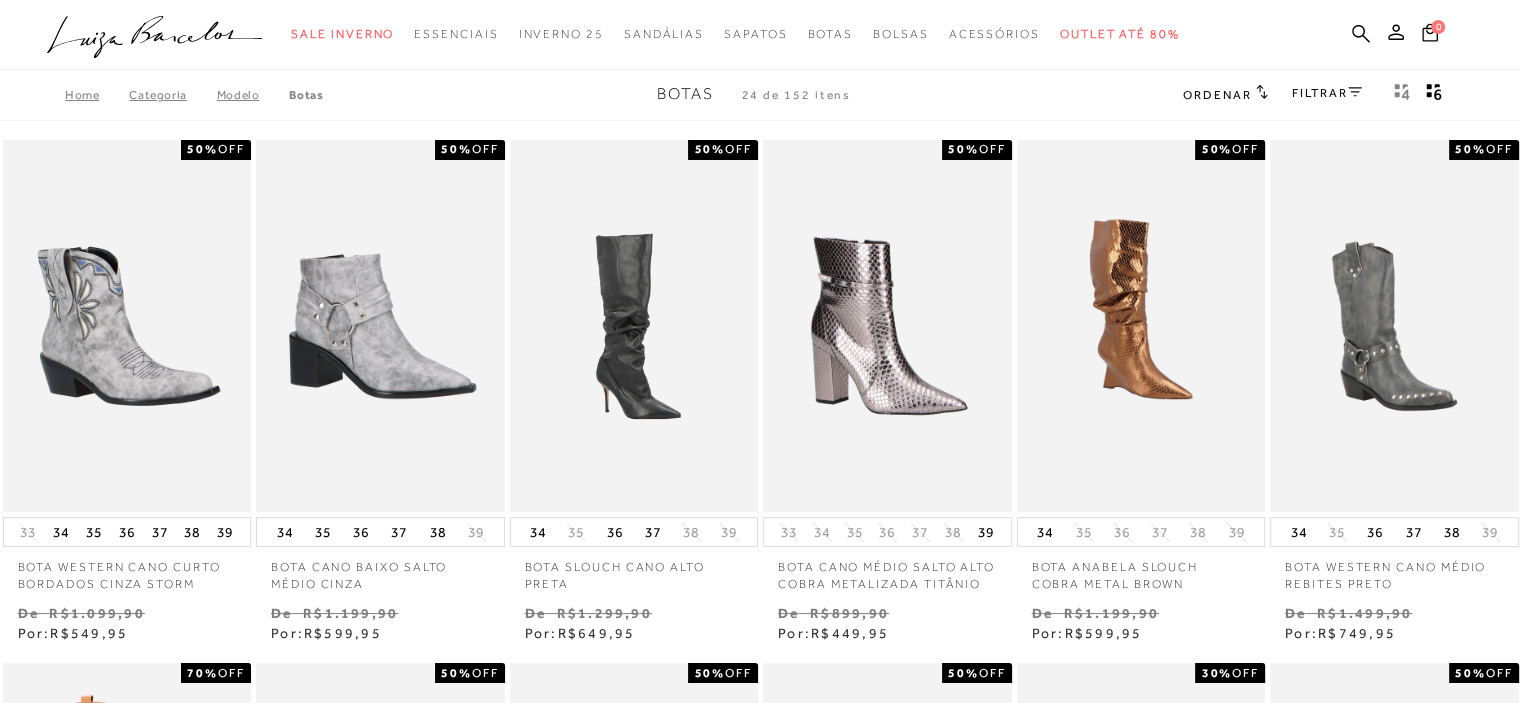 click on "FILTRAR" at bounding box center (1327, 93) 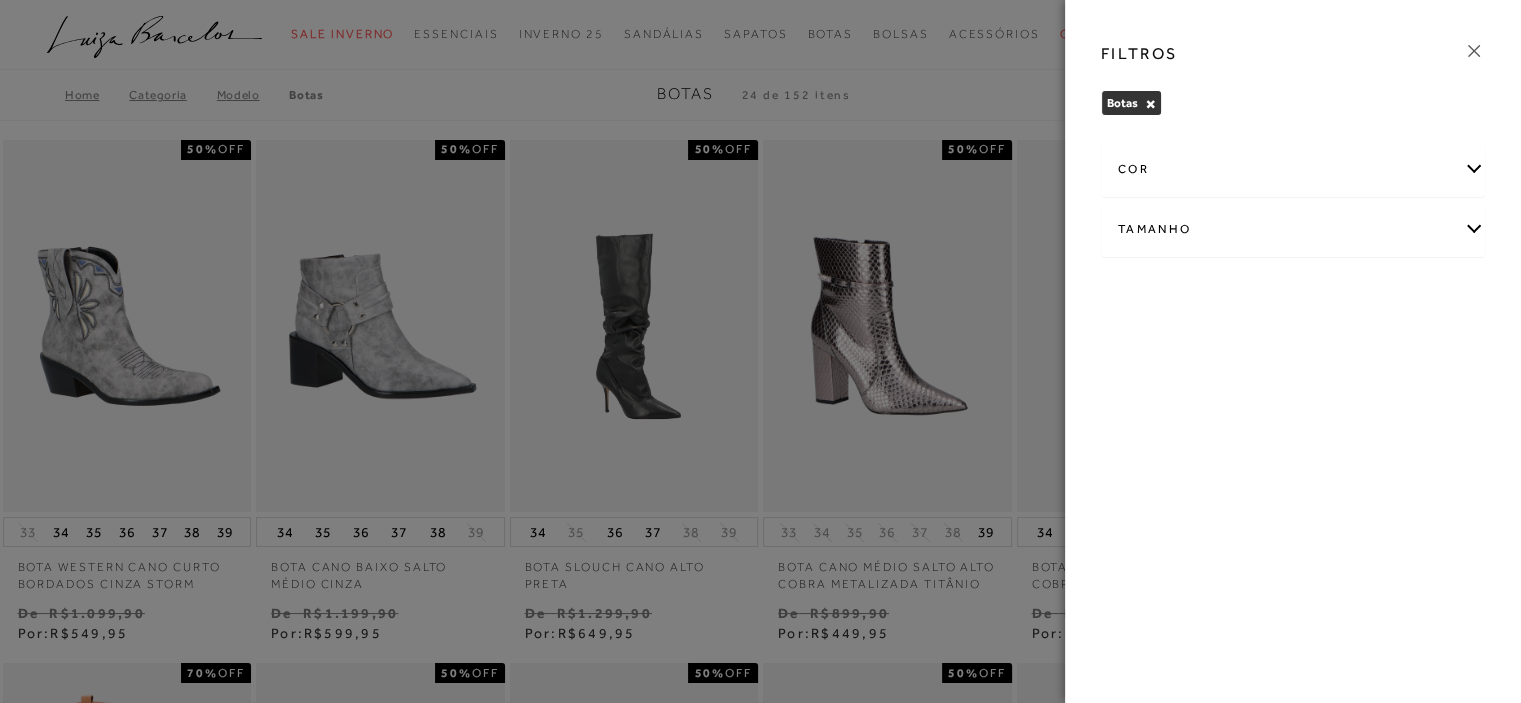 click on "Tamanho" at bounding box center (1293, 229) 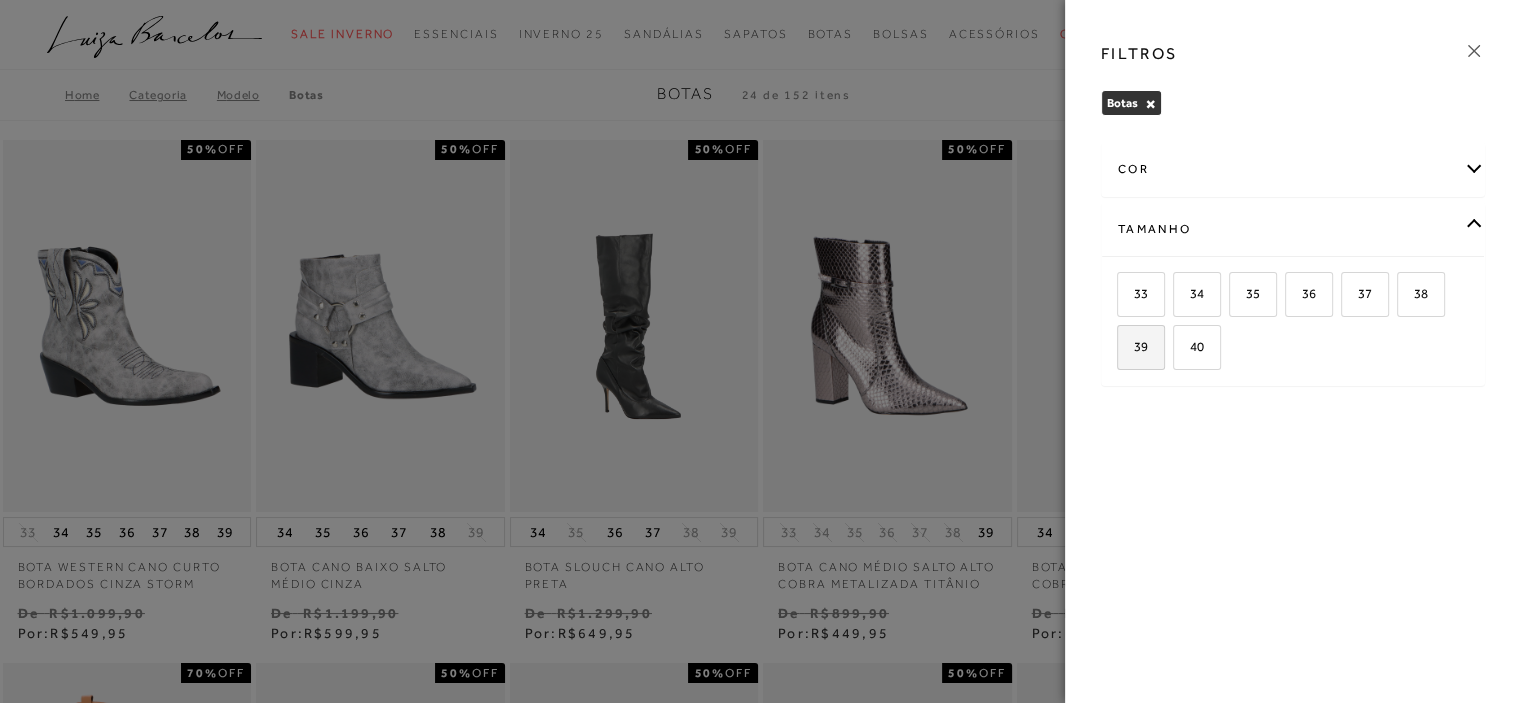 click on "39" at bounding box center [1133, 346] 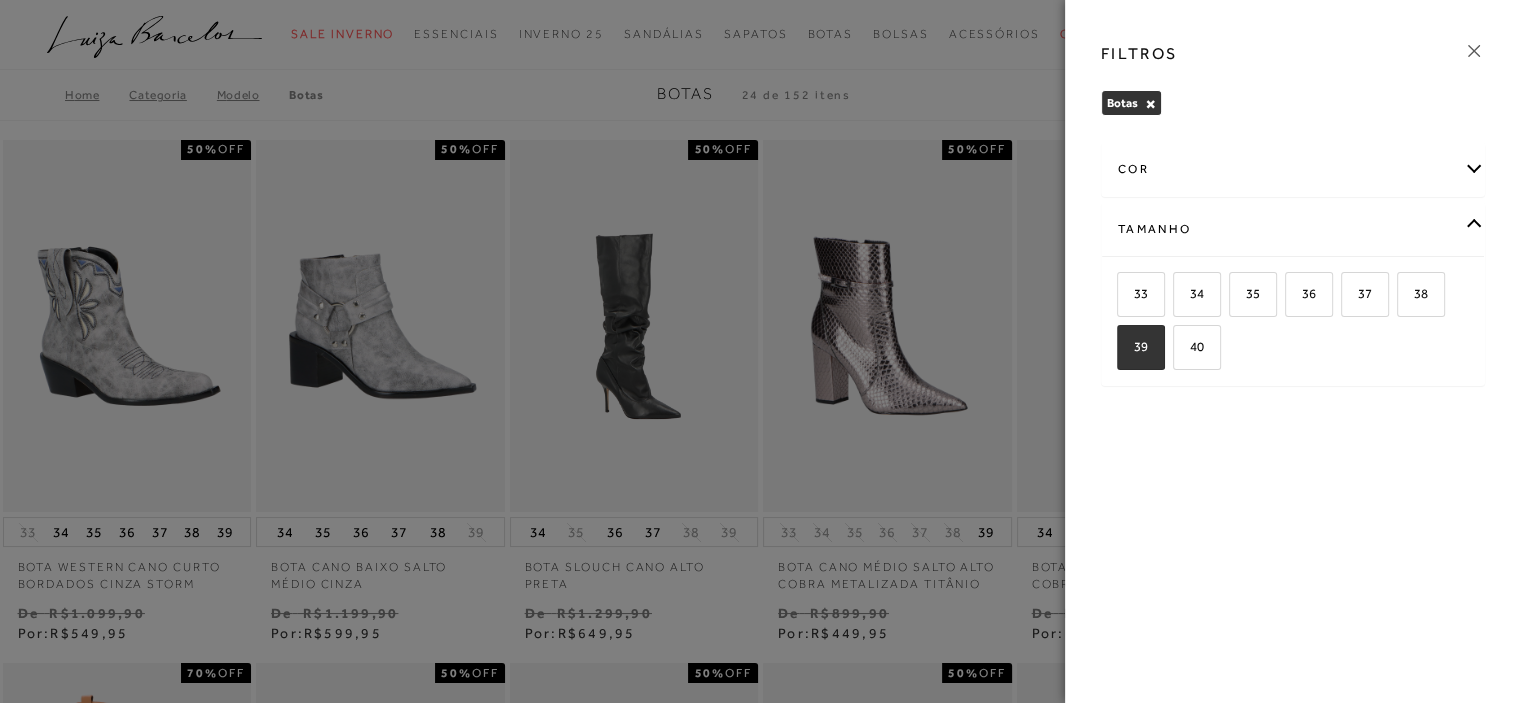 checkbox on "true" 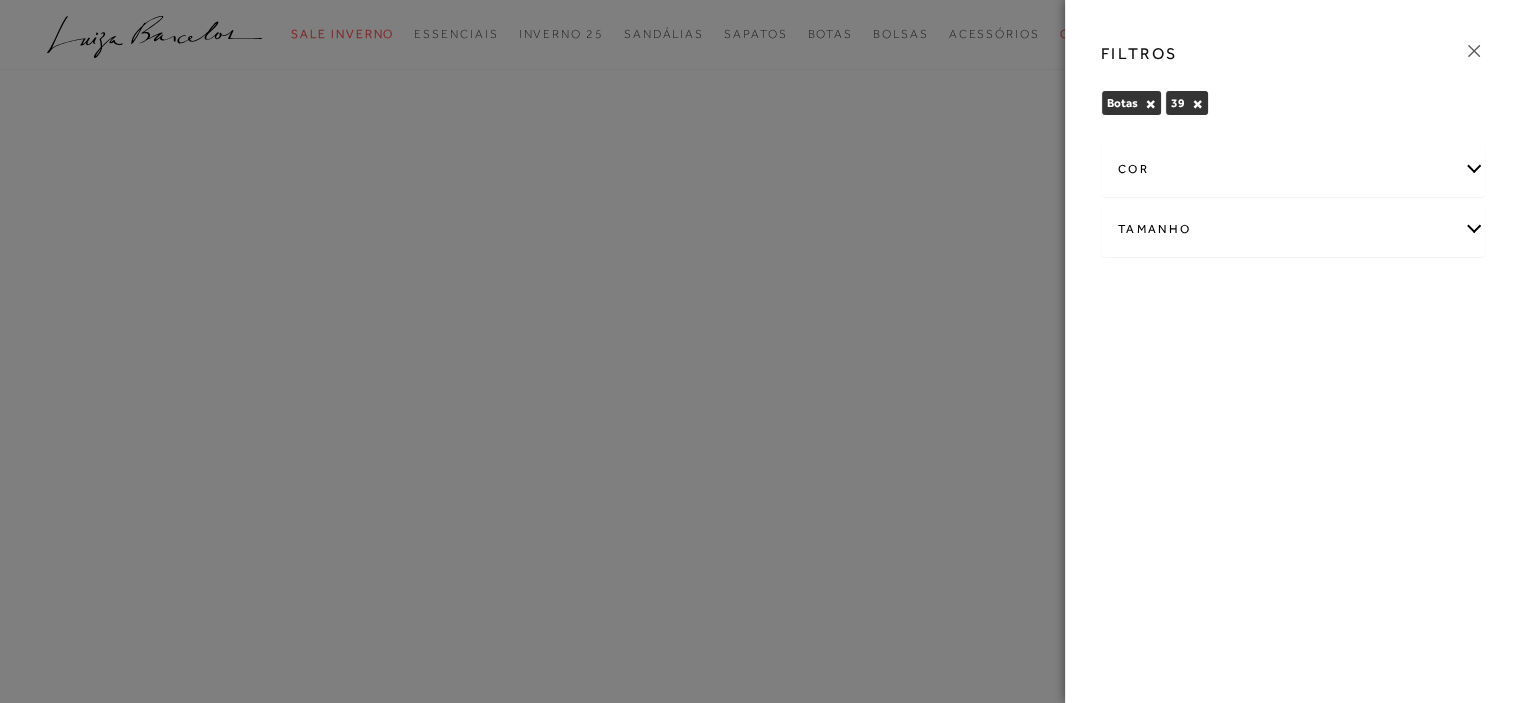 click on "Tamanho" at bounding box center (1293, 229) 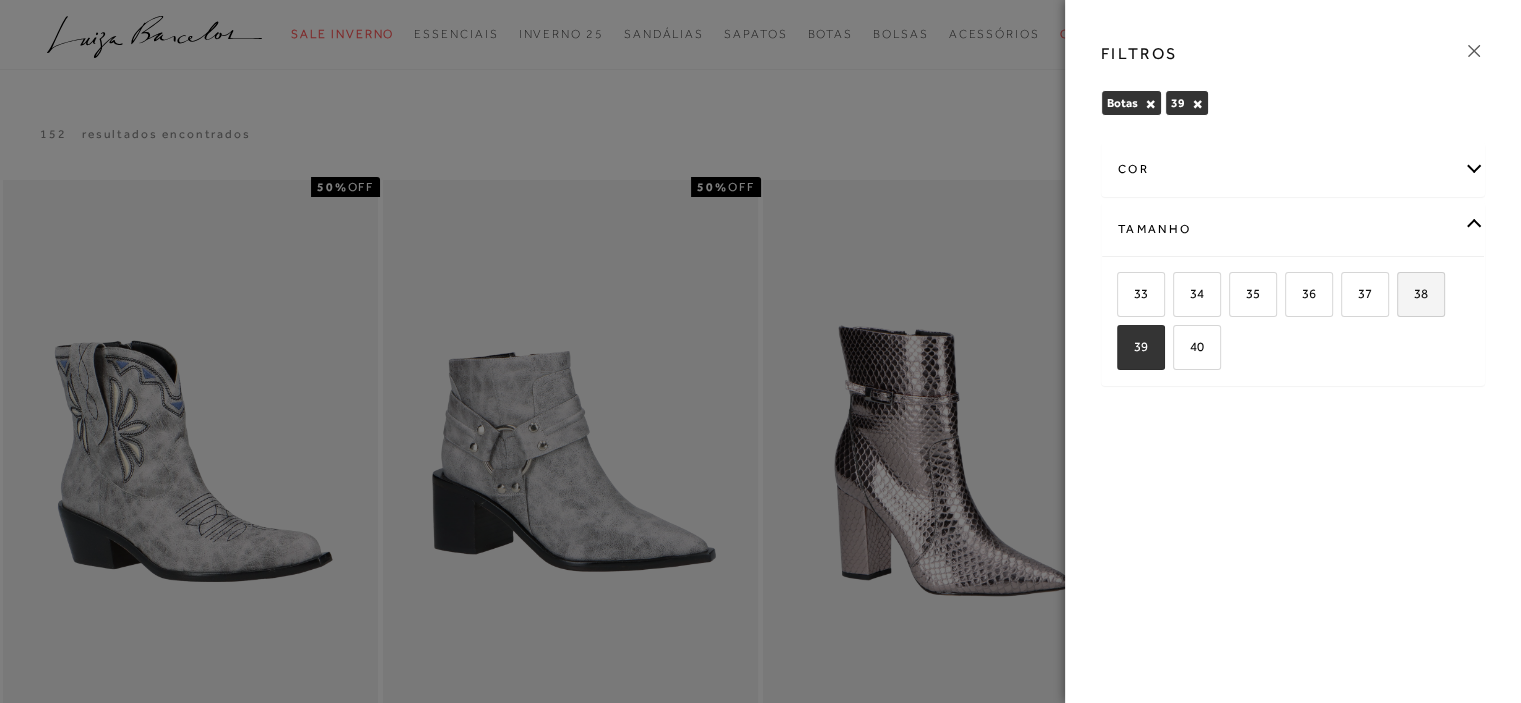 click on "38" at bounding box center [1413, 293] 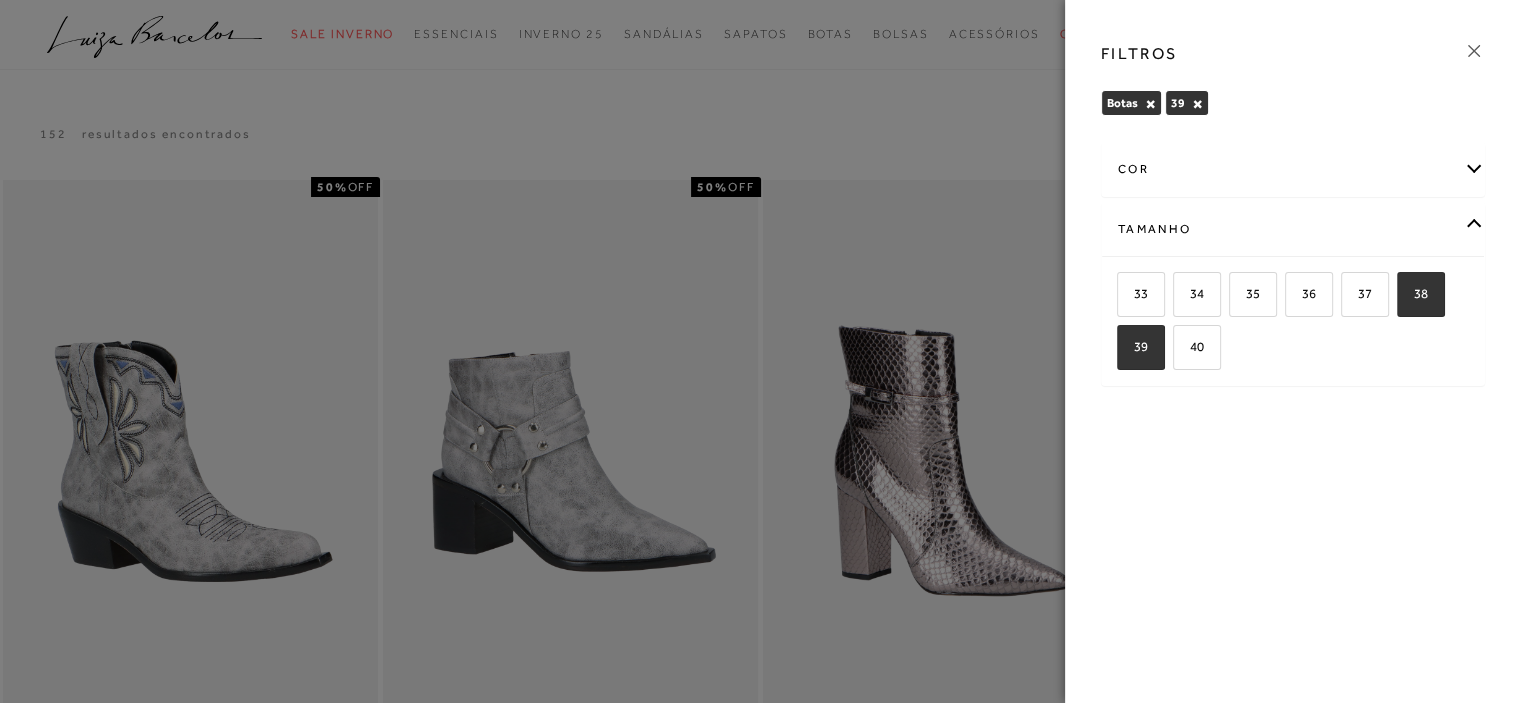 checkbox on "true" 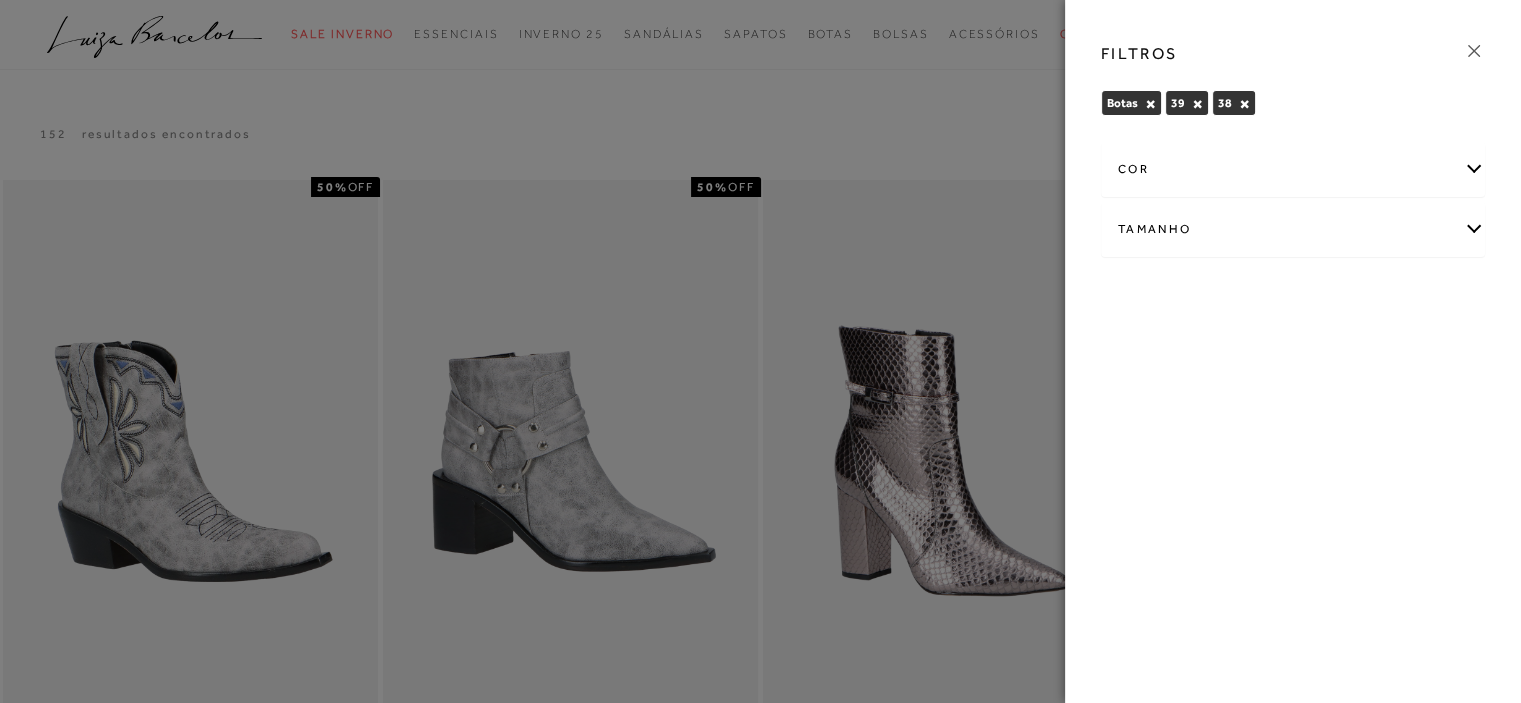 click 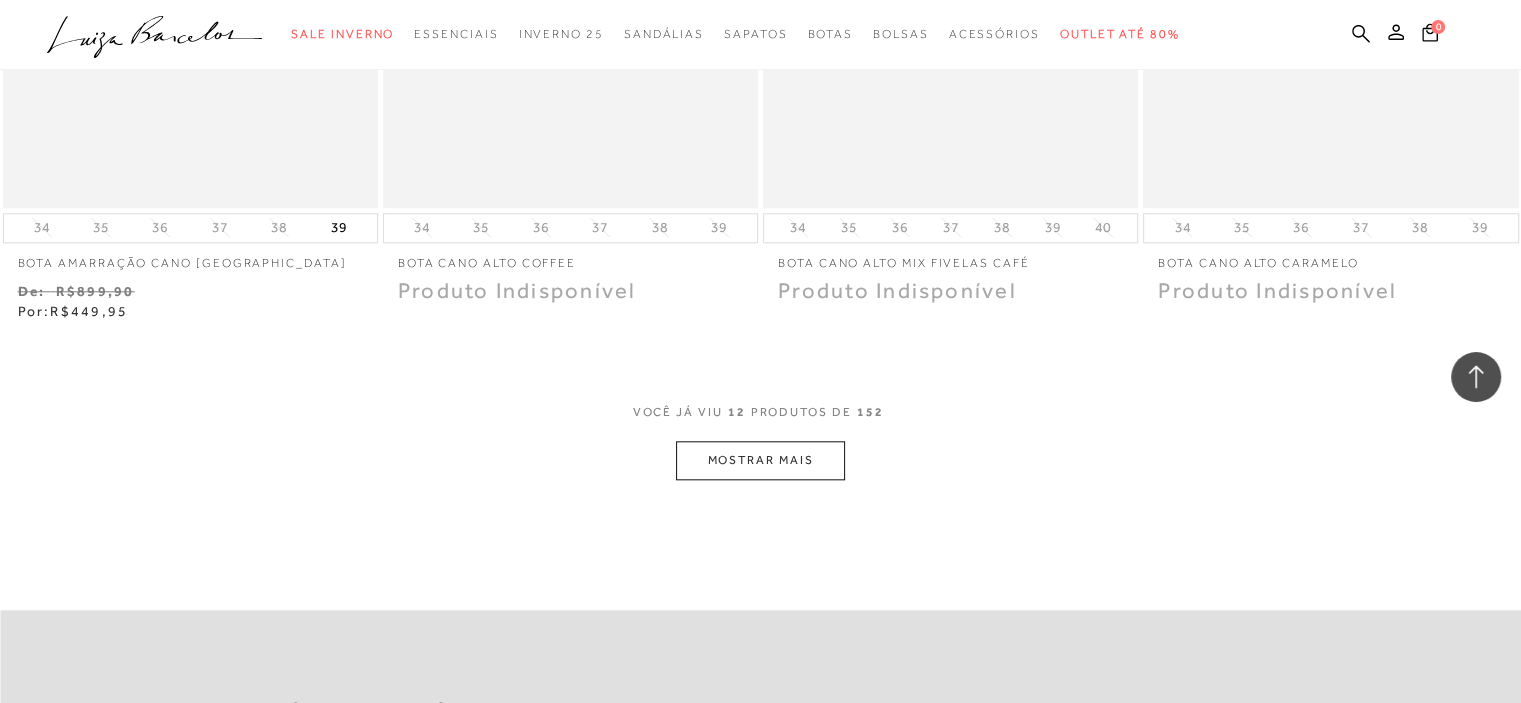 scroll, scrollTop: 2000, scrollLeft: 0, axis: vertical 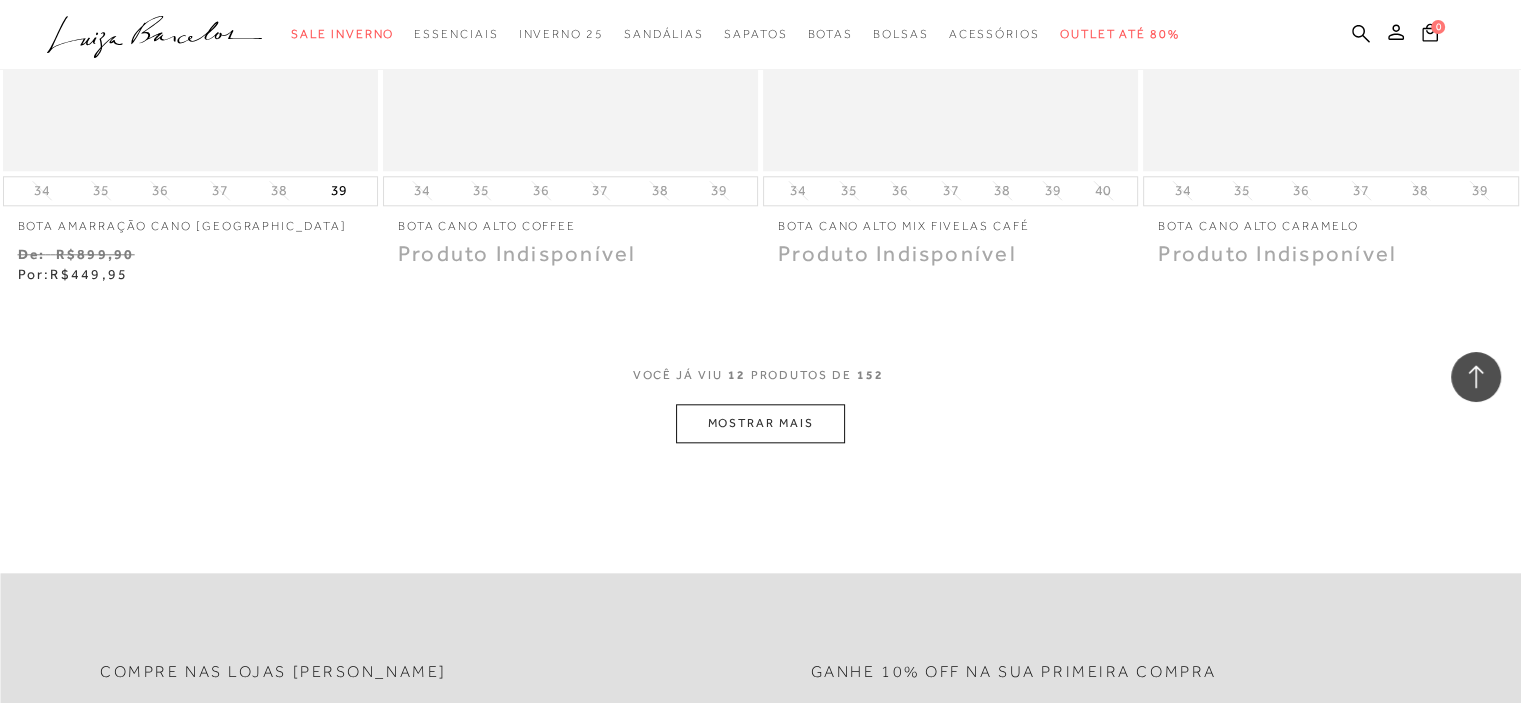 click on "MOSTRAR MAIS" at bounding box center (760, 423) 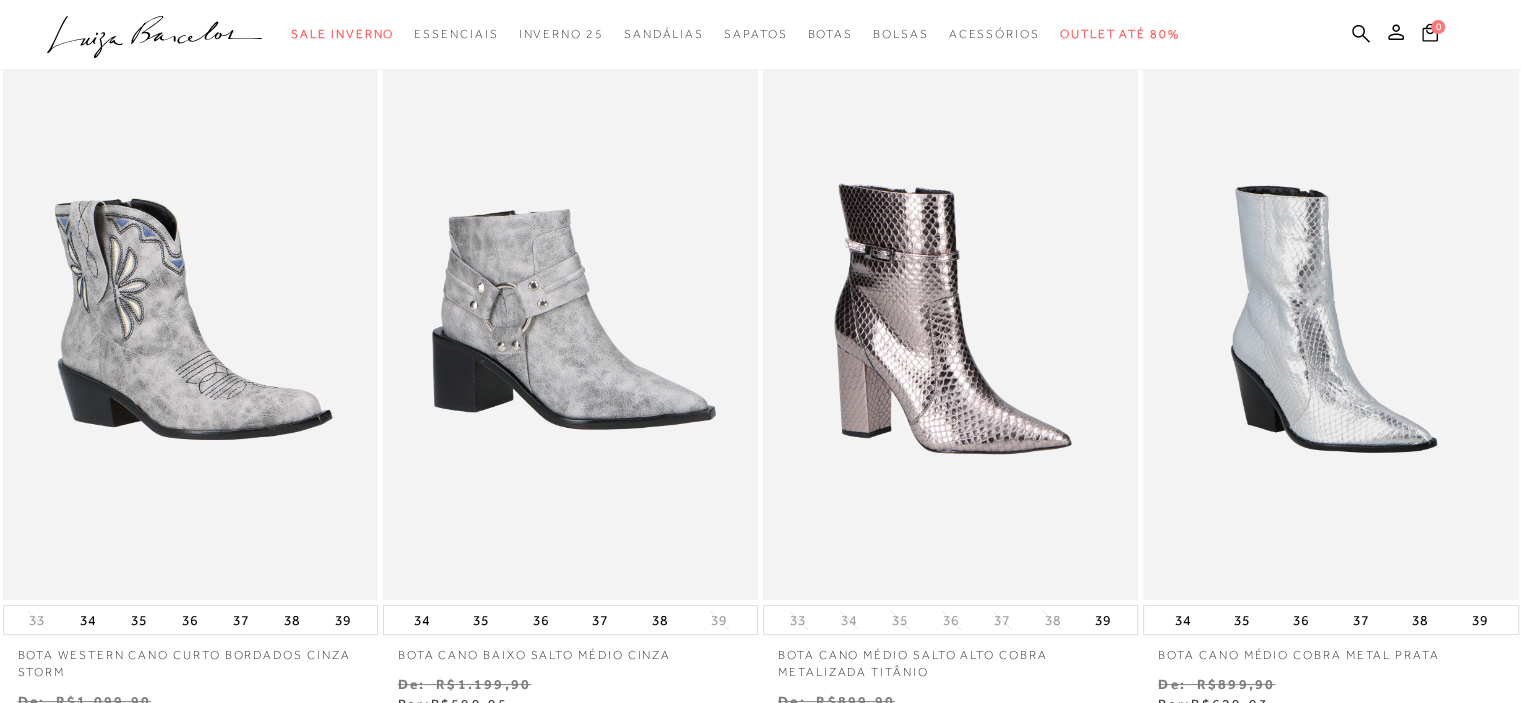 scroll, scrollTop: 0, scrollLeft: 0, axis: both 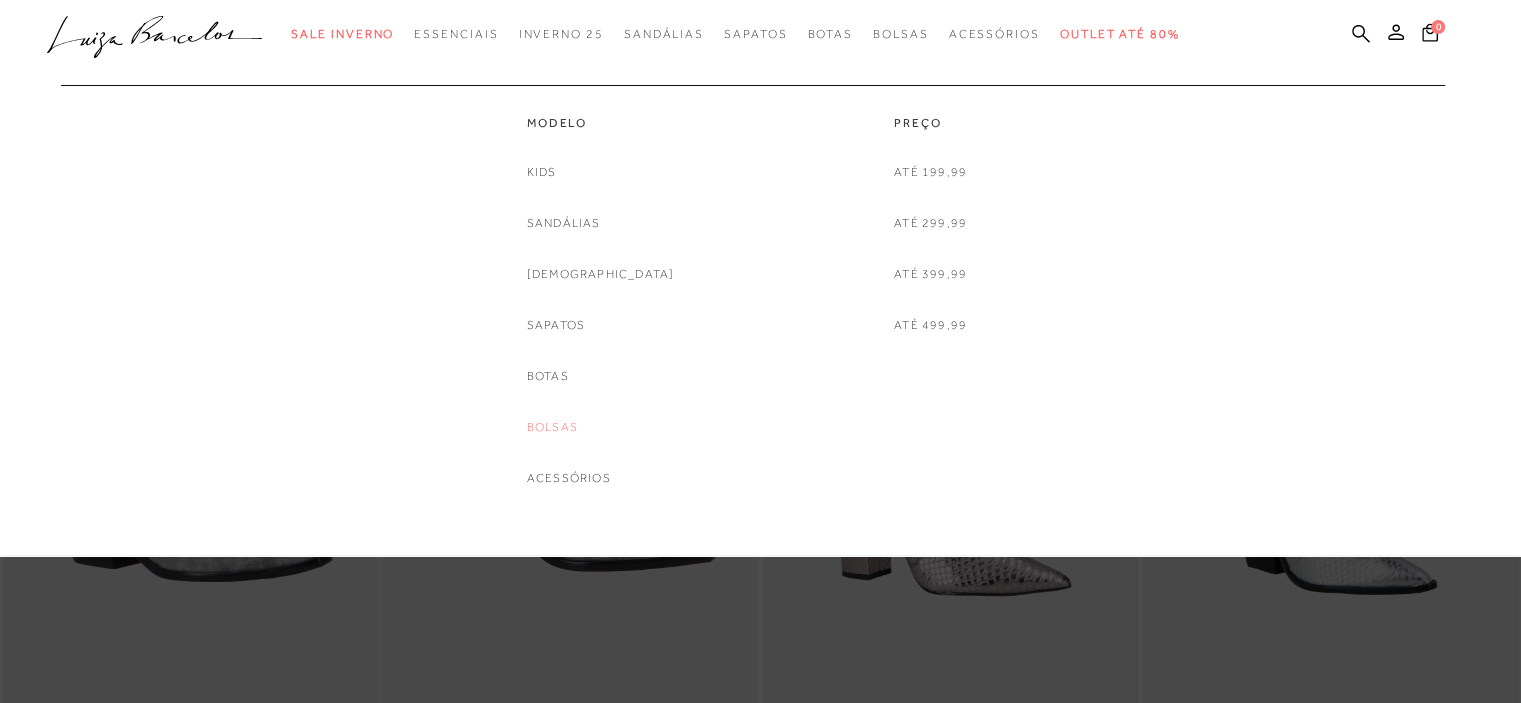 click on "Bolsas" at bounding box center (552, 427) 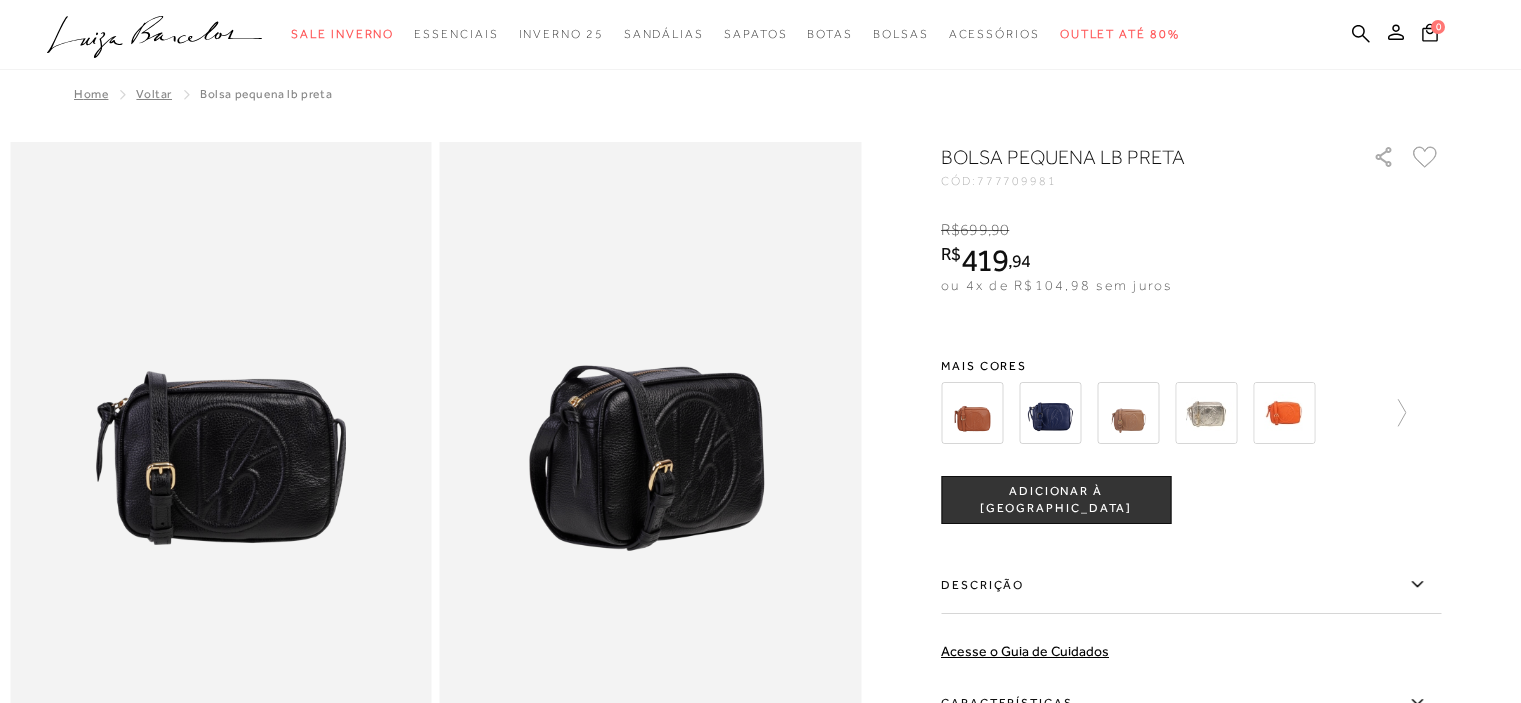 scroll, scrollTop: 0, scrollLeft: 0, axis: both 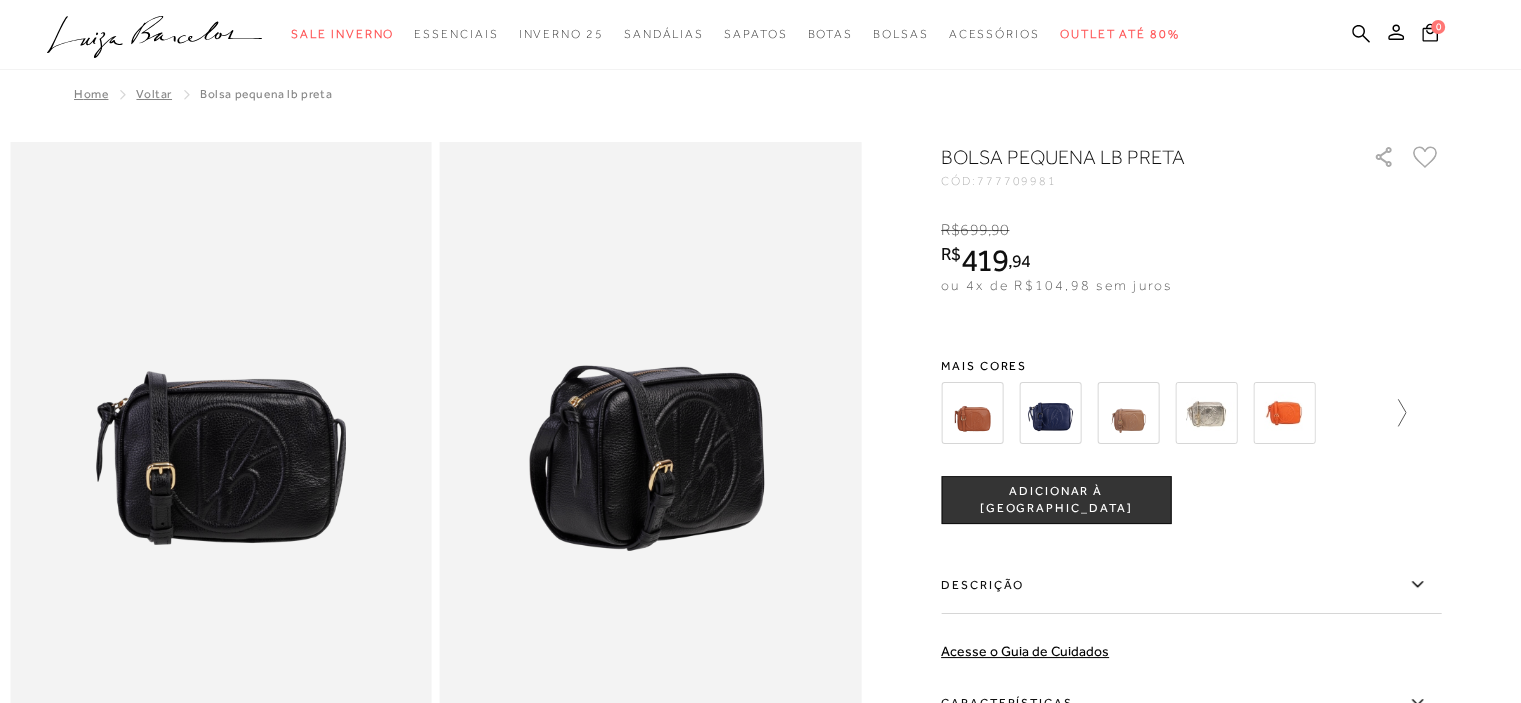 click 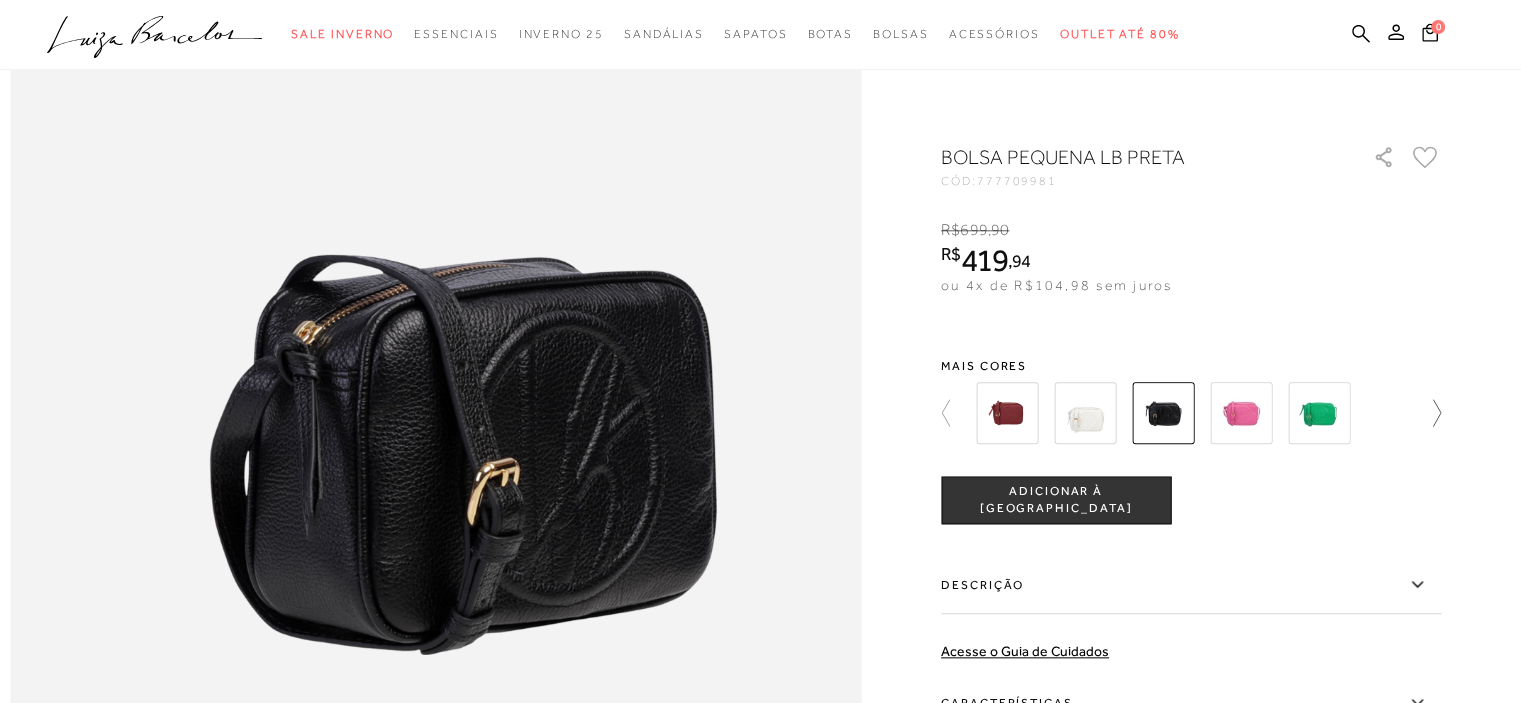 scroll, scrollTop: 2000, scrollLeft: 0, axis: vertical 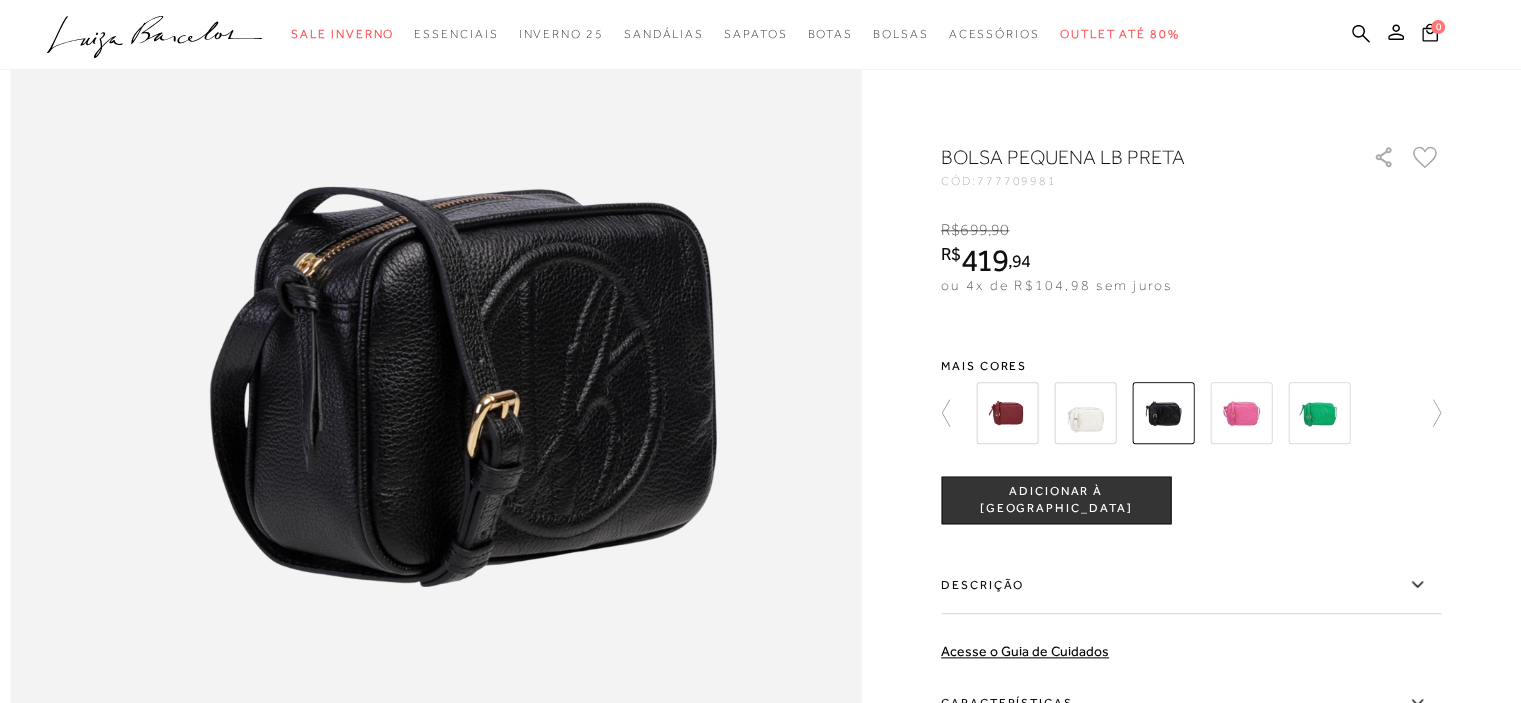 click on "ADICIONAR À [GEOGRAPHIC_DATA]" at bounding box center (1056, 500) 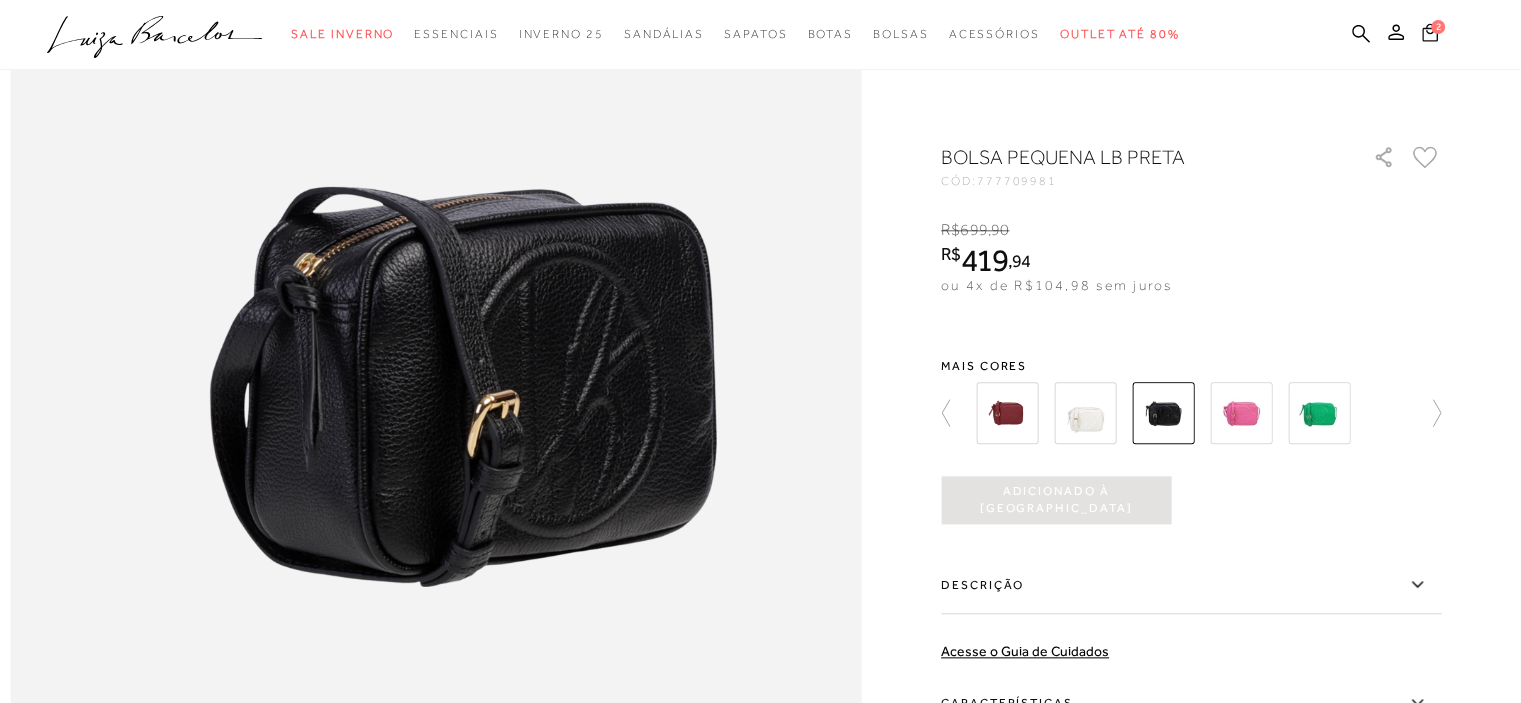 click 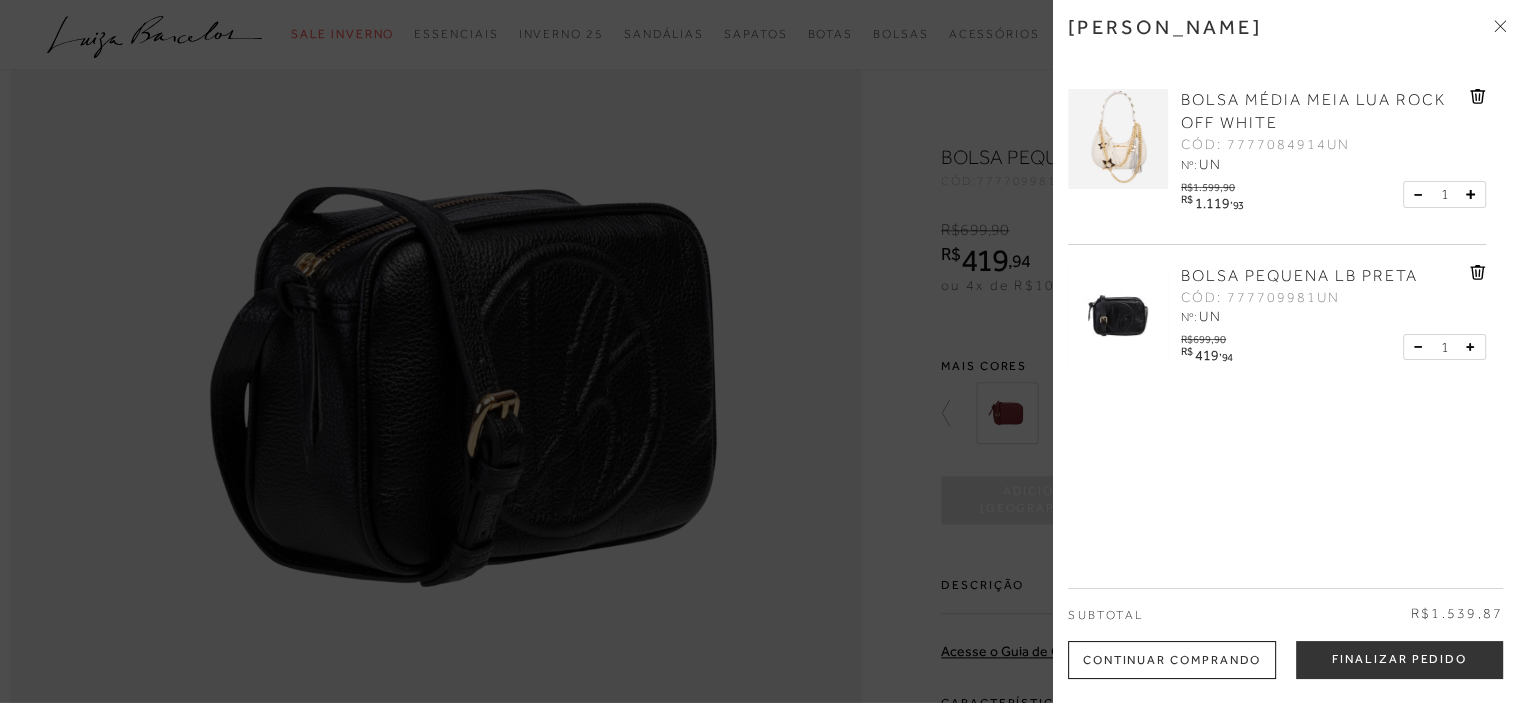 click at bounding box center [760, 351] 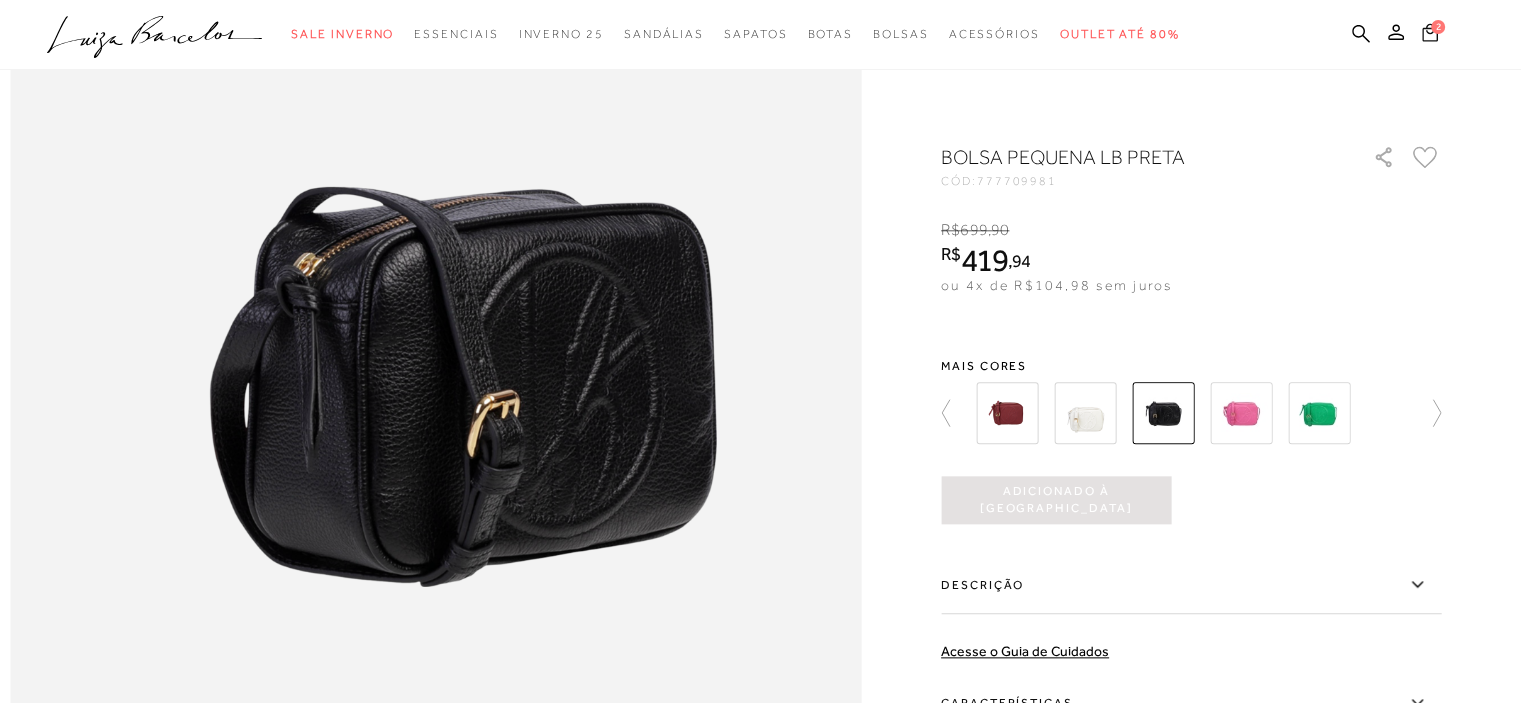 click 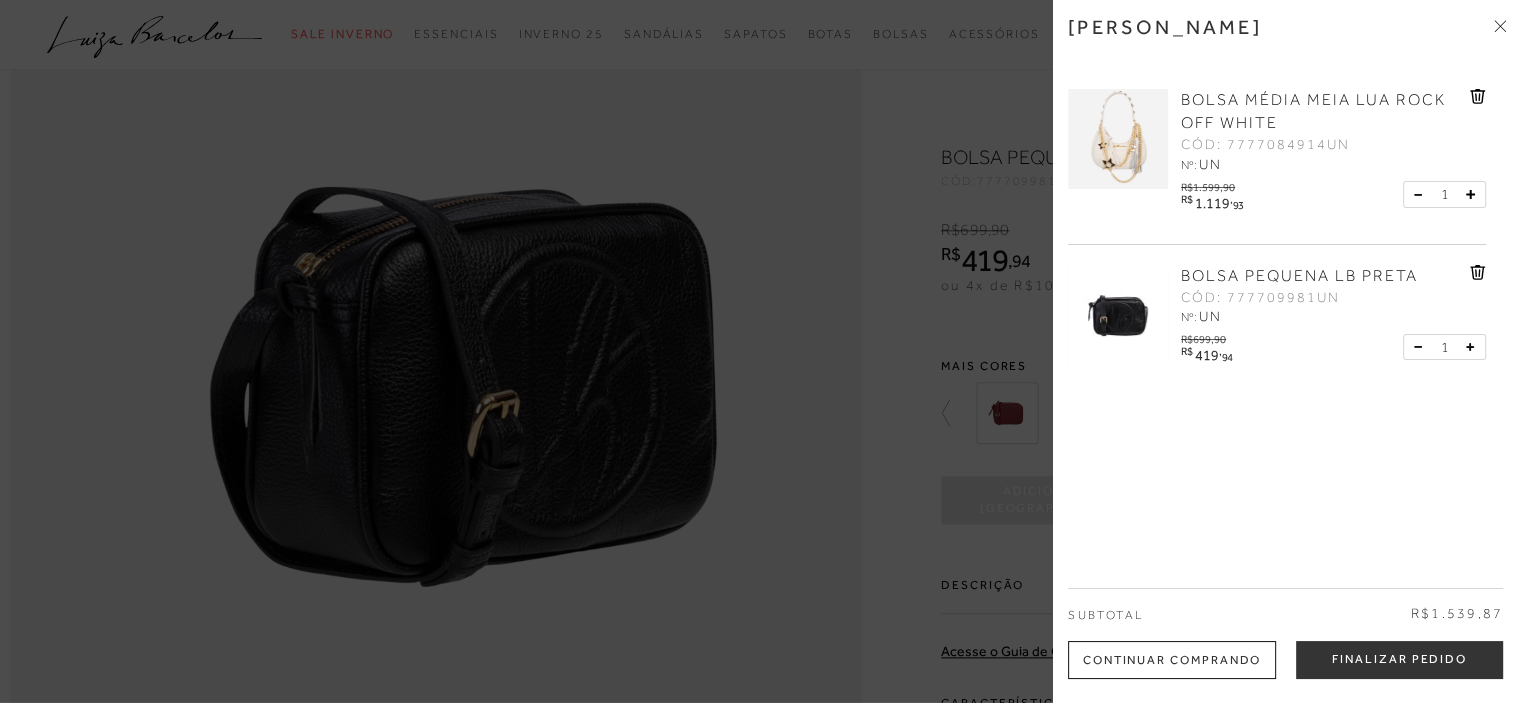 click 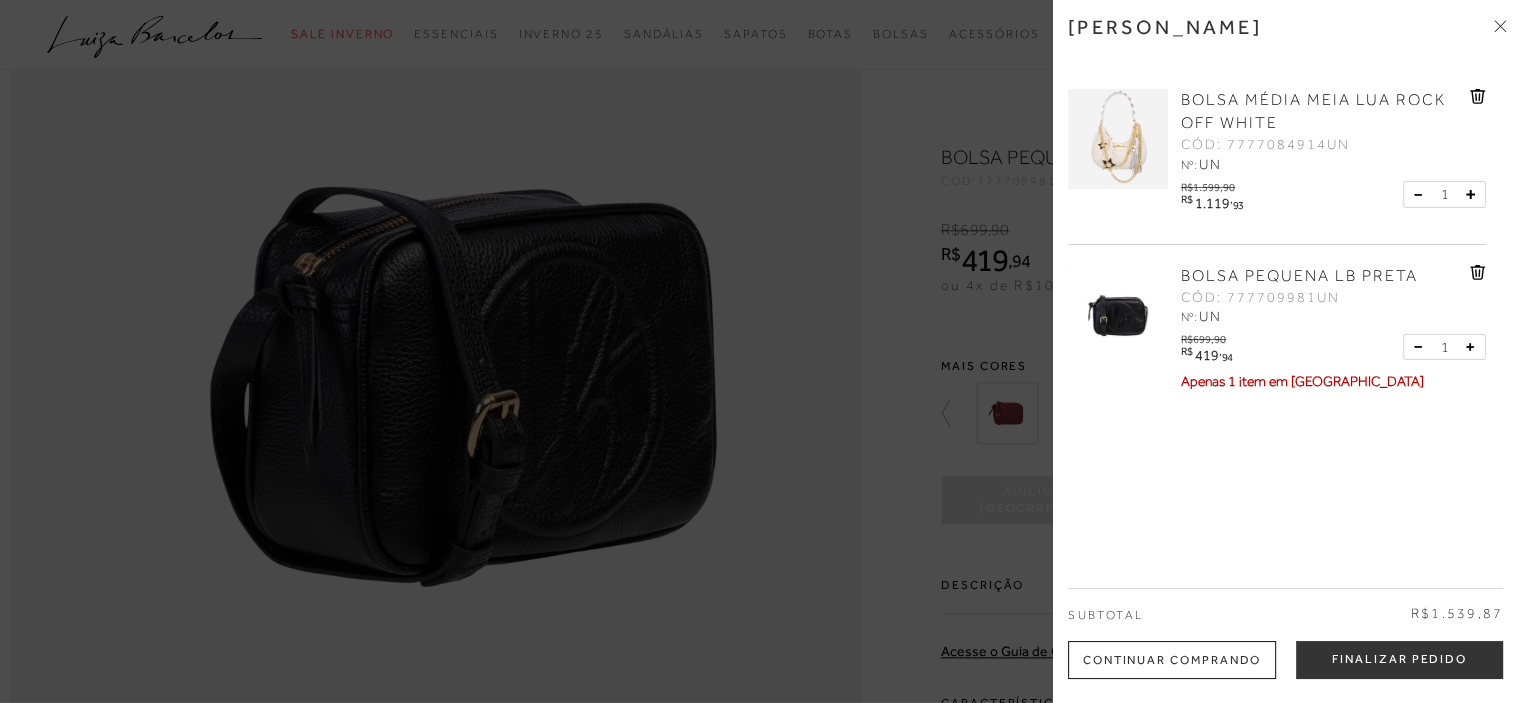 click at bounding box center [1466, 347] 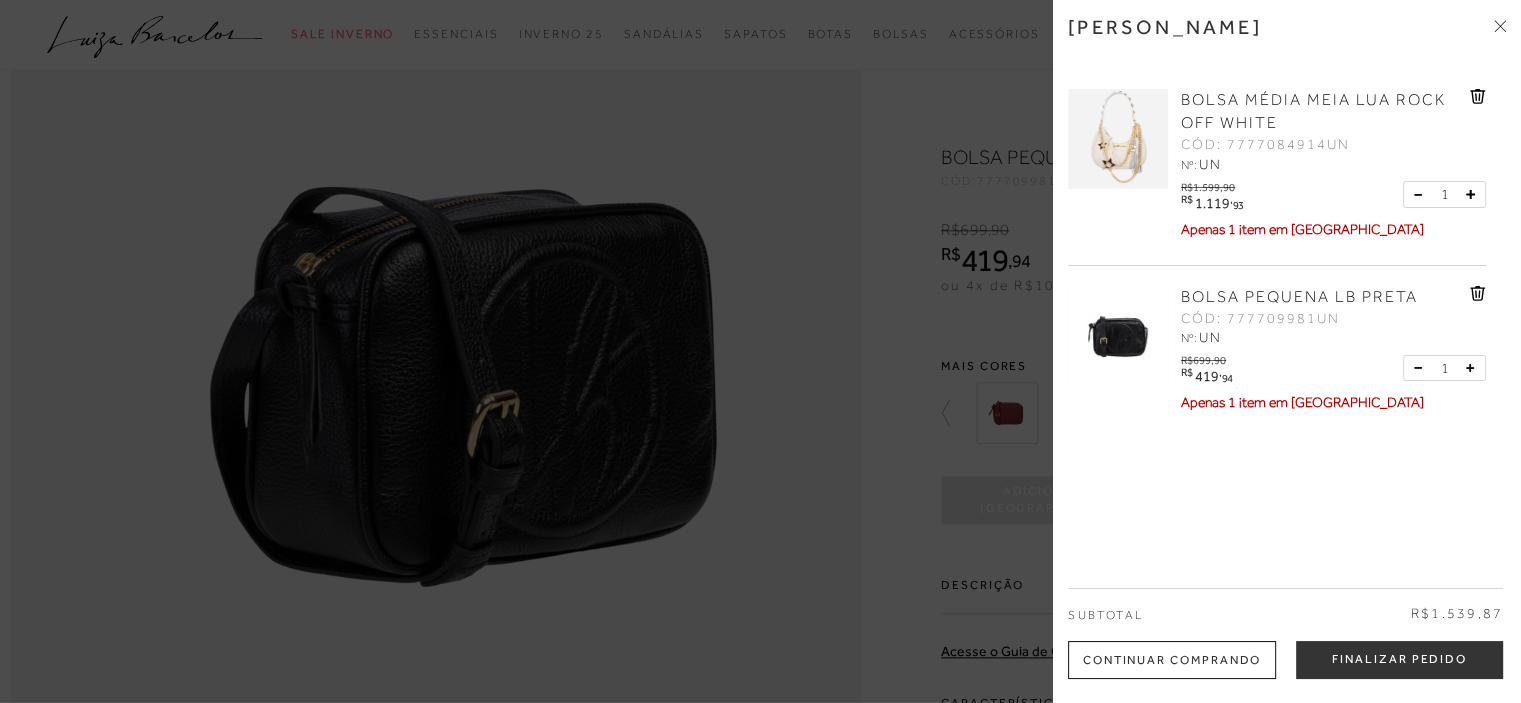 click at bounding box center (760, 351) 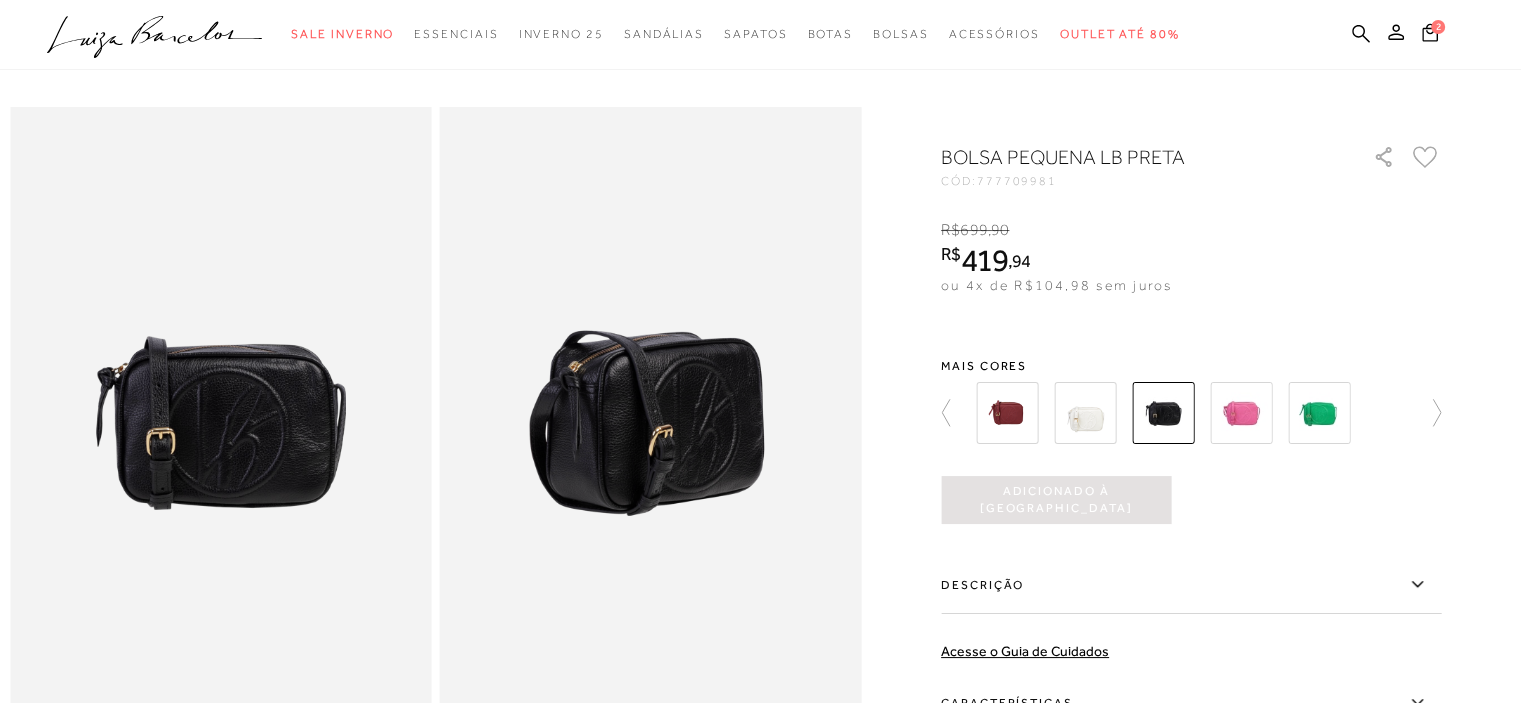 scroll, scrollTop: 0, scrollLeft: 0, axis: both 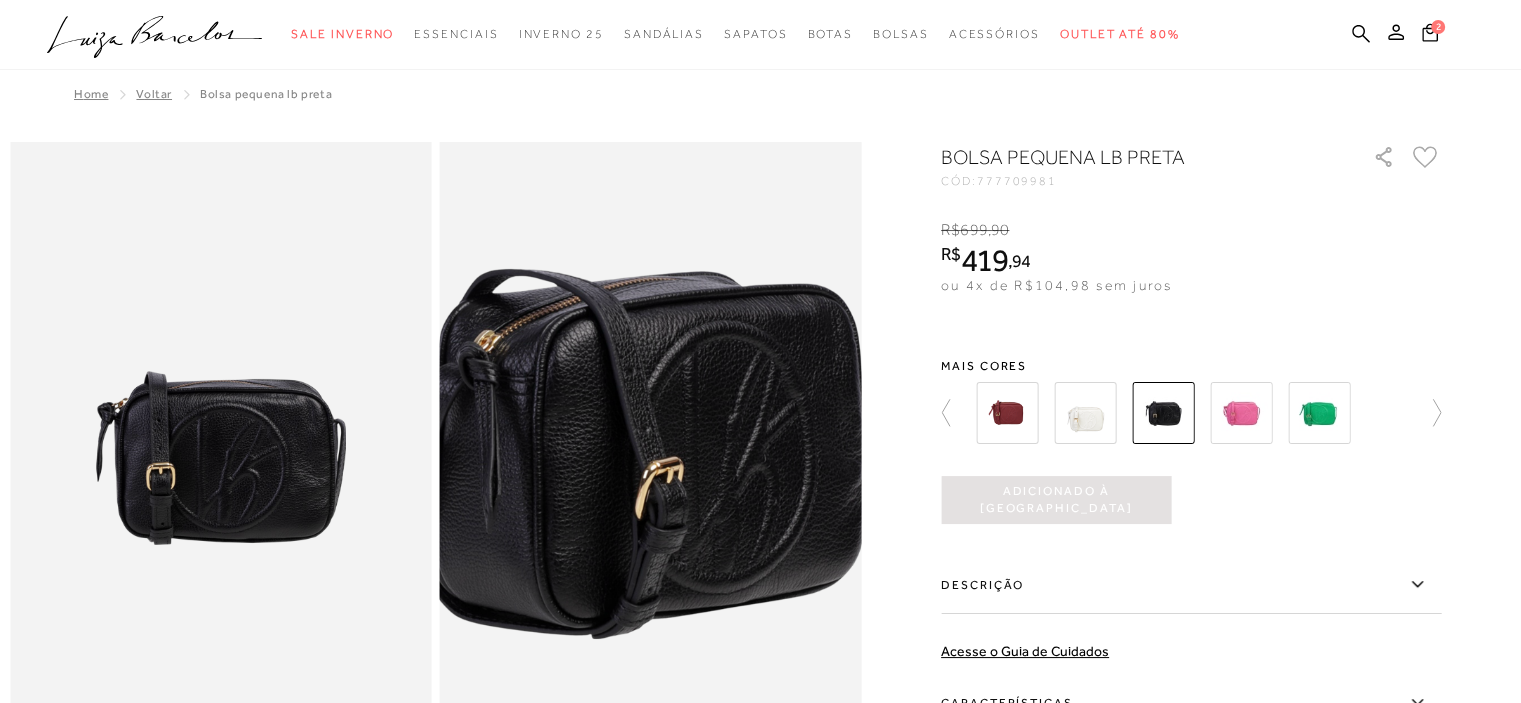click at bounding box center [638, 454] 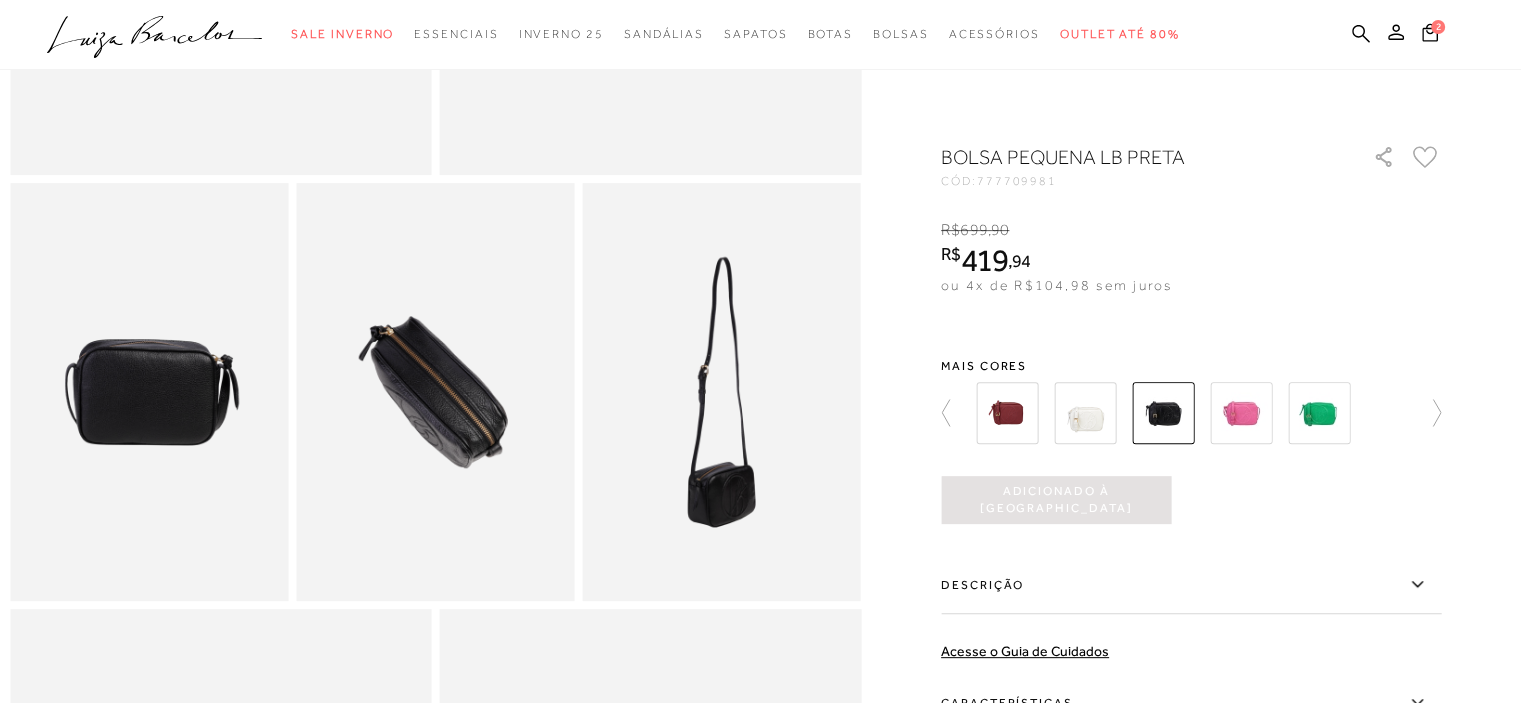 scroll, scrollTop: 600, scrollLeft: 0, axis: vertical 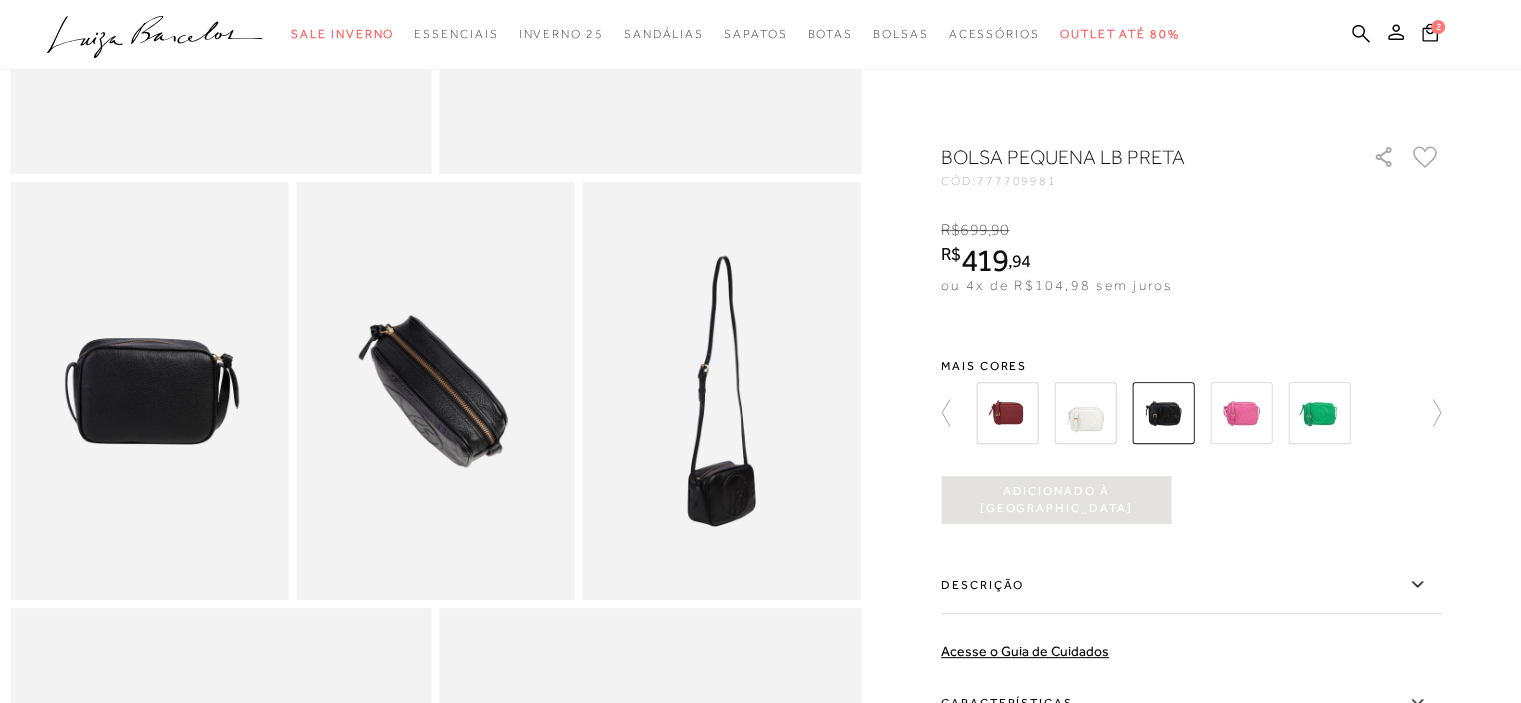 click at bounding box center [435, 390] 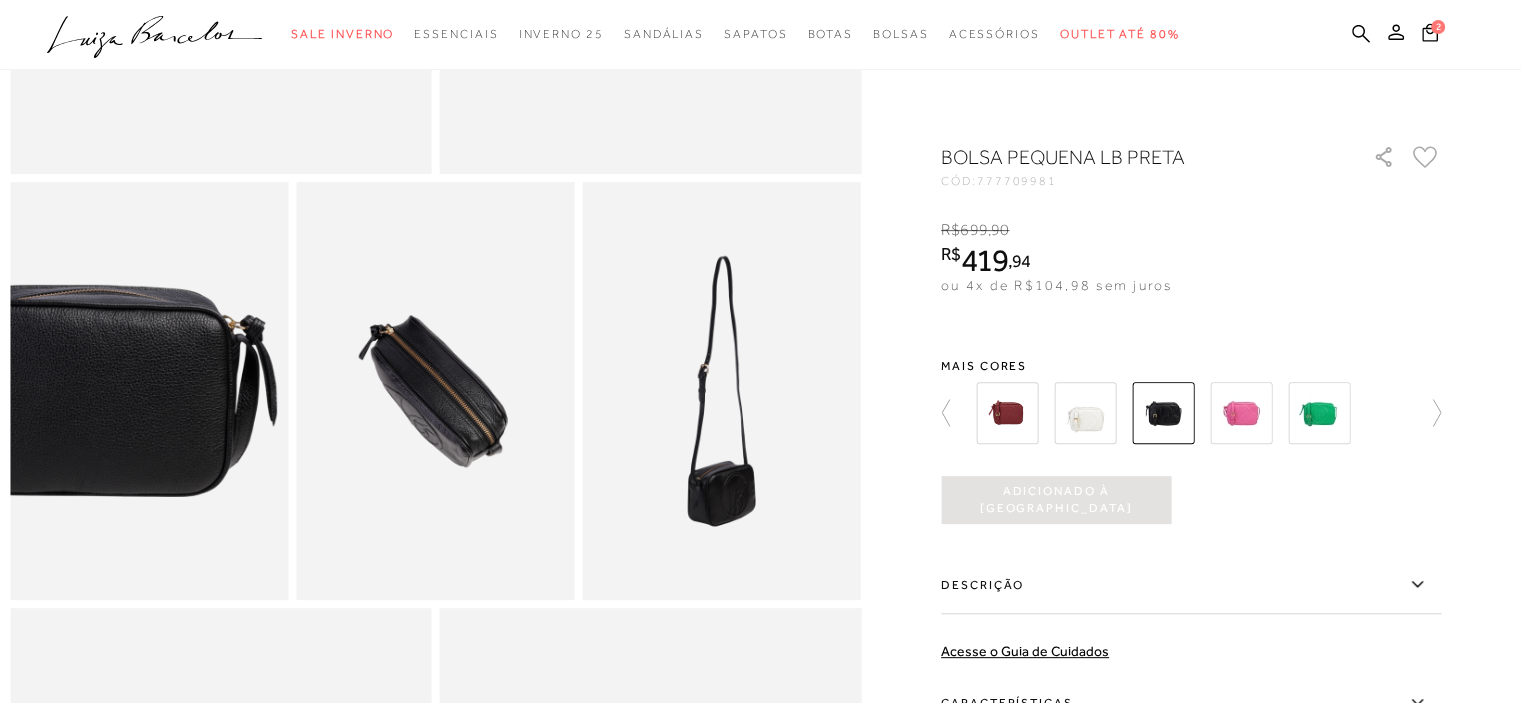 click at bounding box center (98, 391) 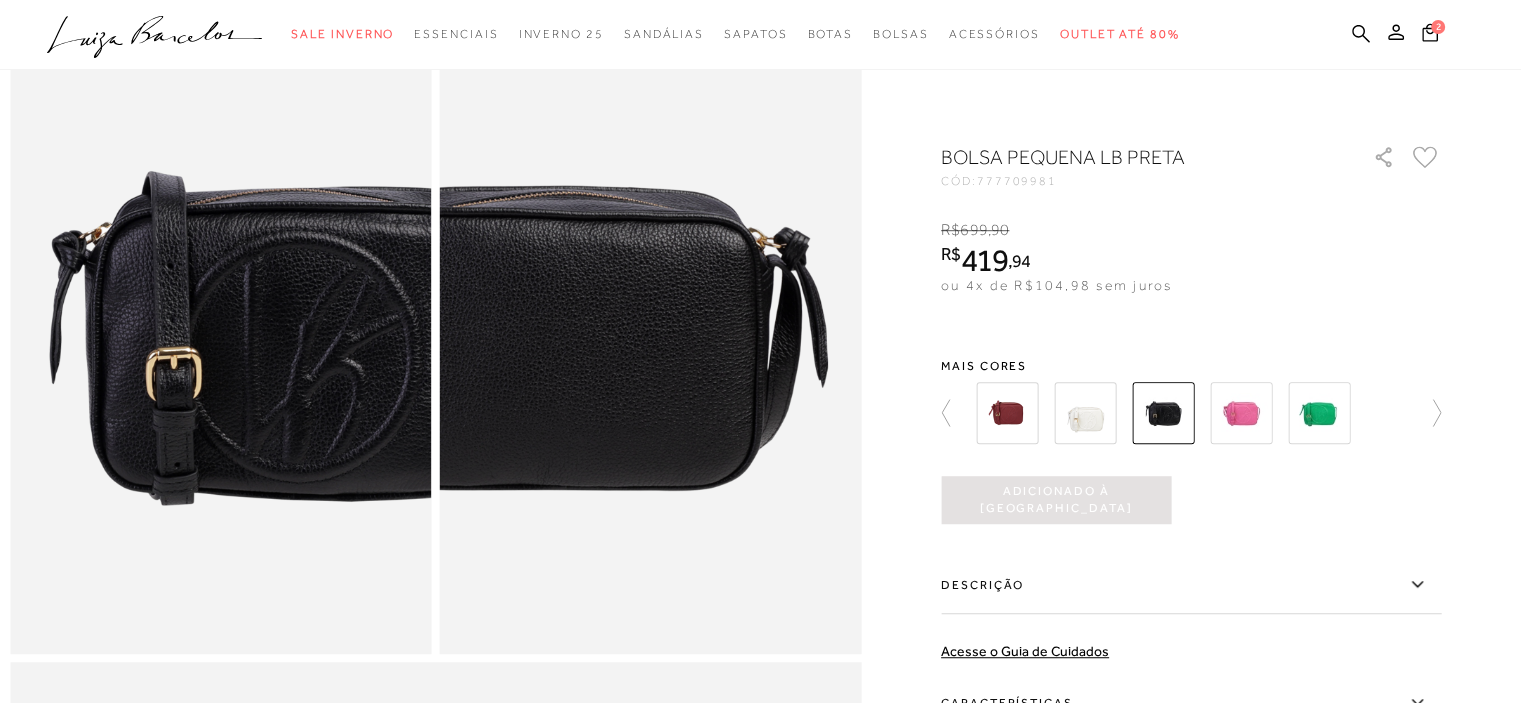 scroll, scrollTop: 1200, scrollLeft: 0, axis: vertical 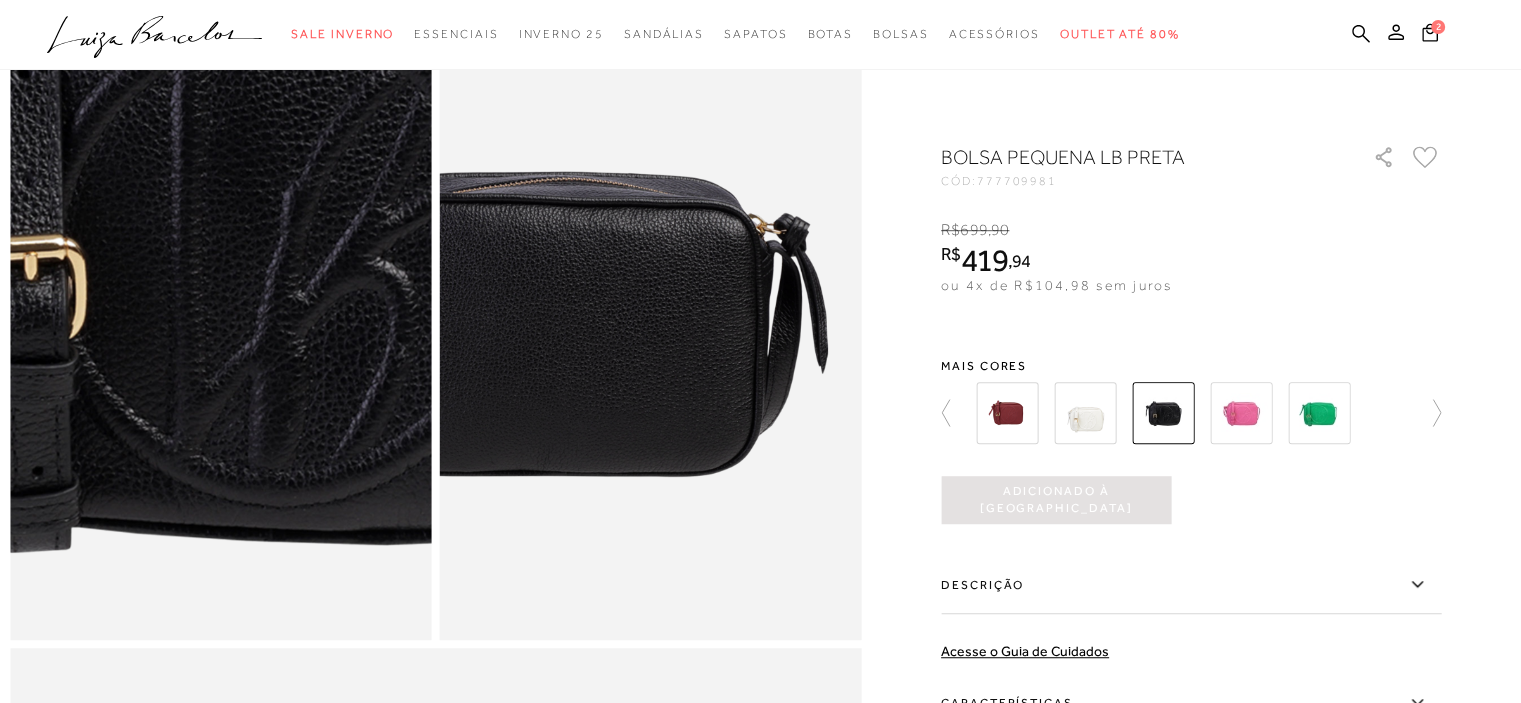 click at bounding box center (124, 218) 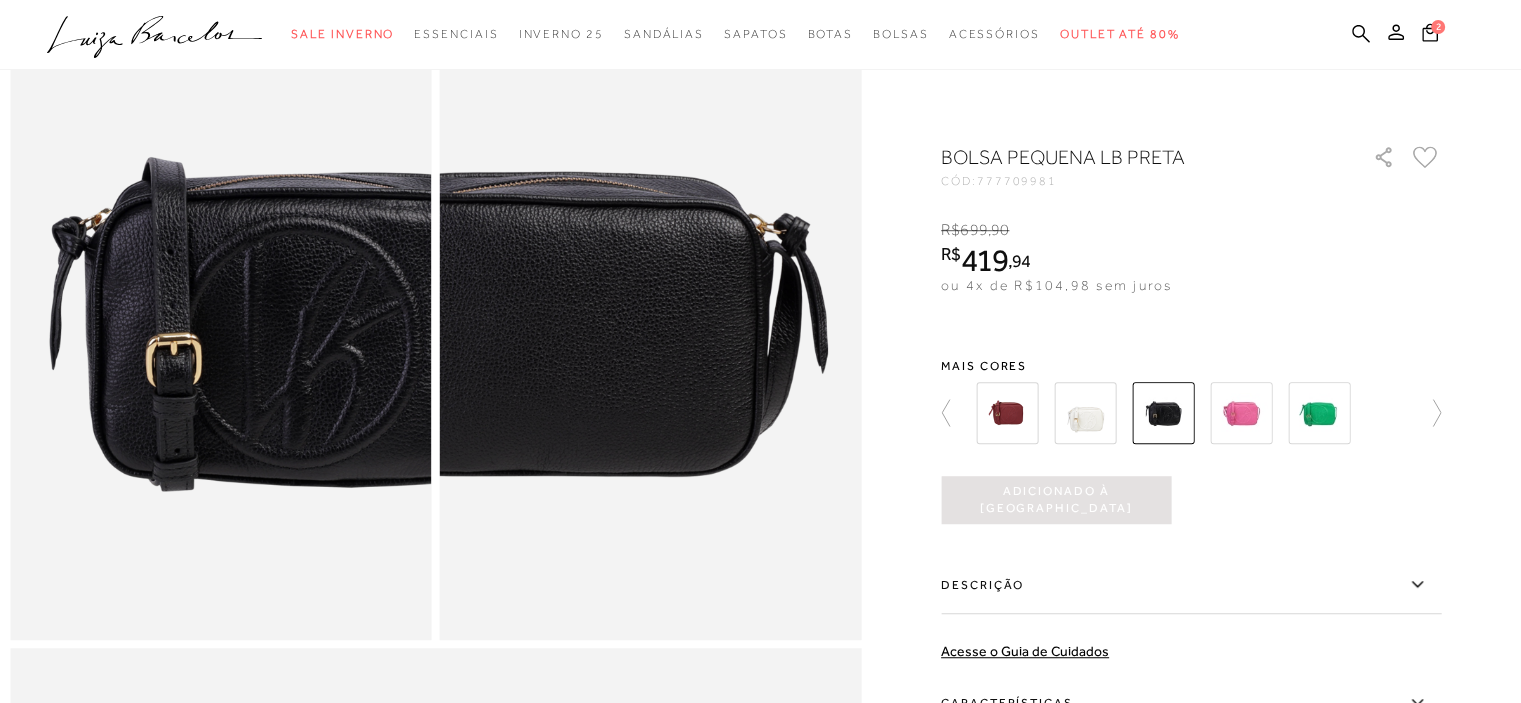 click at bounding box center (651, 324) 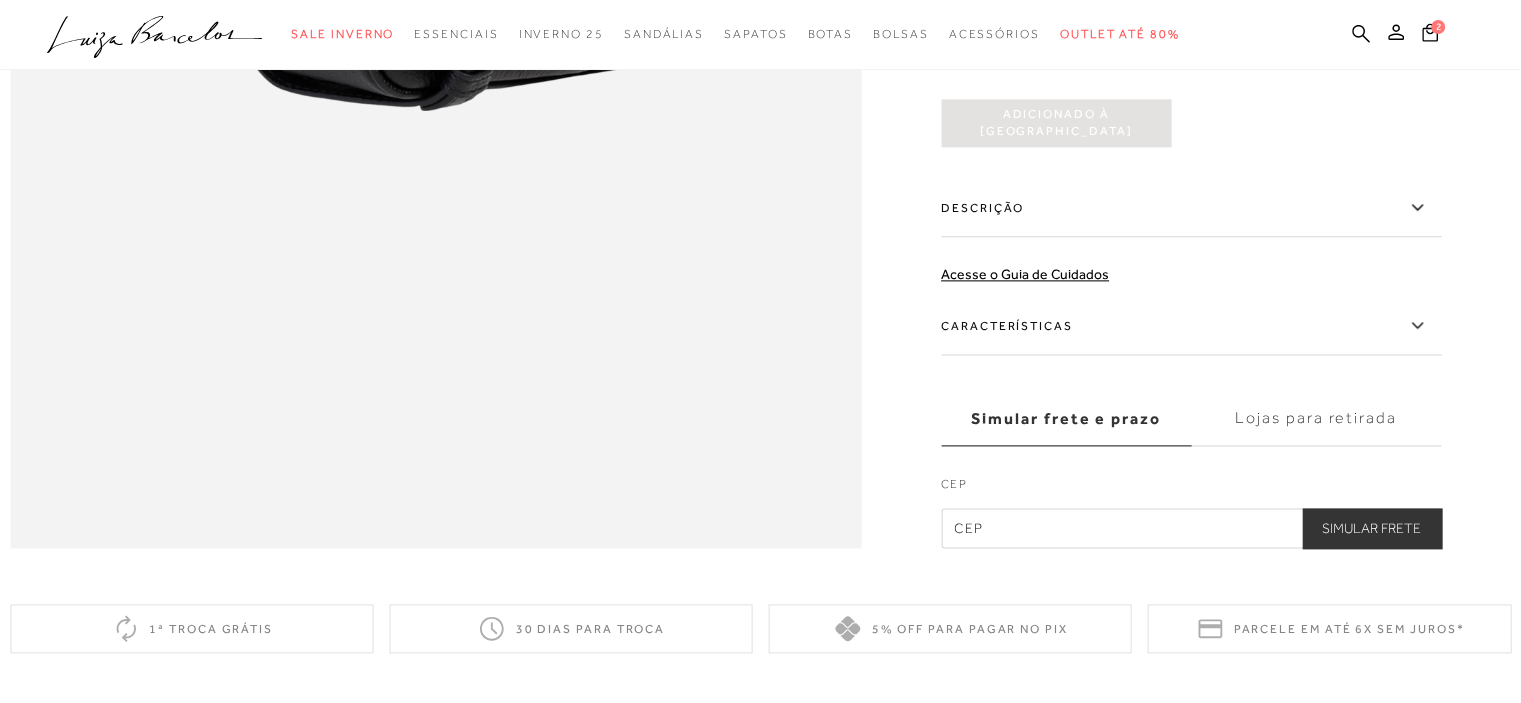 scroll, scrollTop: 2600, scrollLeft: 0, axis: vertical 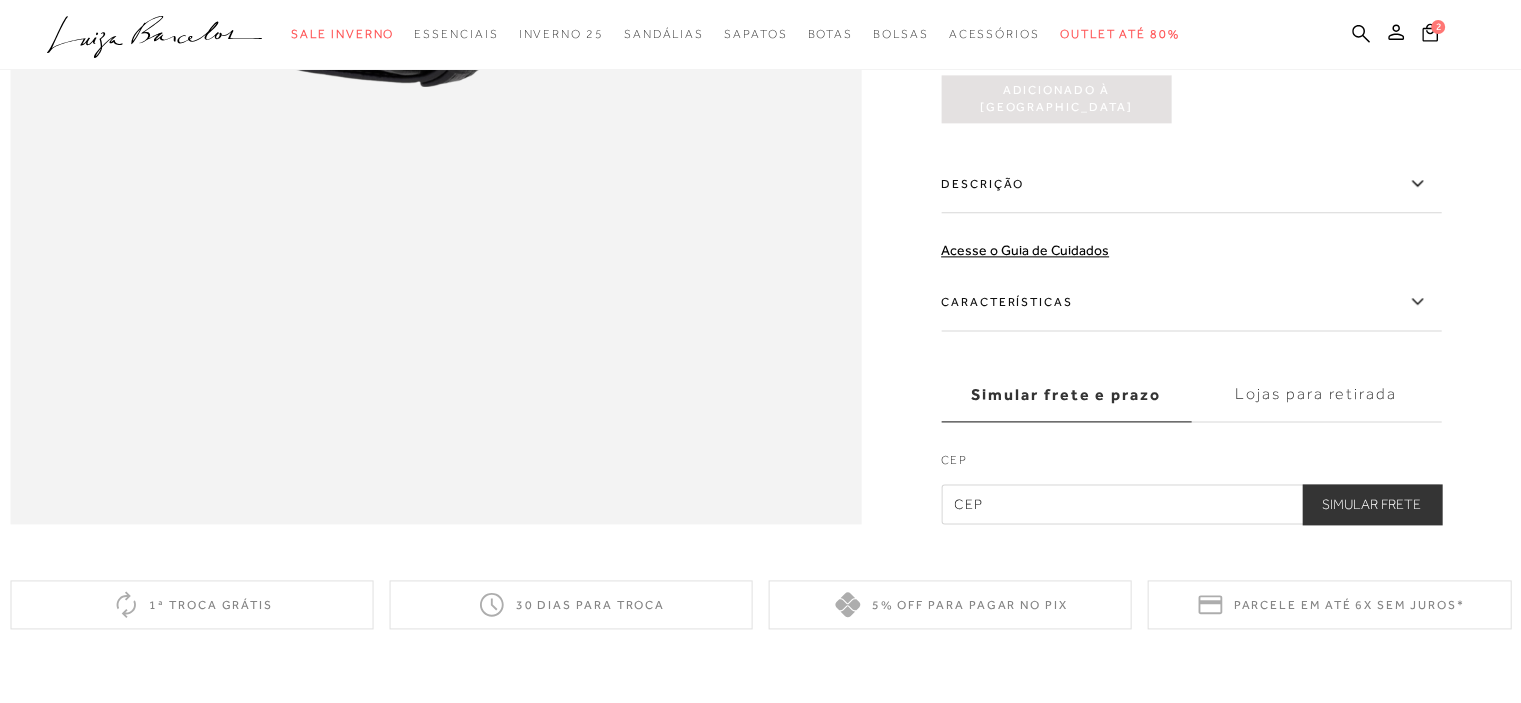 click on "Características" at bounding box center (1191, 302) 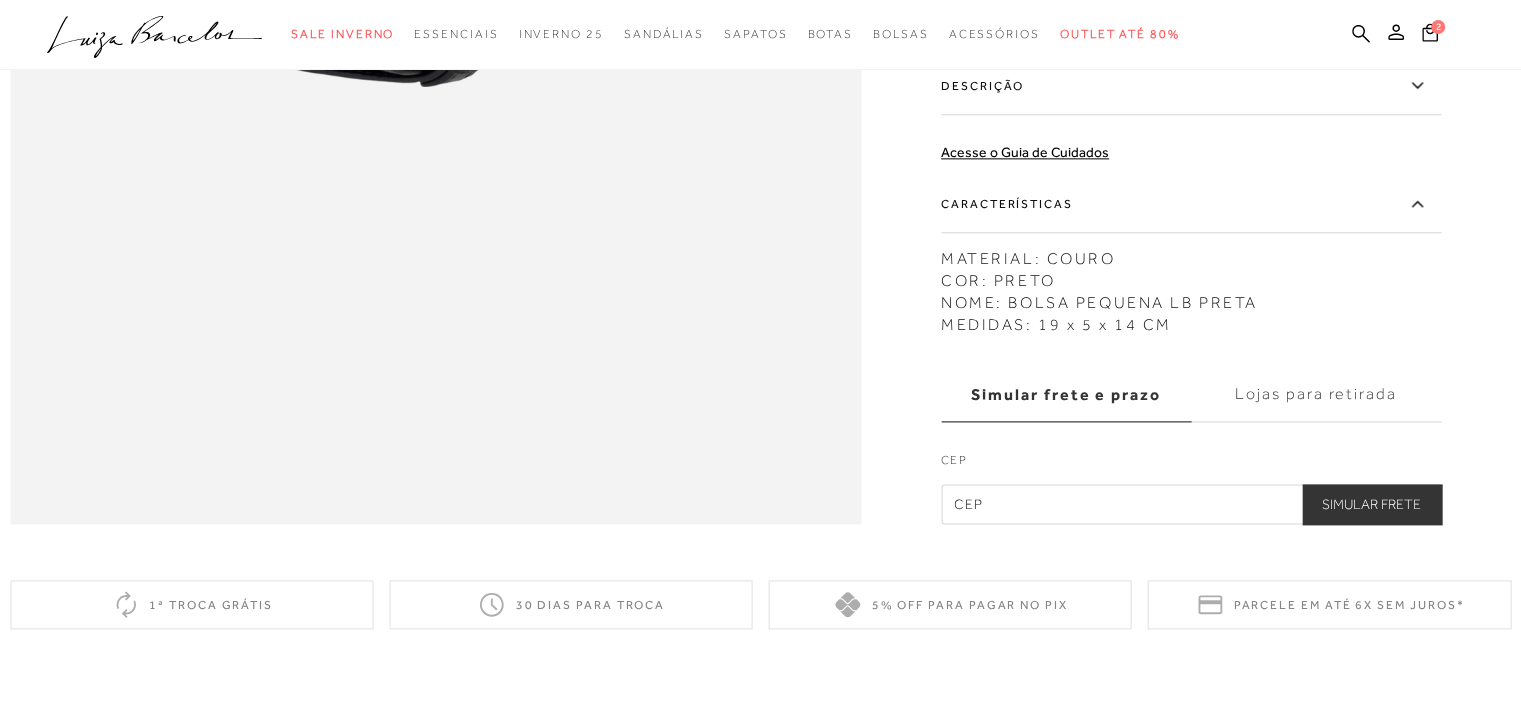 click on "Descrição" at bounding box center [1191, 86] 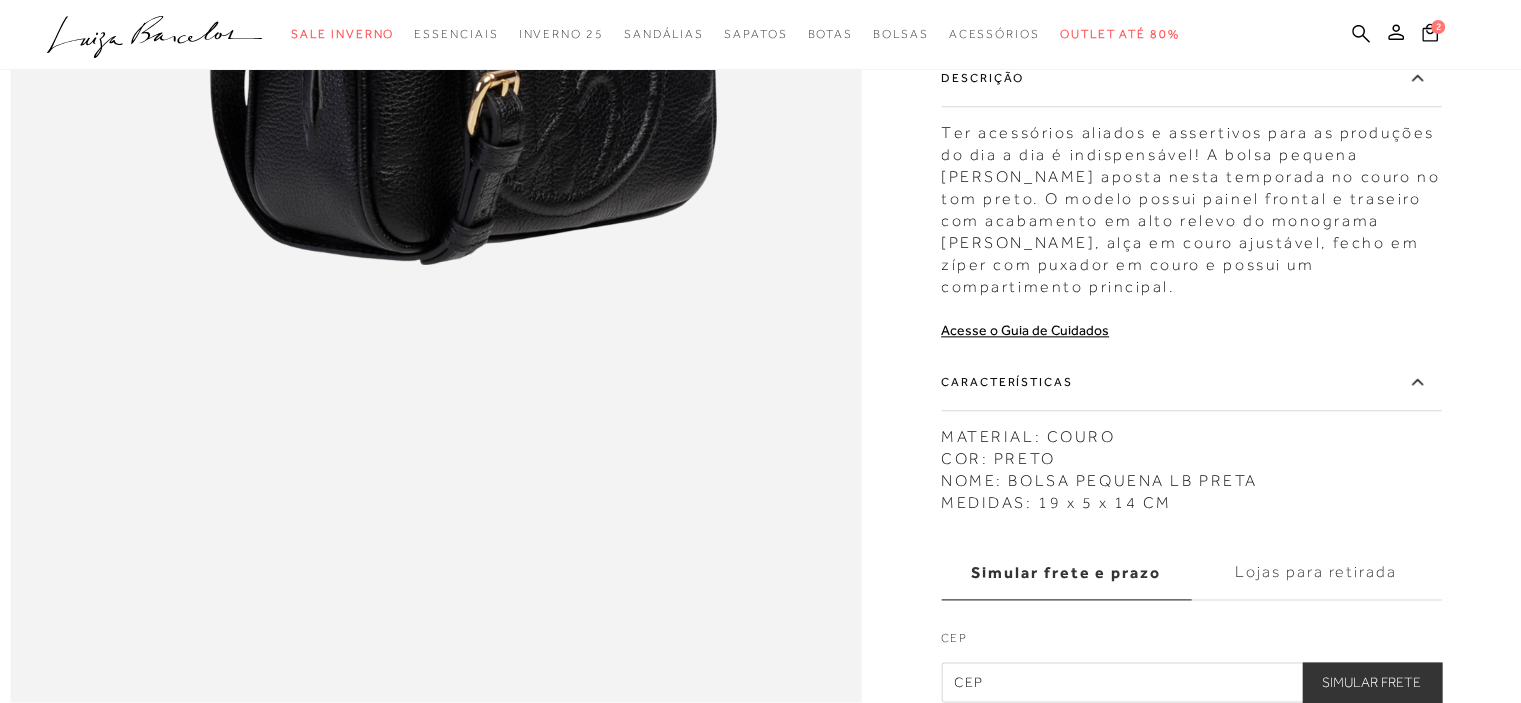 scroll, scrollTop: 2400, scrollLeft: 0, axis: vertical 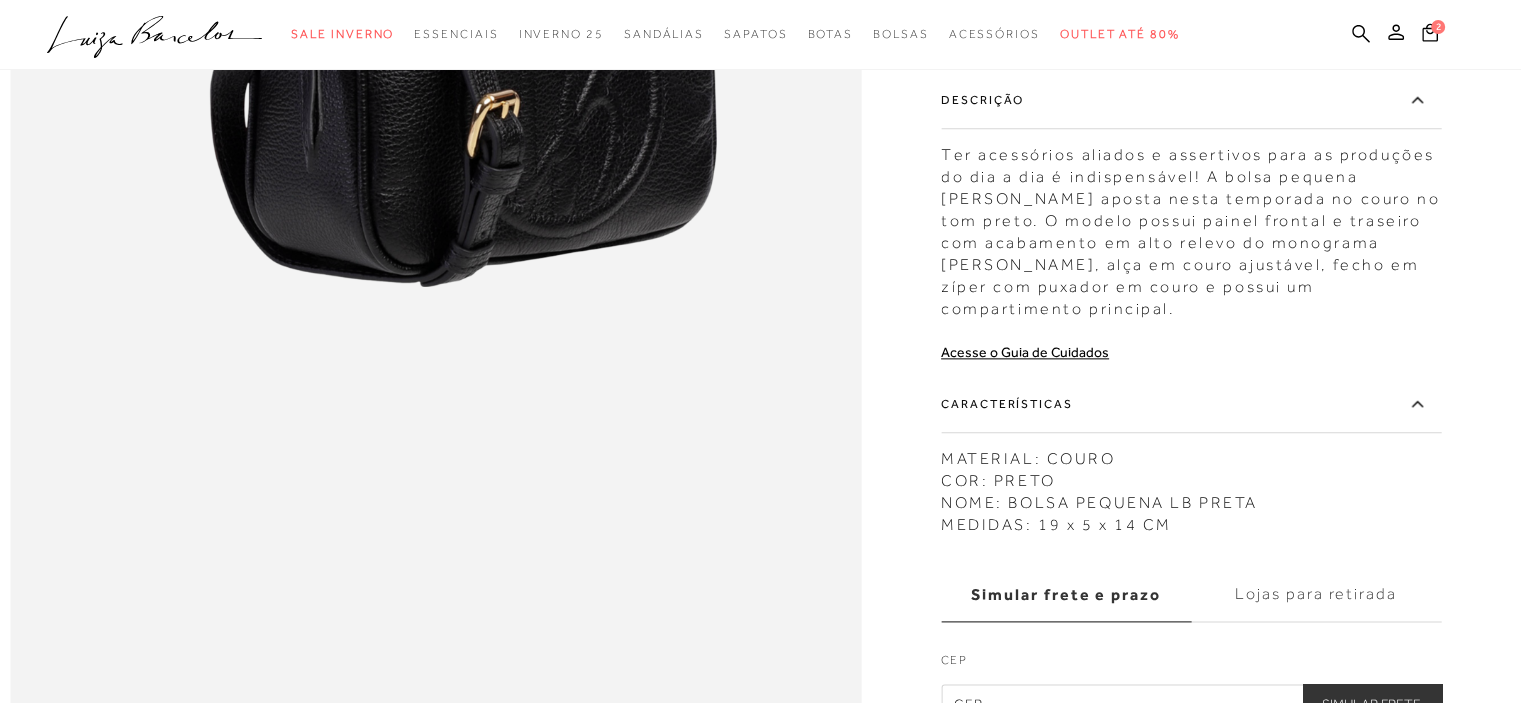 click on "Descrição" at bounding box center (1191, 100) 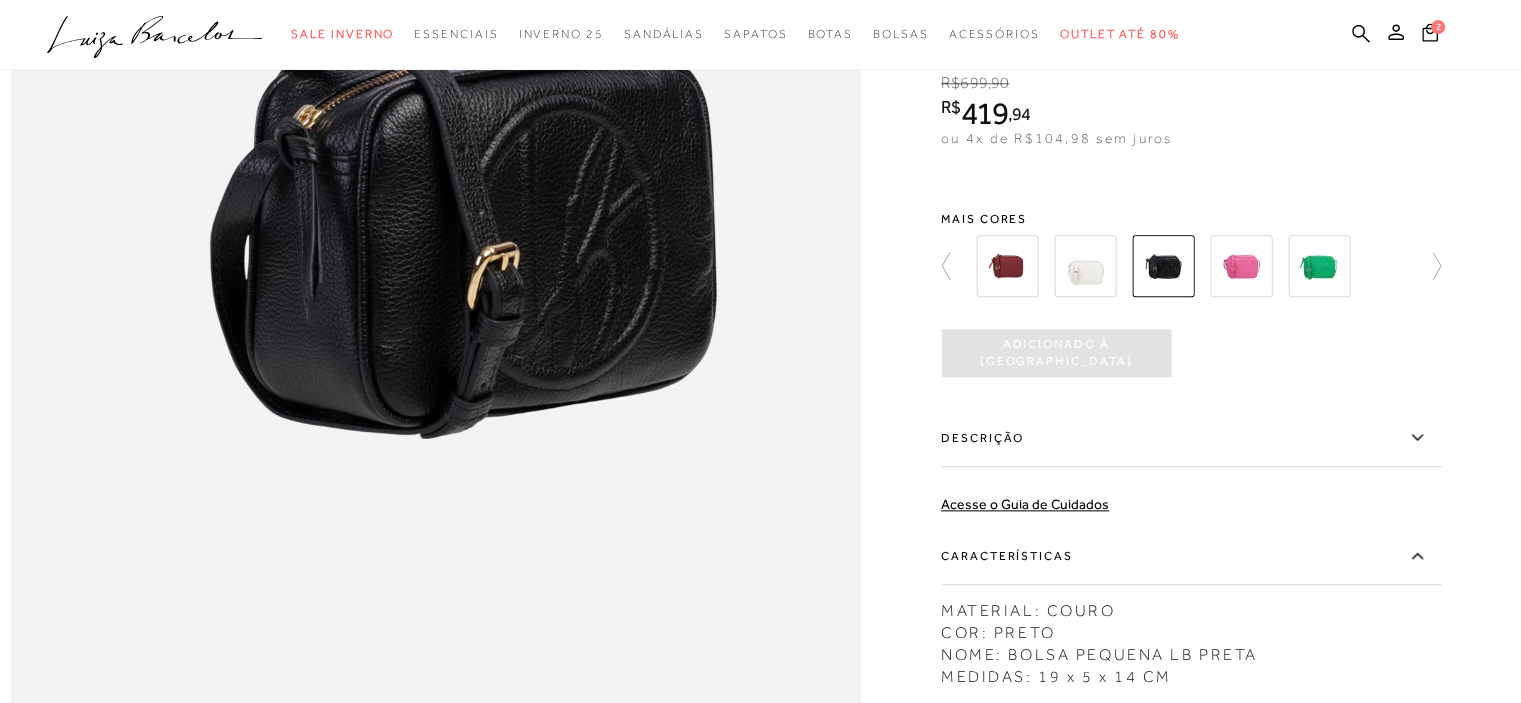 scroll, scrollTop: 2000, scrollLeft: 0, axis: vertical 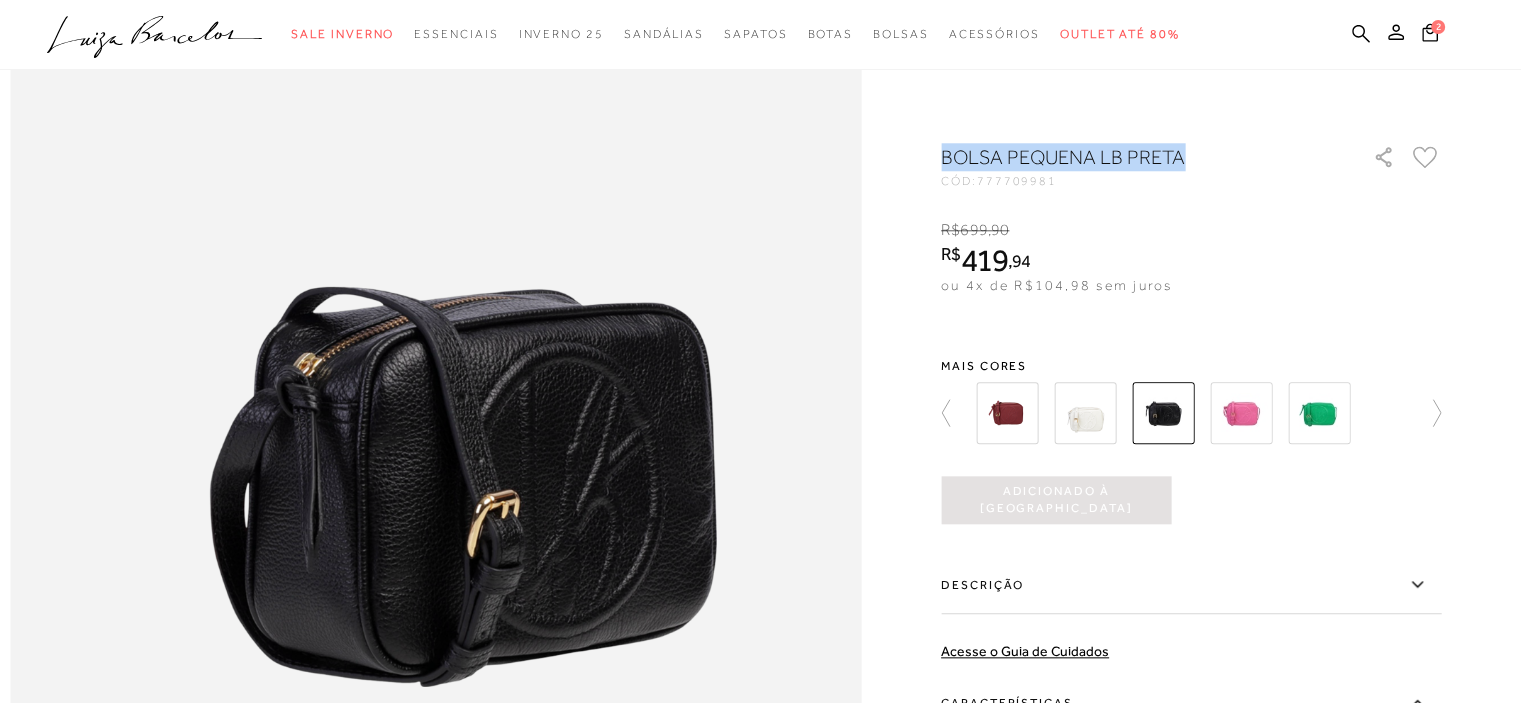 drag, startPoint x: 952, startPoint y: 159, endPoint x: 1211, endPoint y: 159, distance: 259 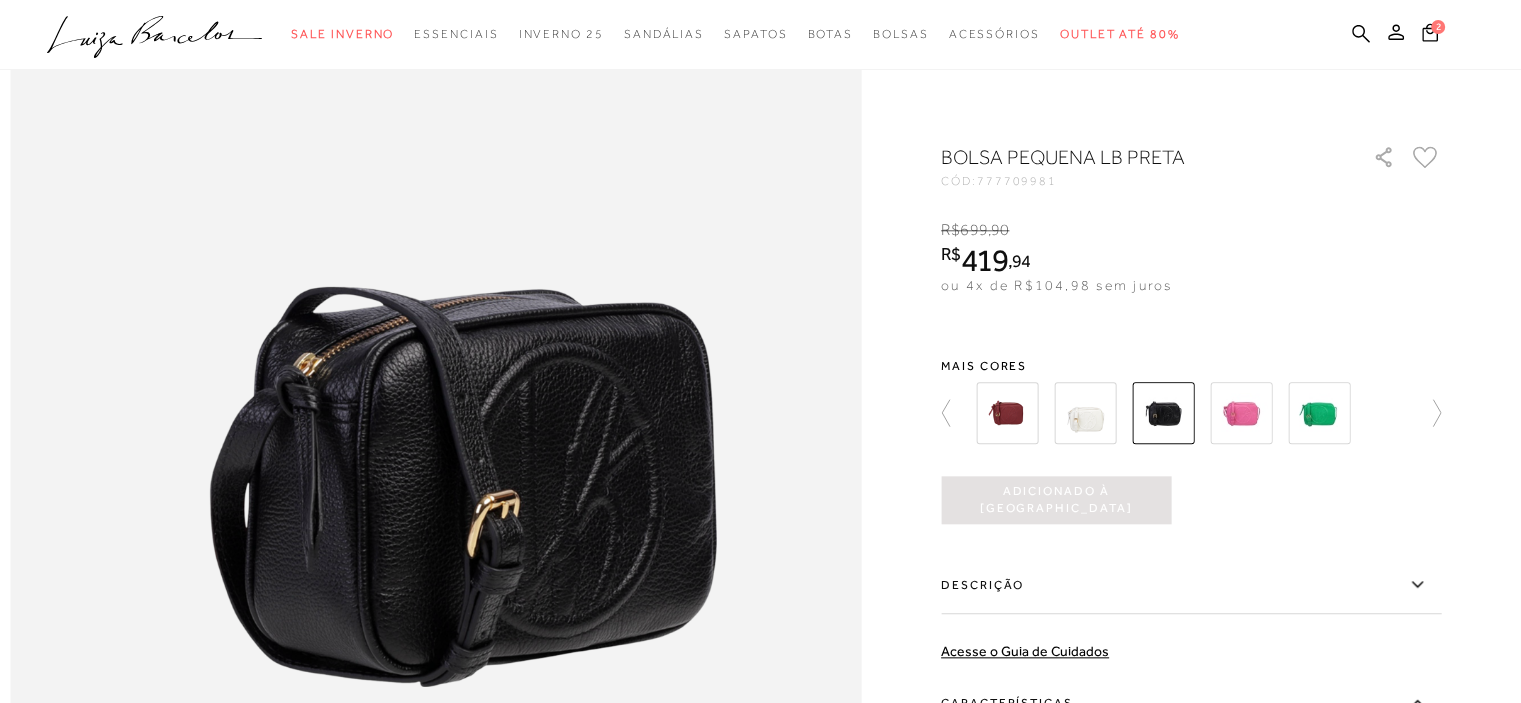 click on "CÓD:
777709981" at bounding box center [1141, 181] 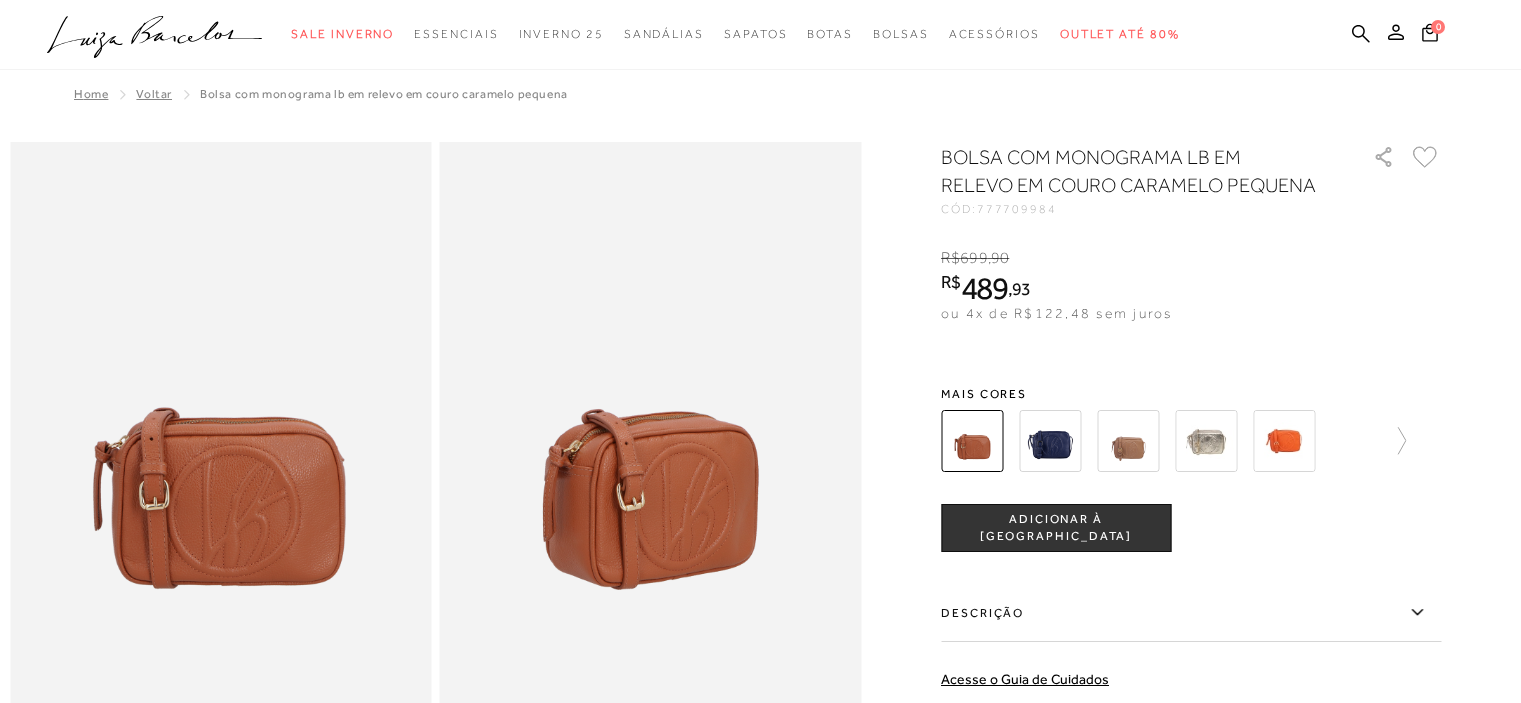 scroll, scrollTop: 0, scrollLeft: 0, axis: both 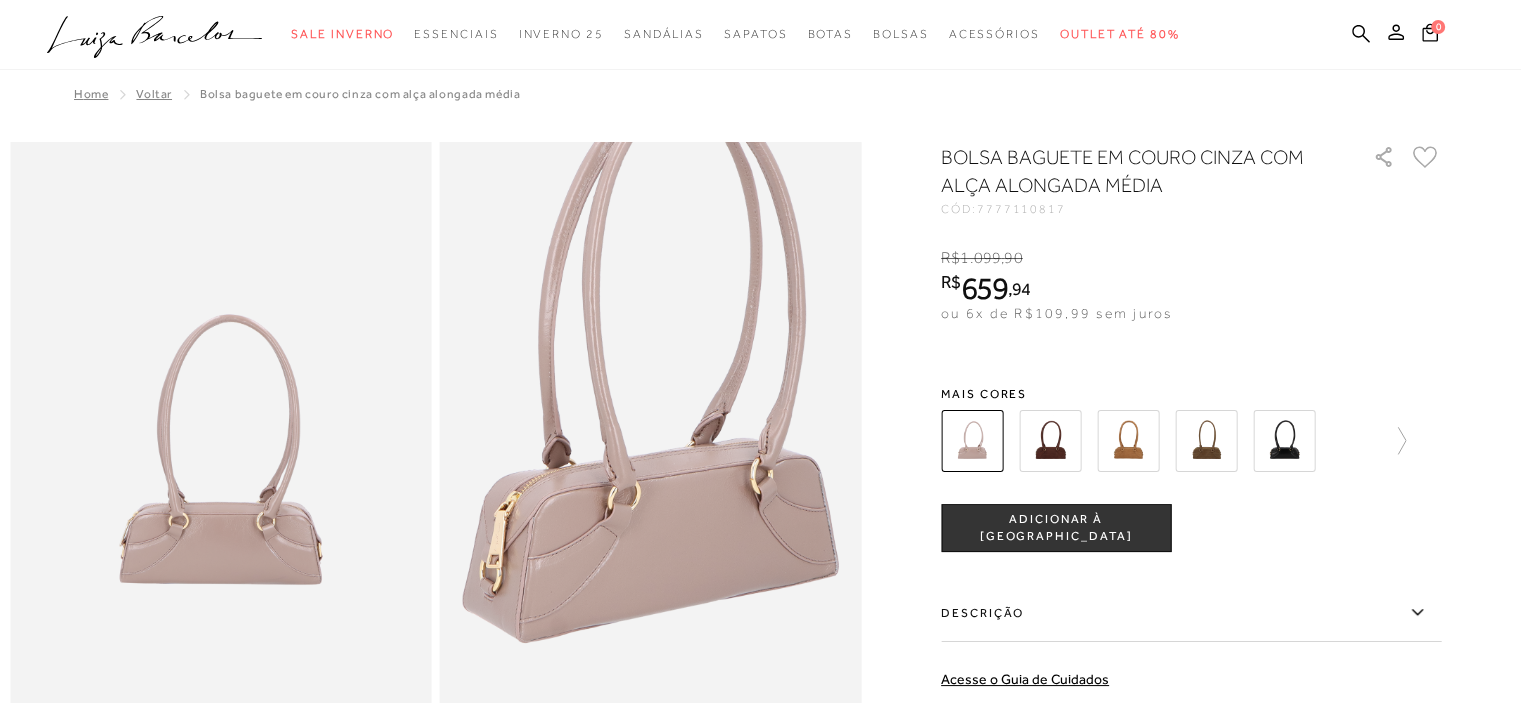 click at bounding box center (658, 373) 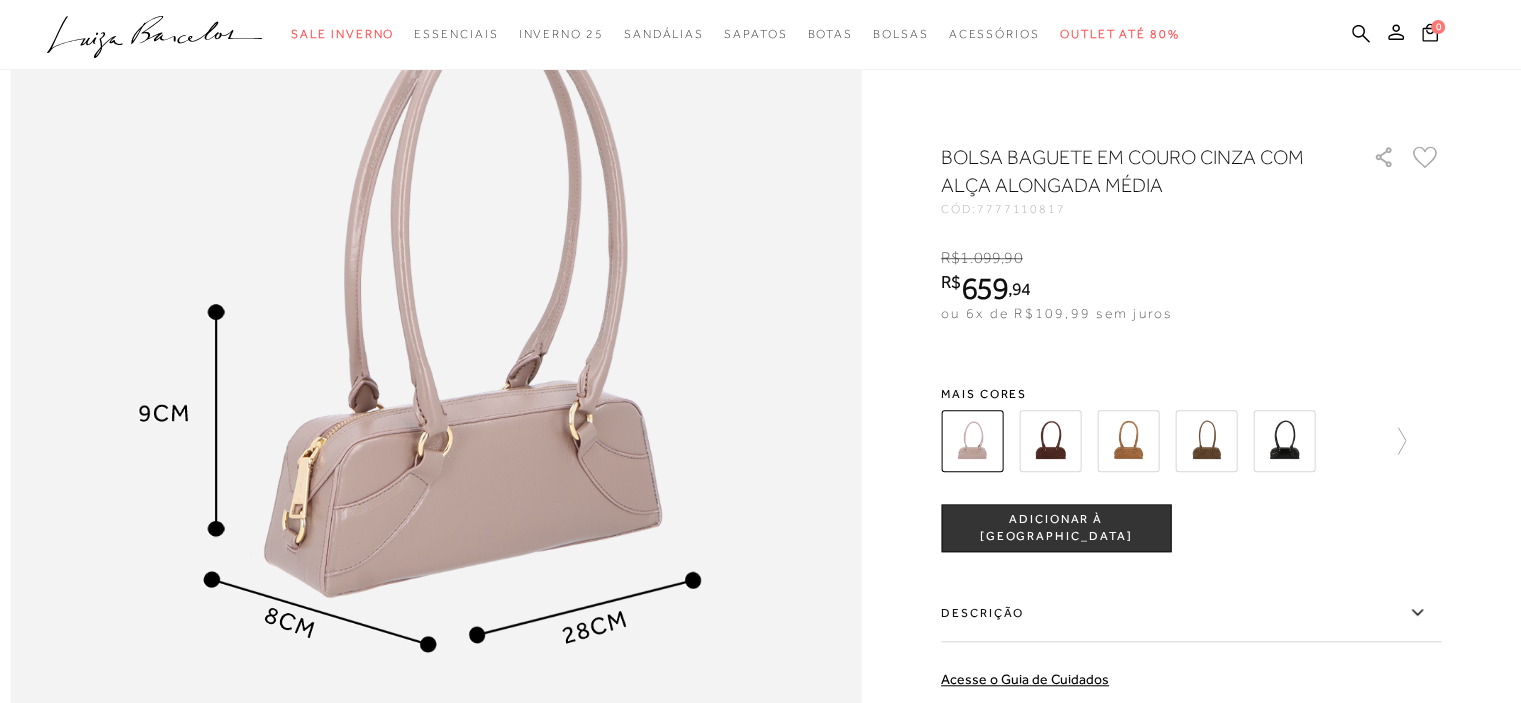 scroll, scrollTop: 1400, scrollLeft: 0, axis: vertical 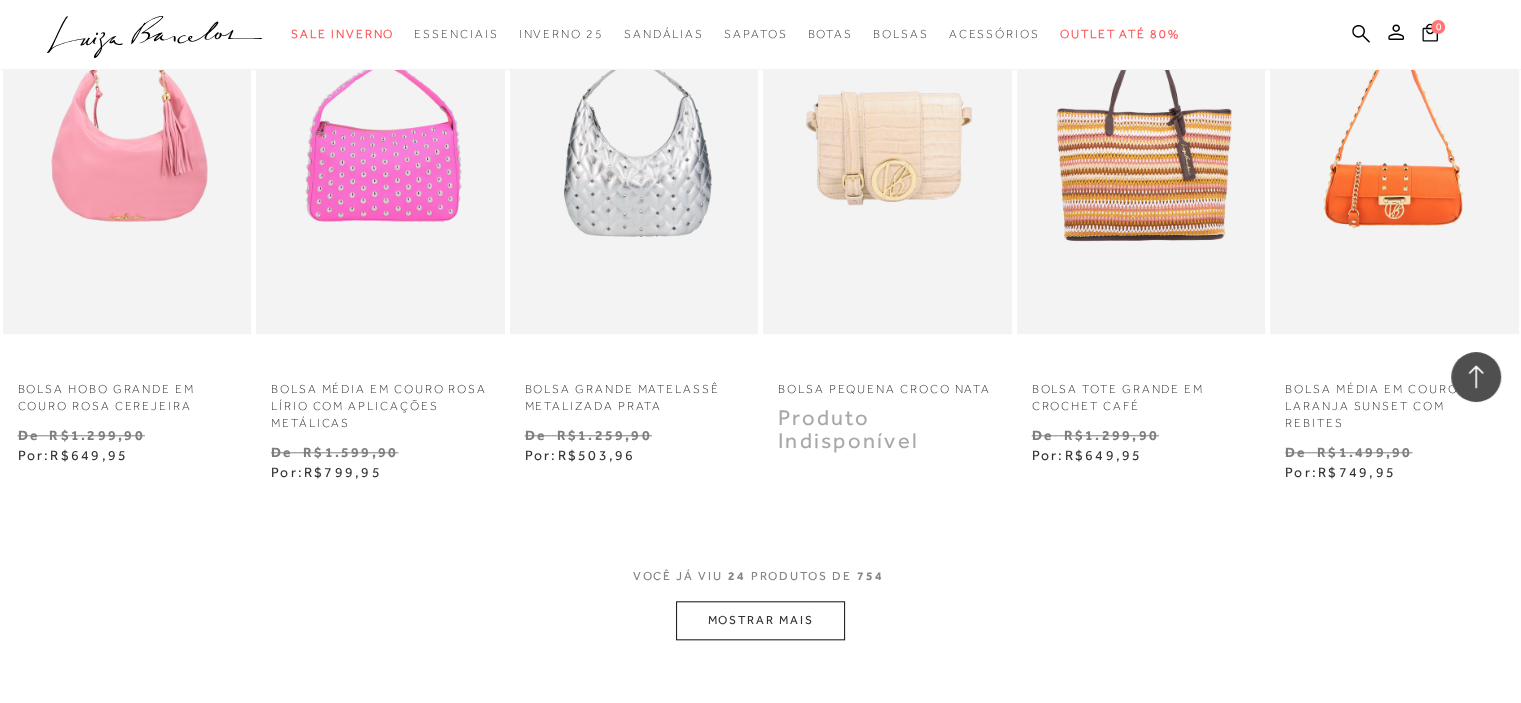 click on "MOSTRAR MAIS" at bounding box center (760, 620) 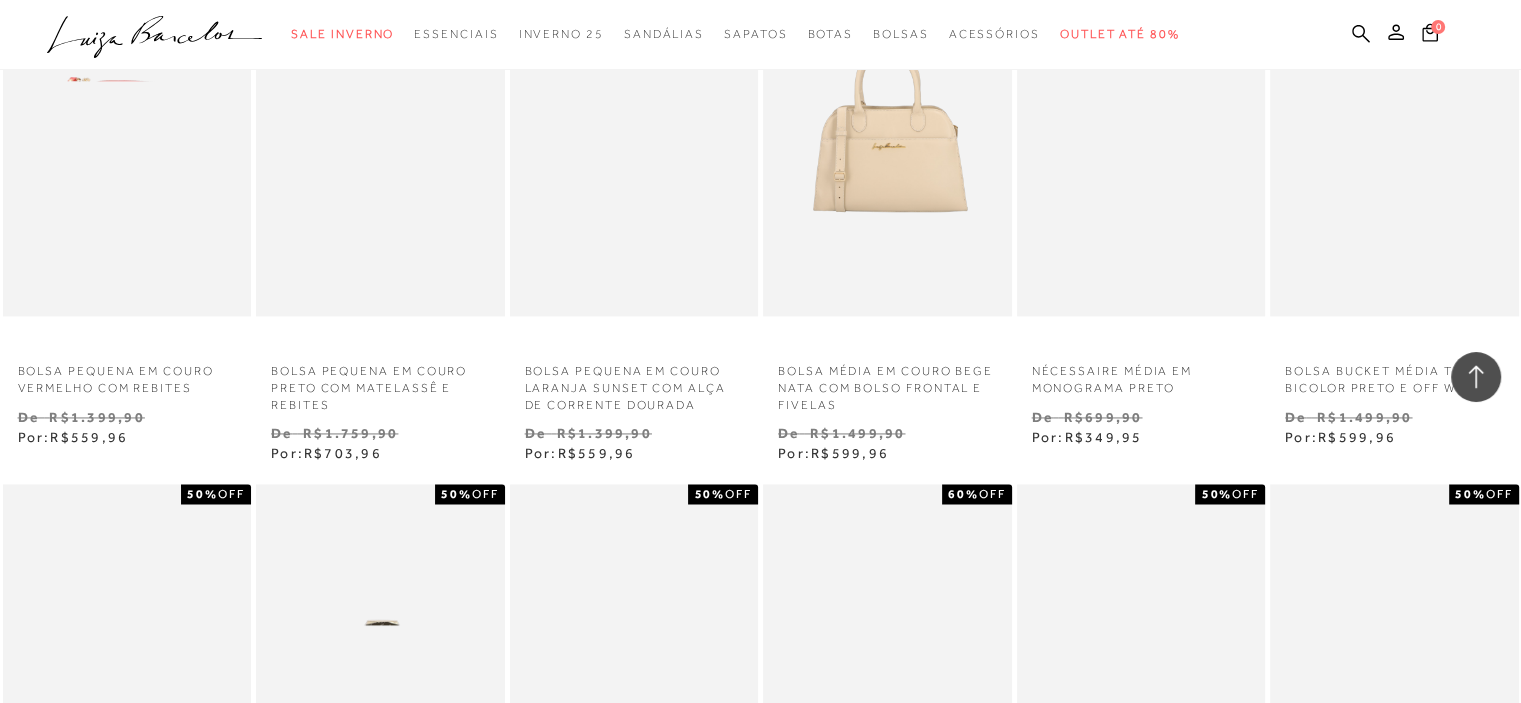 scroll, scrollTop: 2800, scrollLeft: 0, axis: vertical 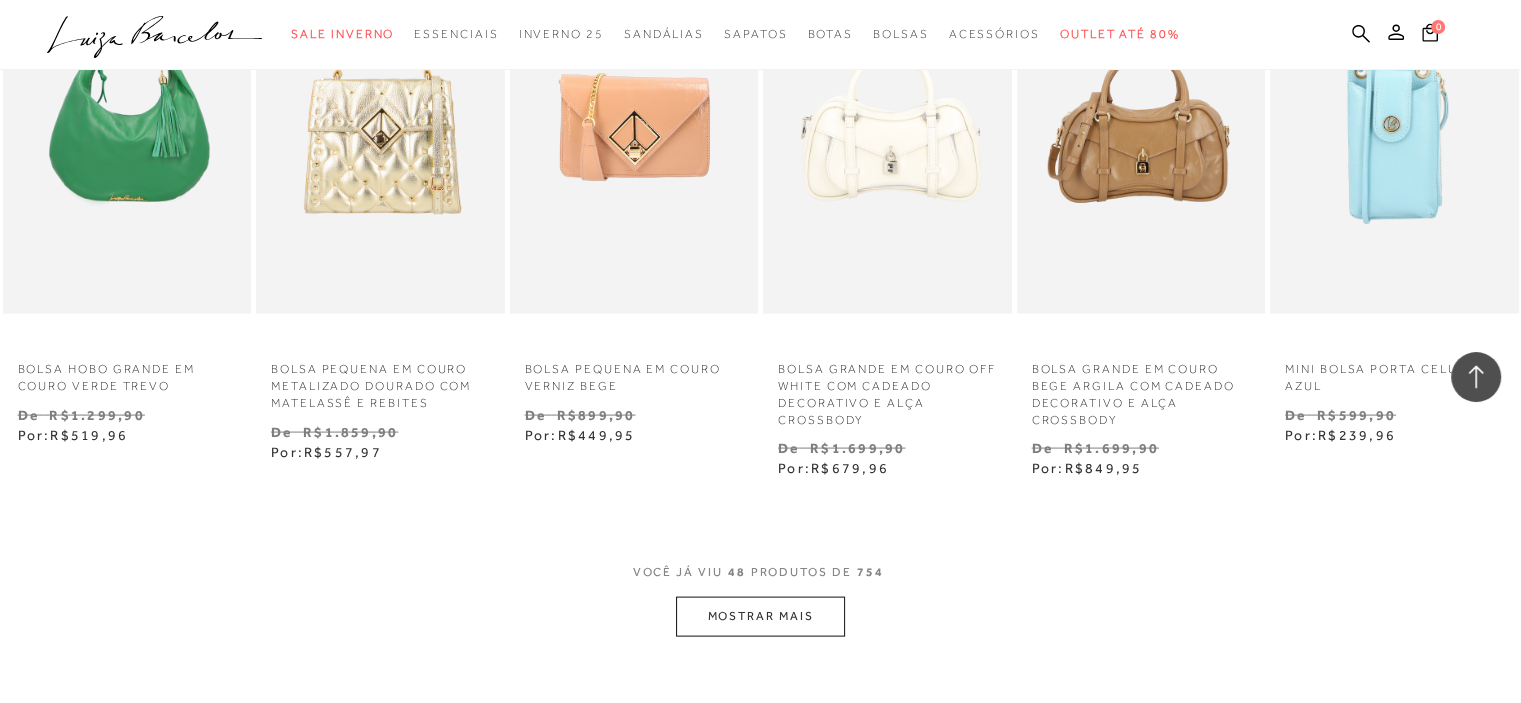 click on "MOSTRAR MAIS" at bounding box center [760, 616] 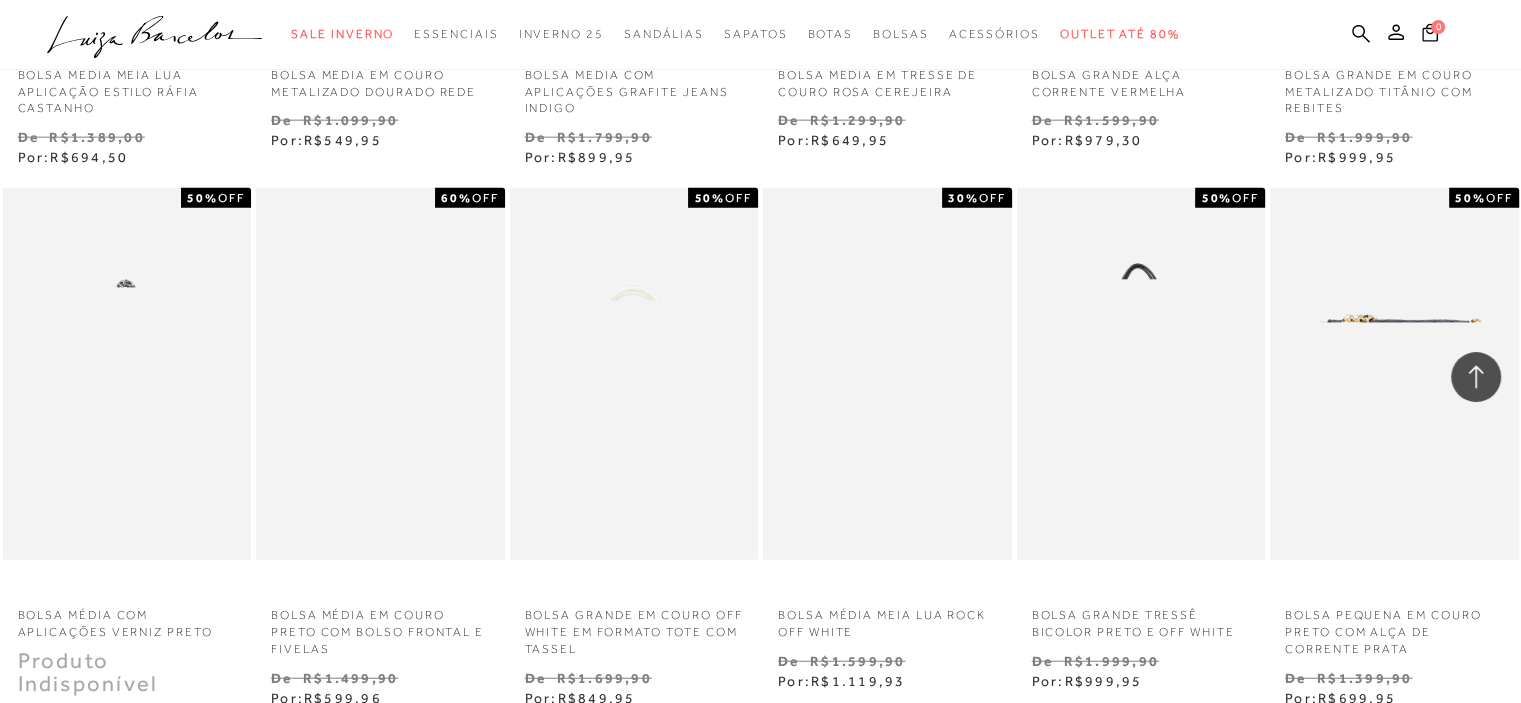 scroll, scrollTop: 4900, scrollLeft: 0, axis: vertical 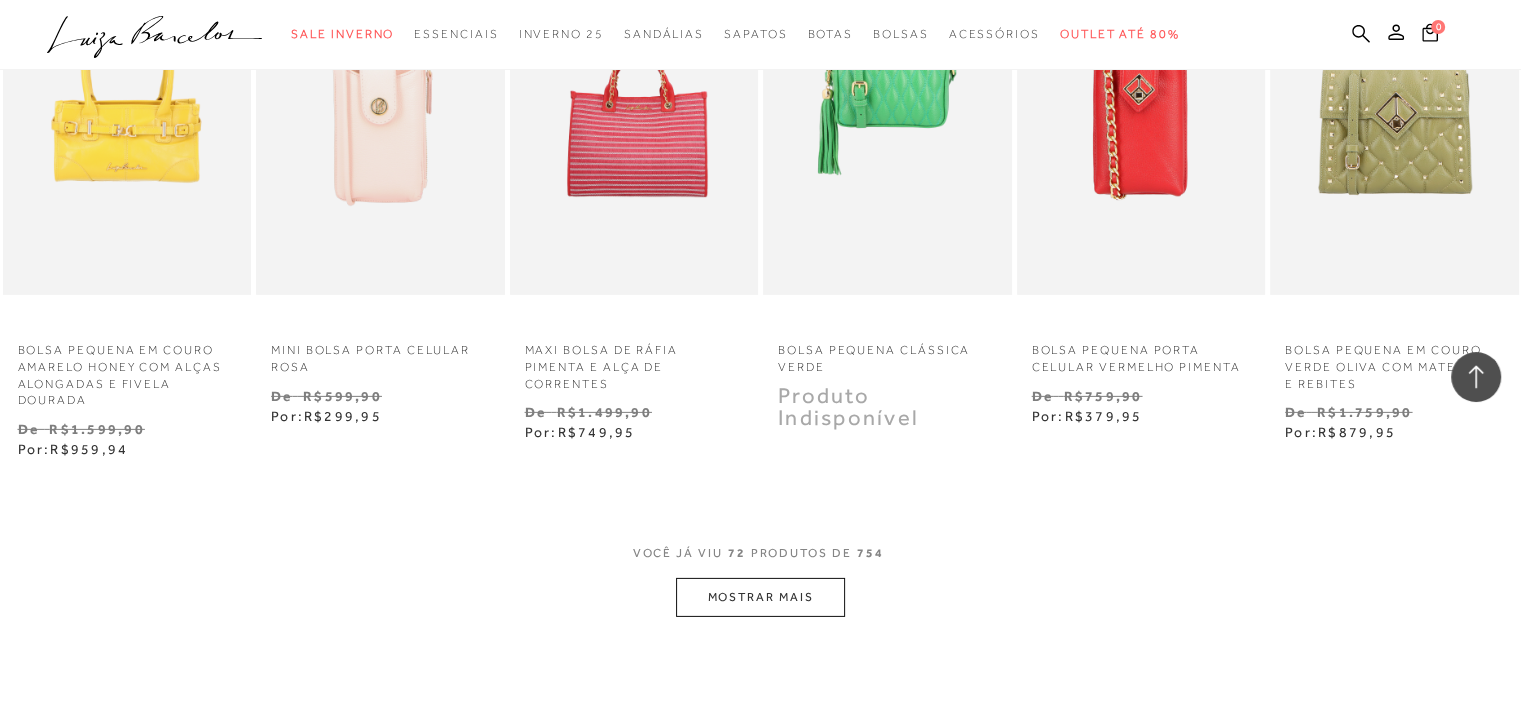 click on "MOSTRAR MAIS" at bounding box center [760, 597] 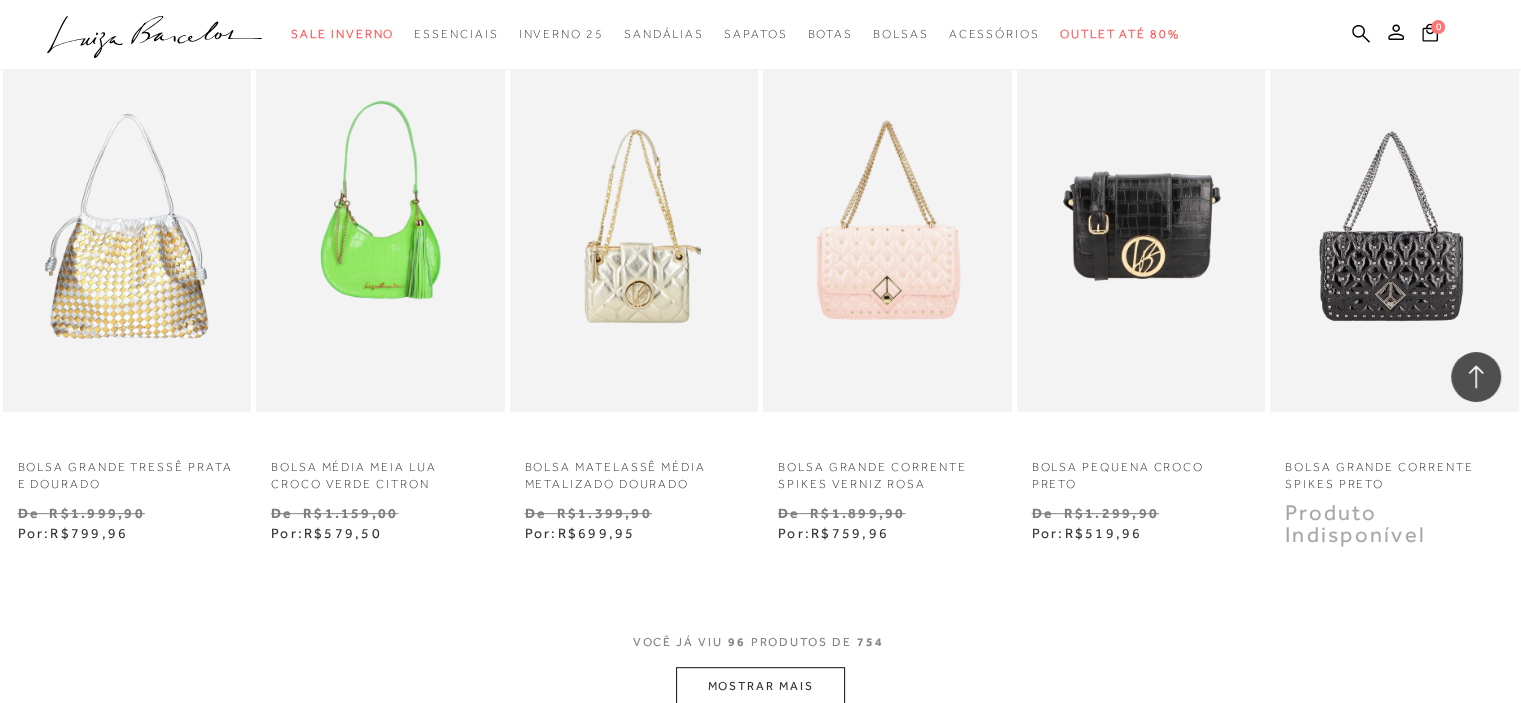 scroll, scrollTop: 8299, scrollLeft: 0, axis: vertical 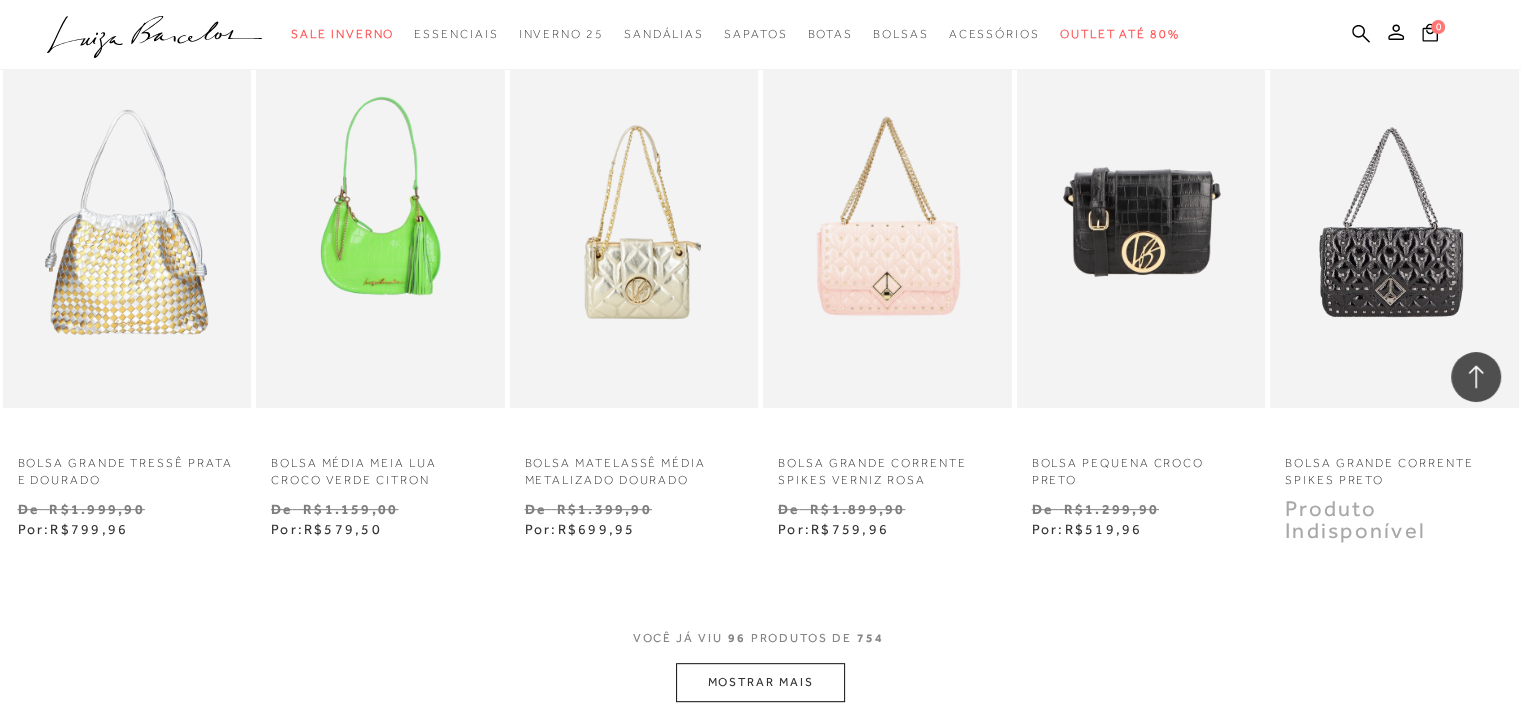 click on "MOSTRAR MAIS" at bounding box center [760, 682] 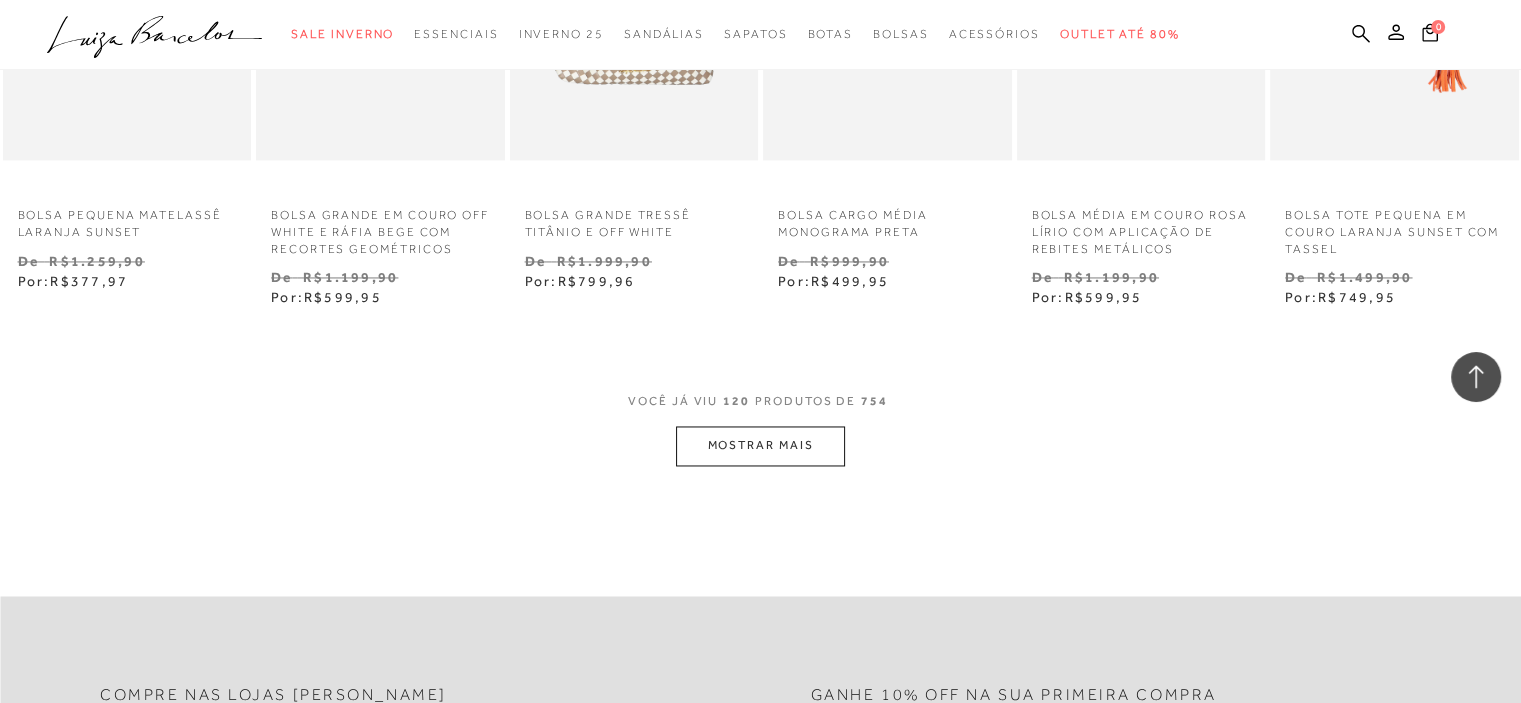 scroll, scrollTop: 10699, scrollLeft: 0, axis: vertical 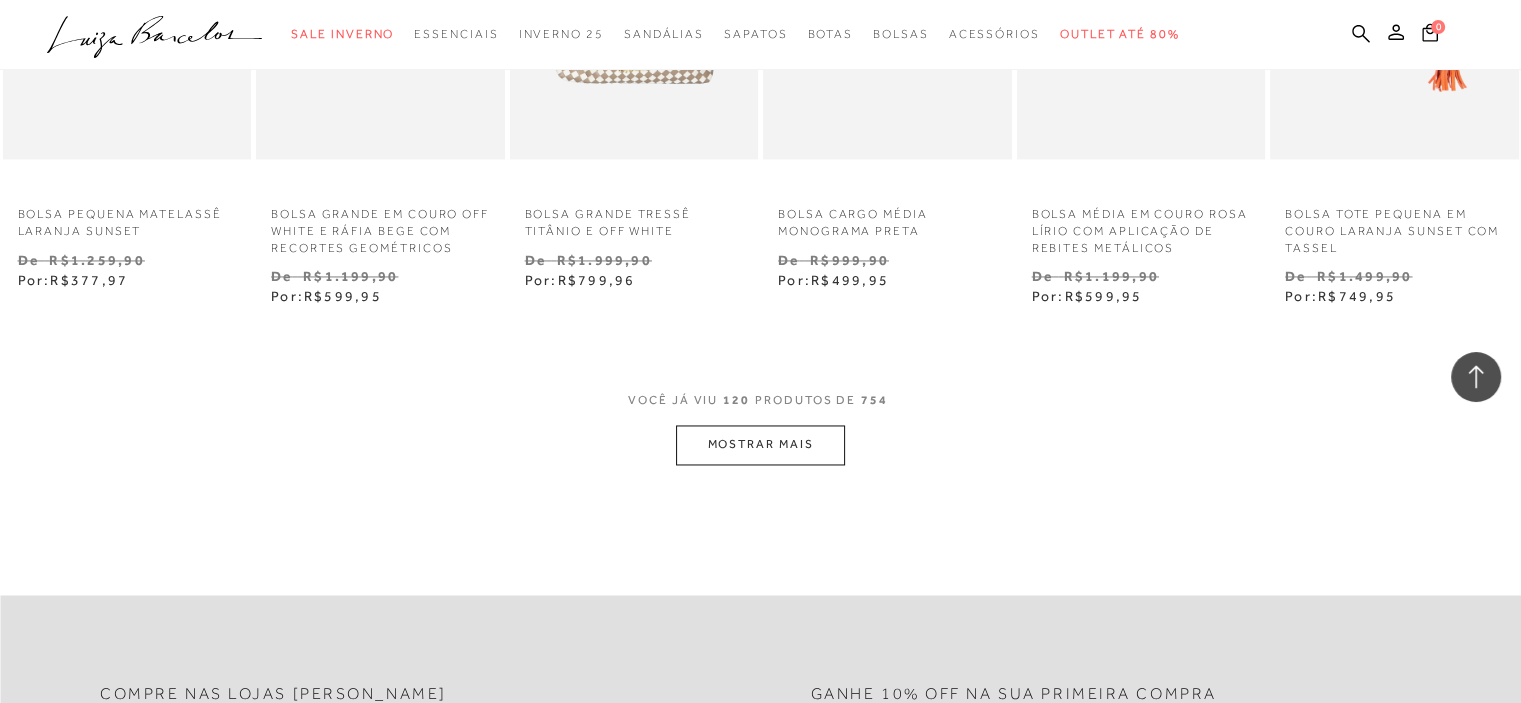 click on "MOSTRAR MAIS" at bounding box center [760, 444] 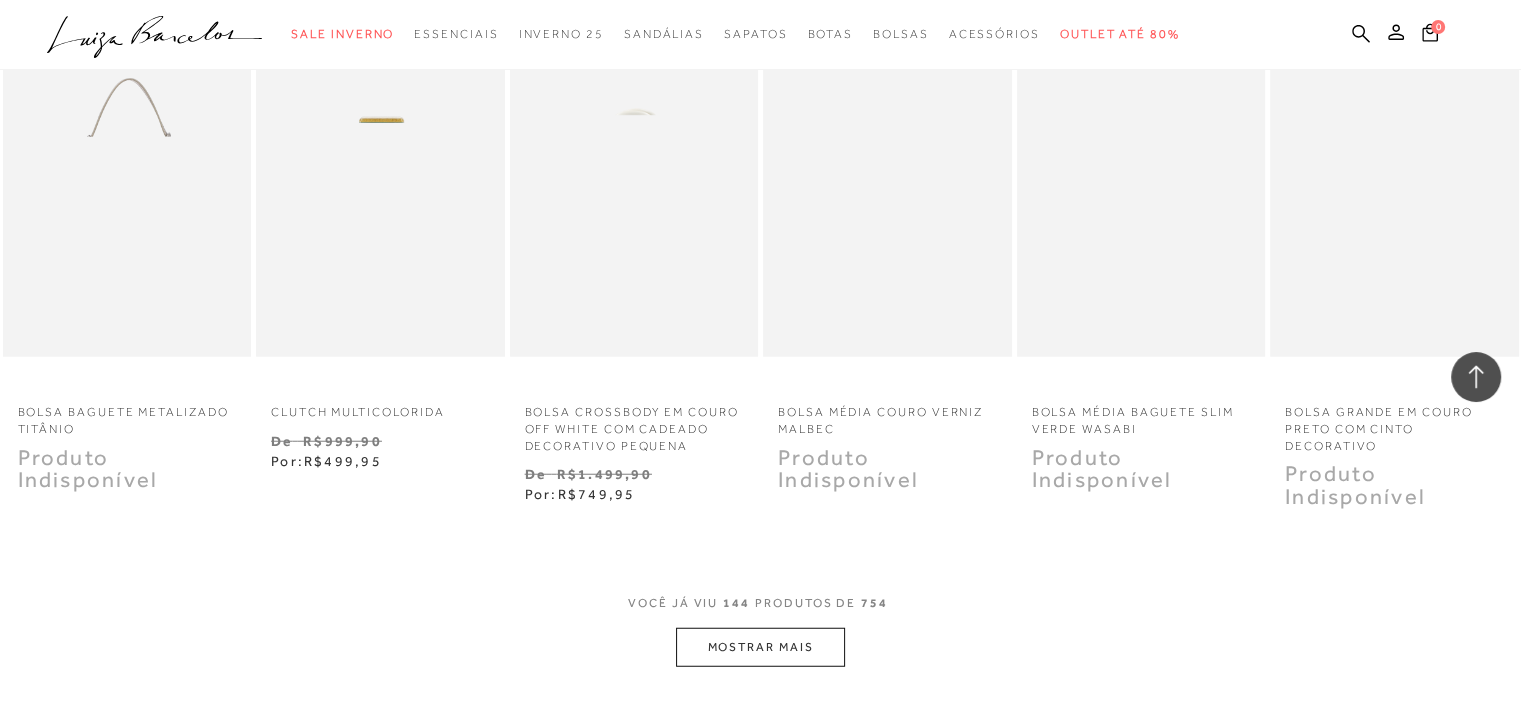 scroll, scrollTop: 12699, scrollLeft: 0, axis: vertical 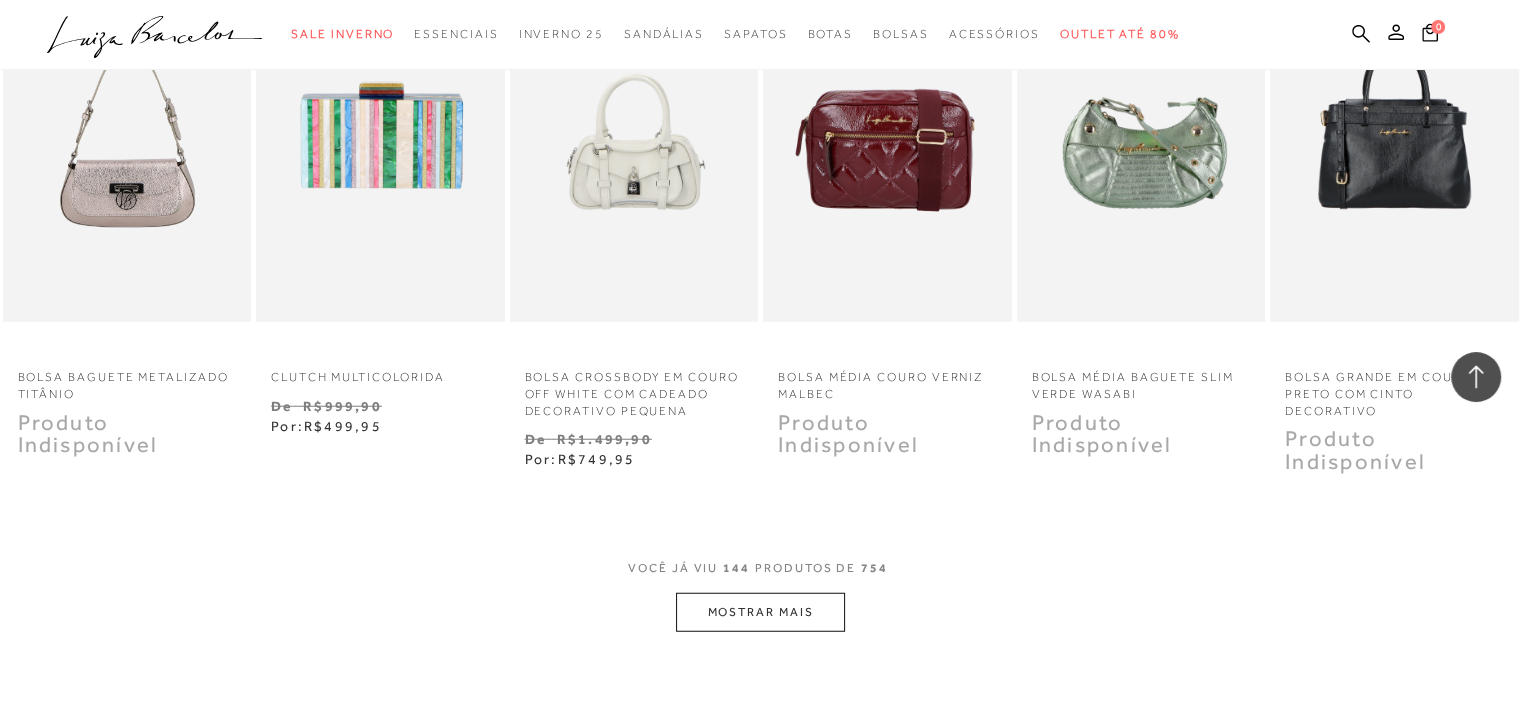 click on "MOSTRAR MAIS" at bounding box center [760, 612] 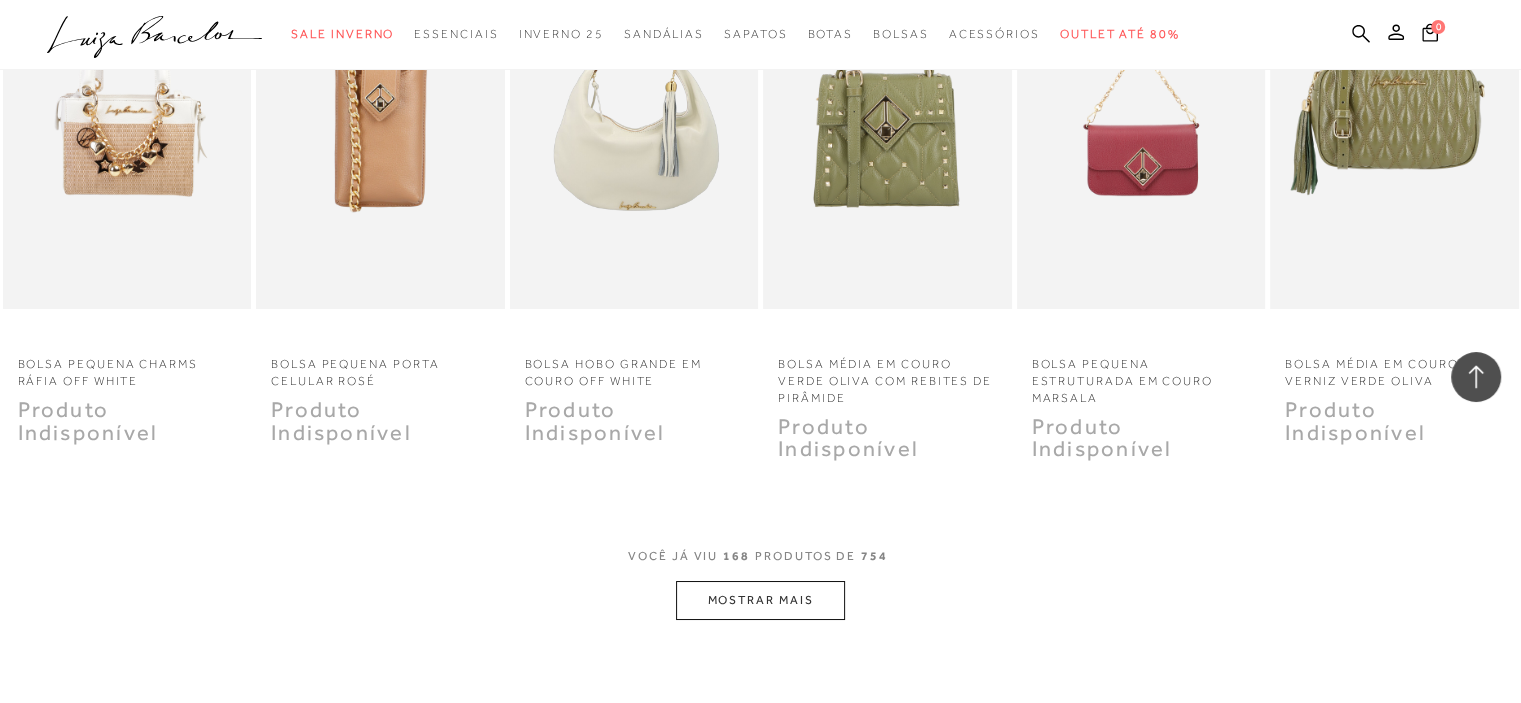 scroll, scrollTop: 15099, scrollLeft: 0, axis: vertical 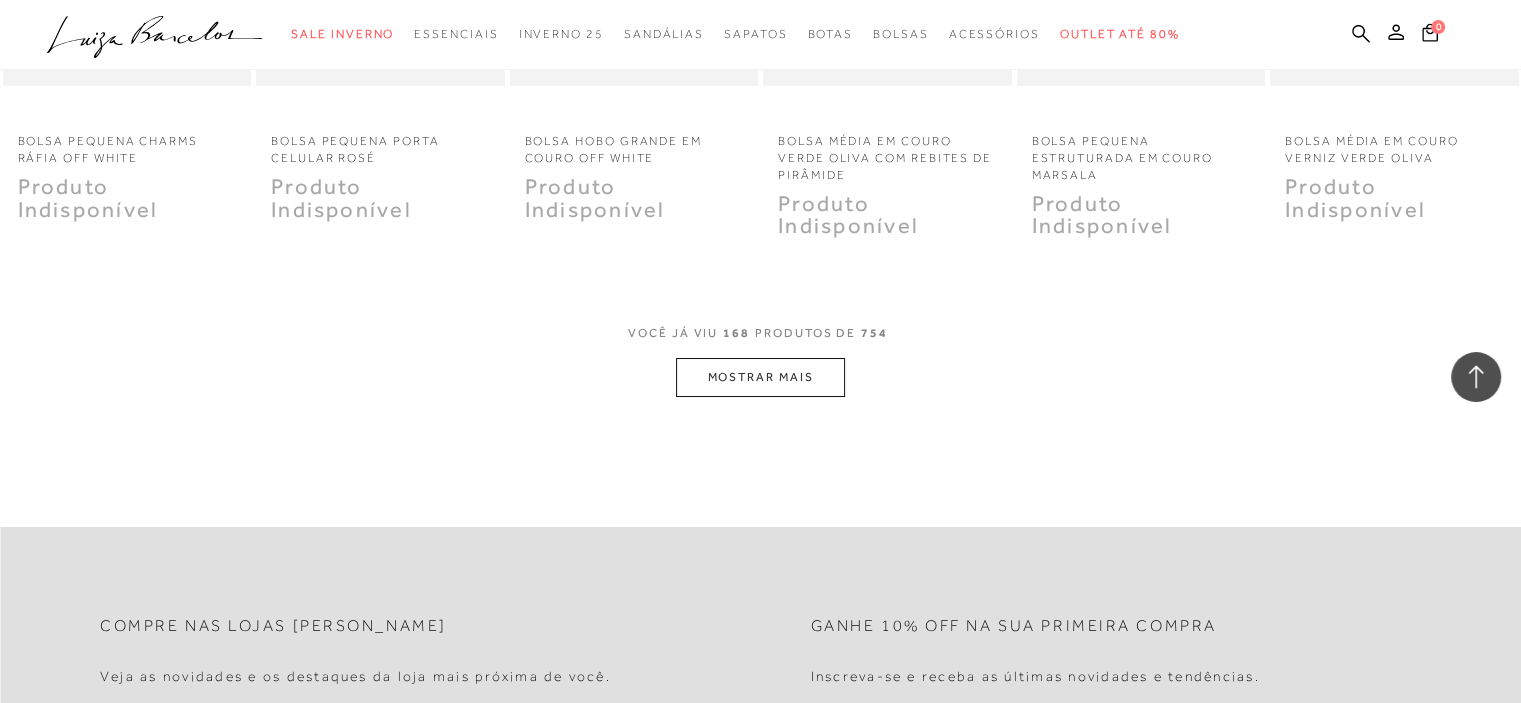 click on "MOSTRAR MAIS" at bounding box center [760, 377] 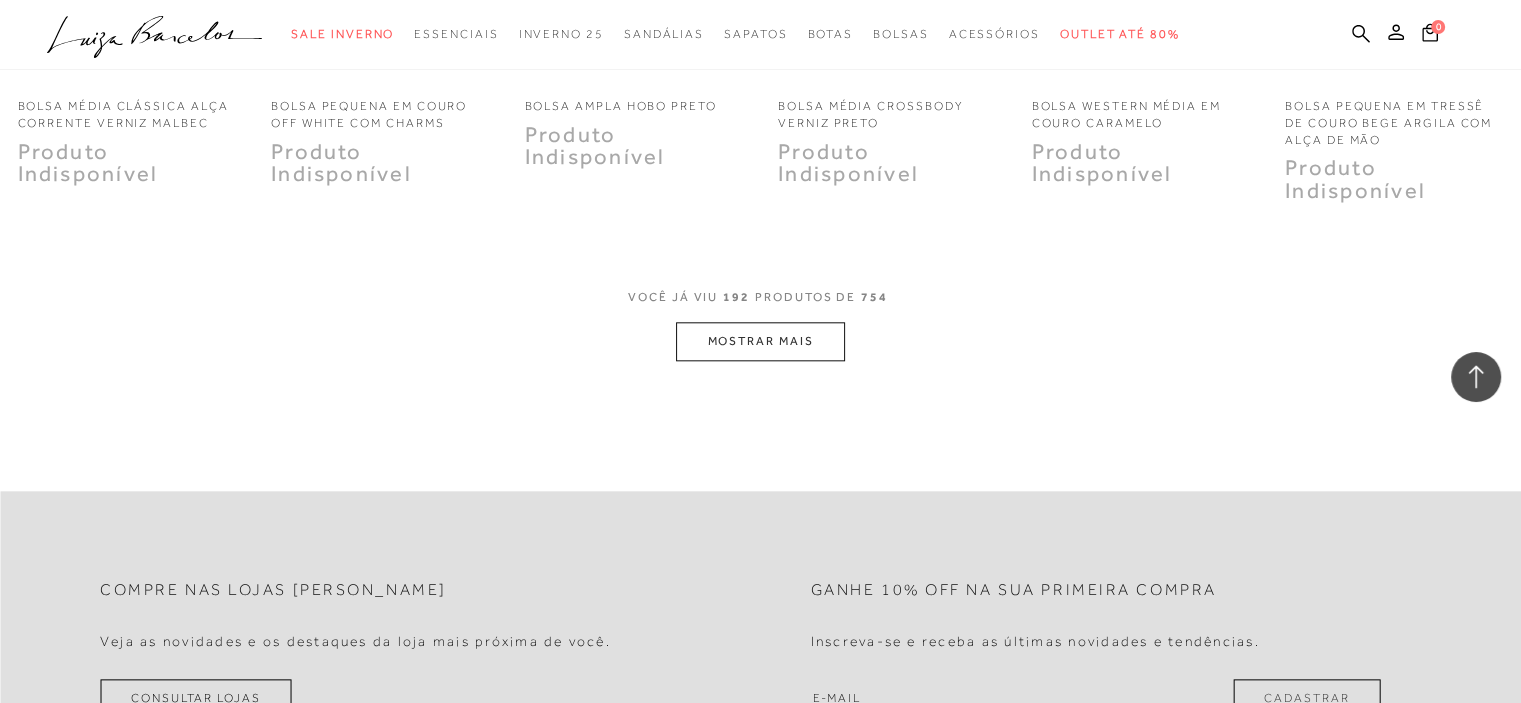 scroll, scrollTop: 17099, scrollLeft: 0, axis: vertical 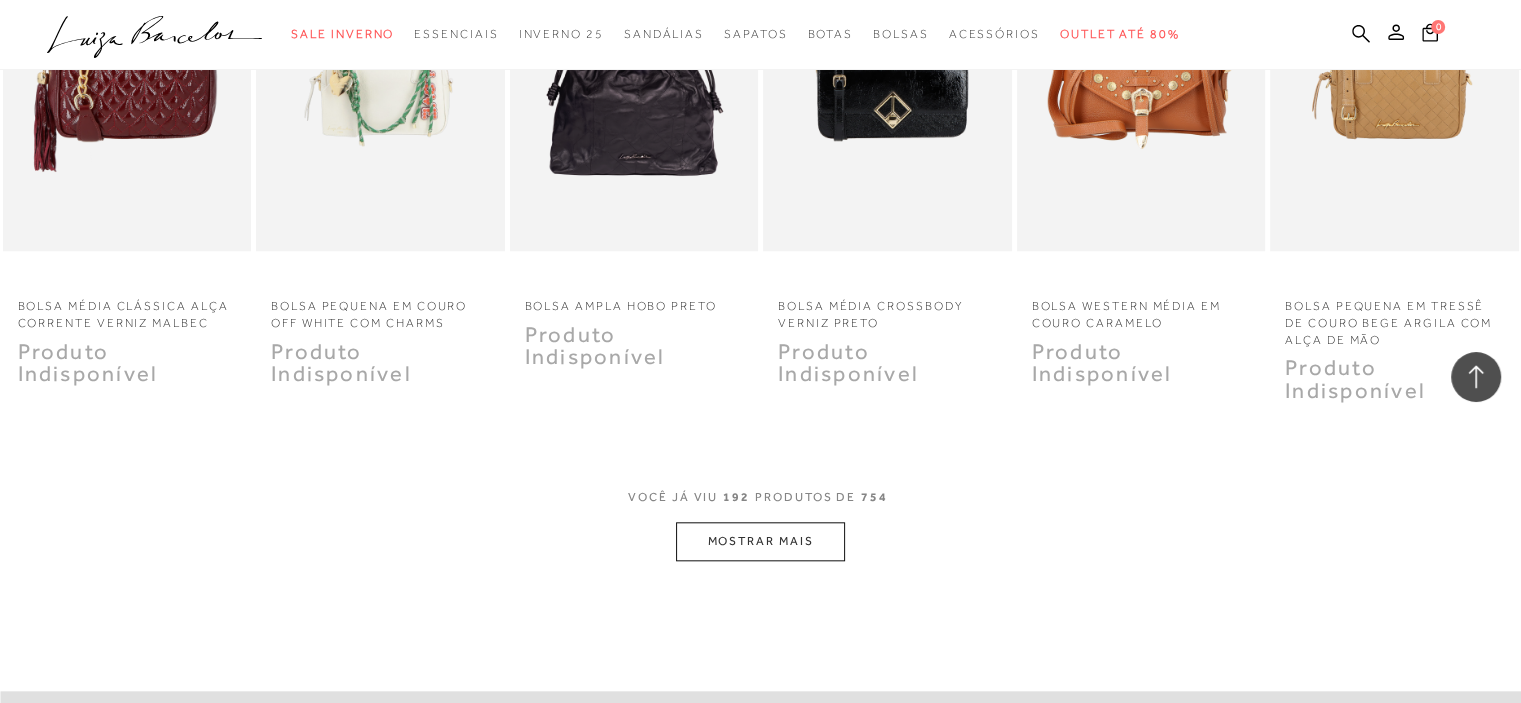 click on "MOSTRAR MAIS" at bounding box center [760, 541] 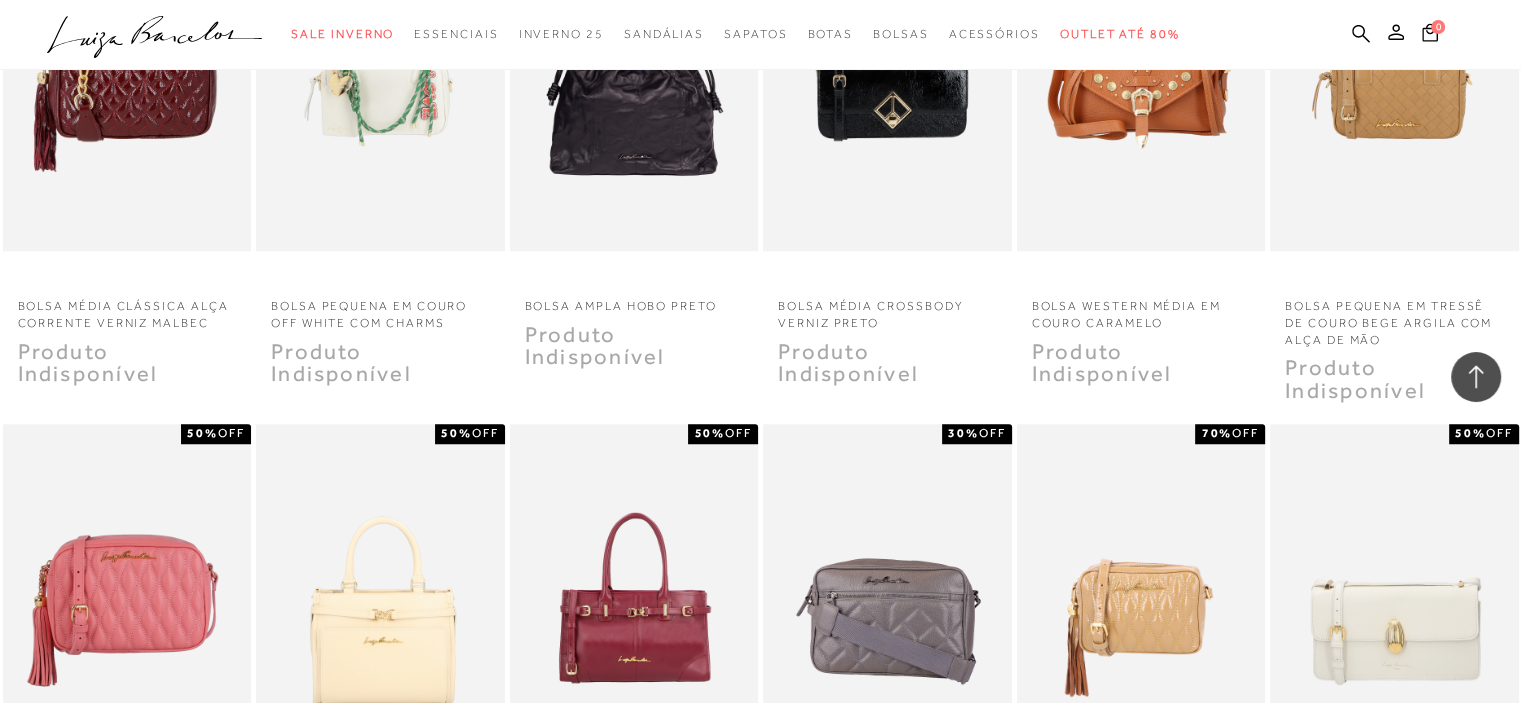 click on "MOSTRAR MAIS" at bounding box center (760, 2706) 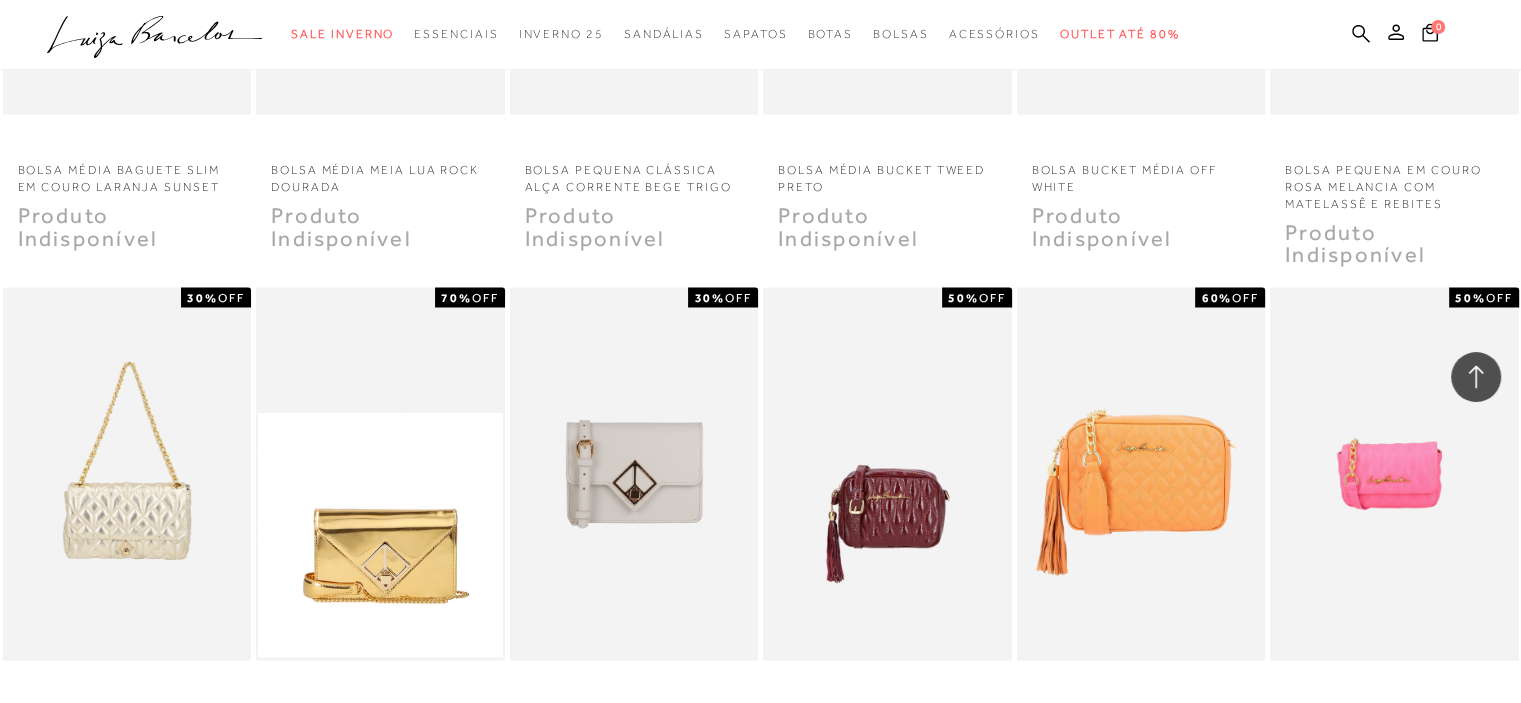 scroll, scrollTop: 21299, scrollLeft: 0, axis: vertical 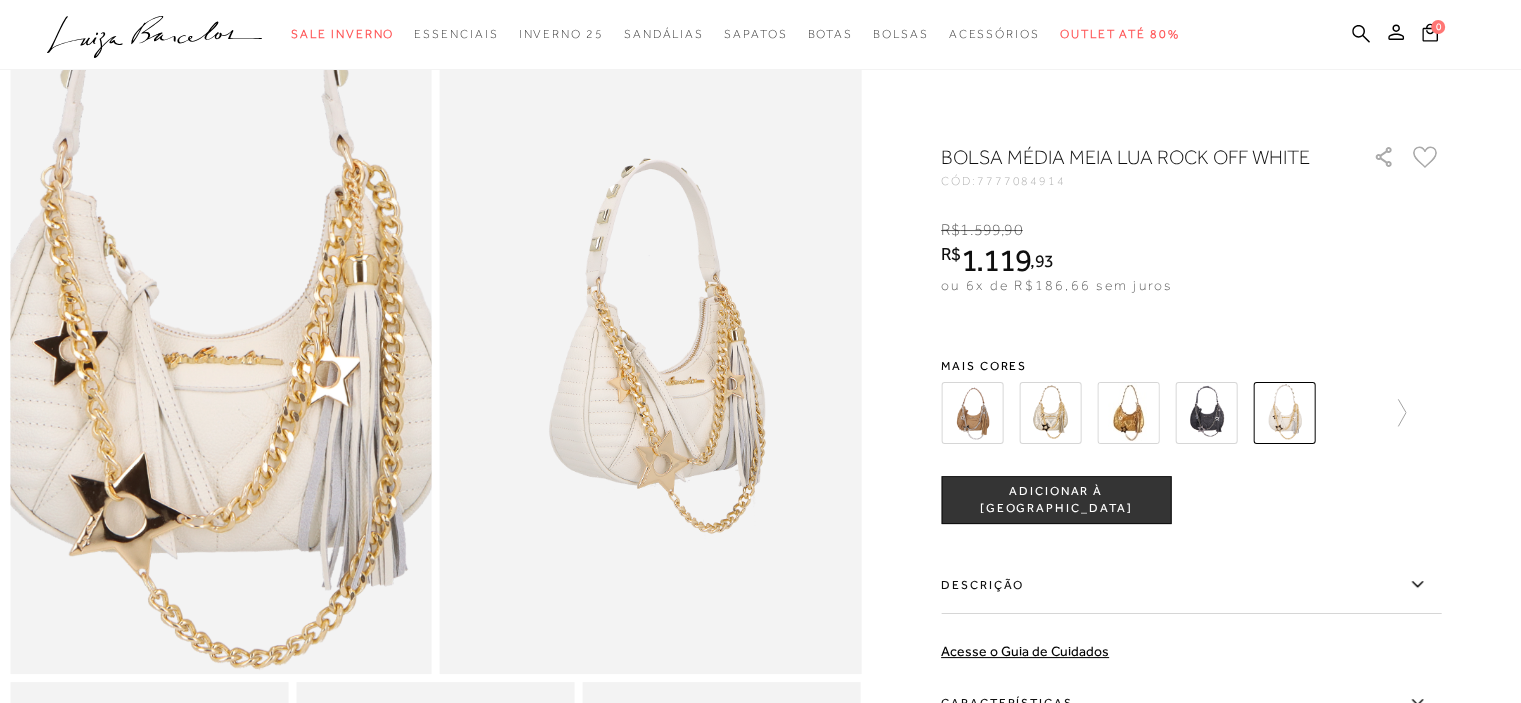 click at bounding box center [203, 297] 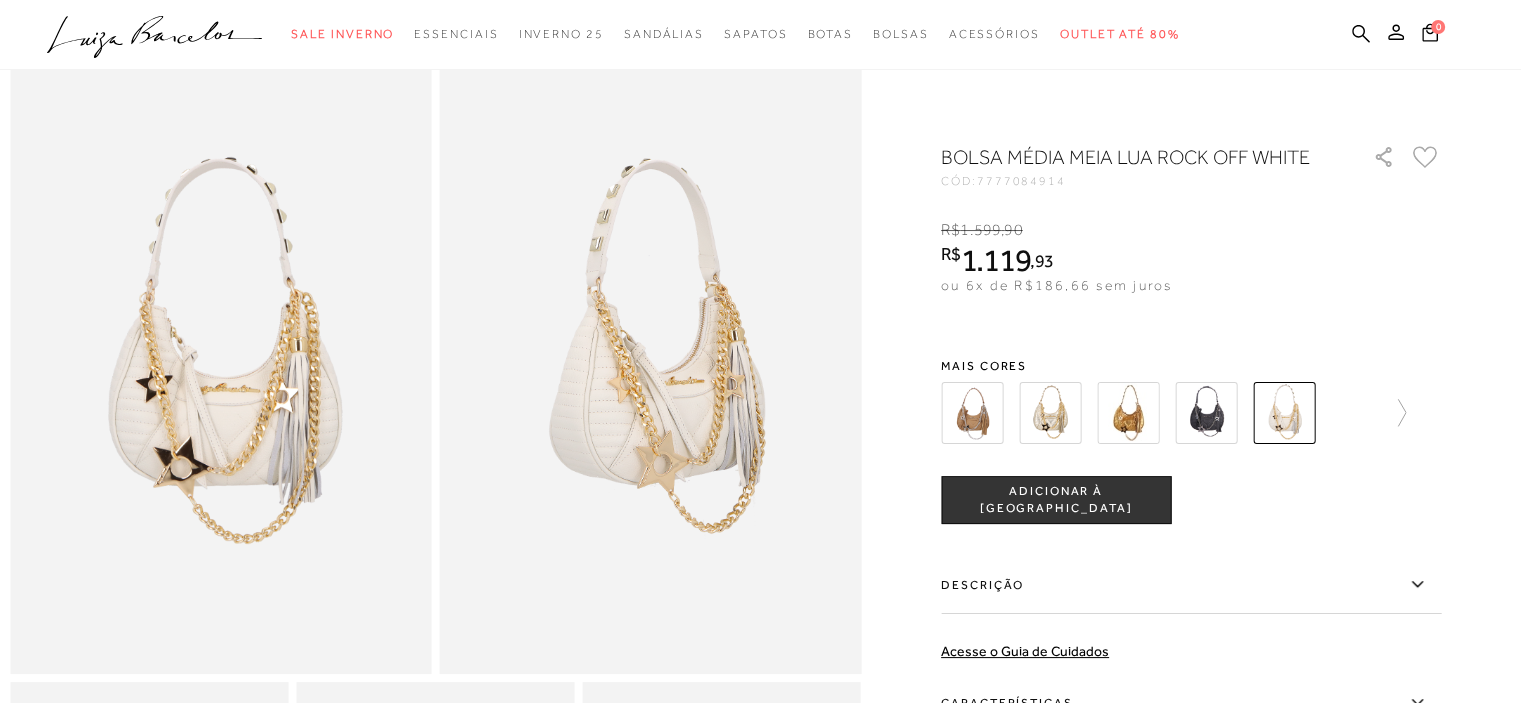 click at bounding box center (651, 358) 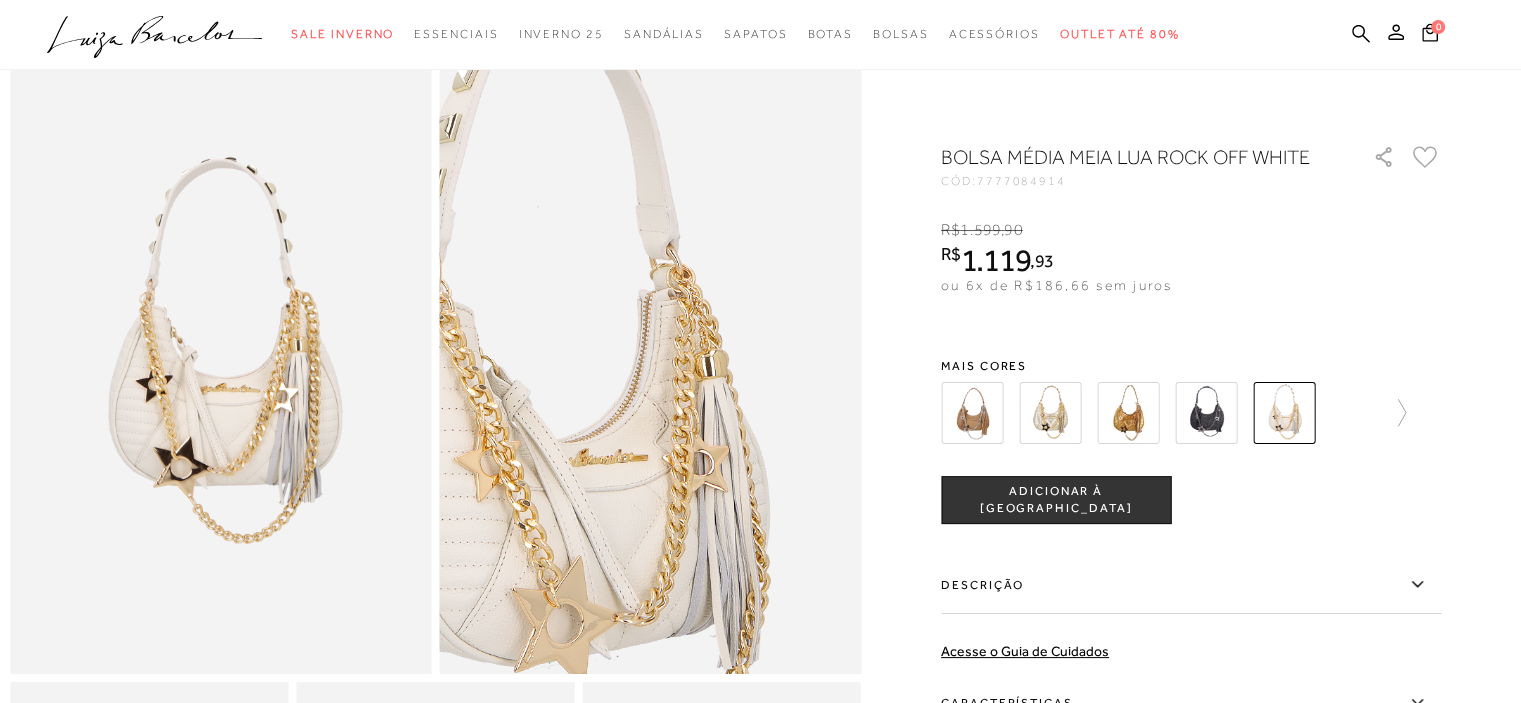 click at bounding box center (540, 412) 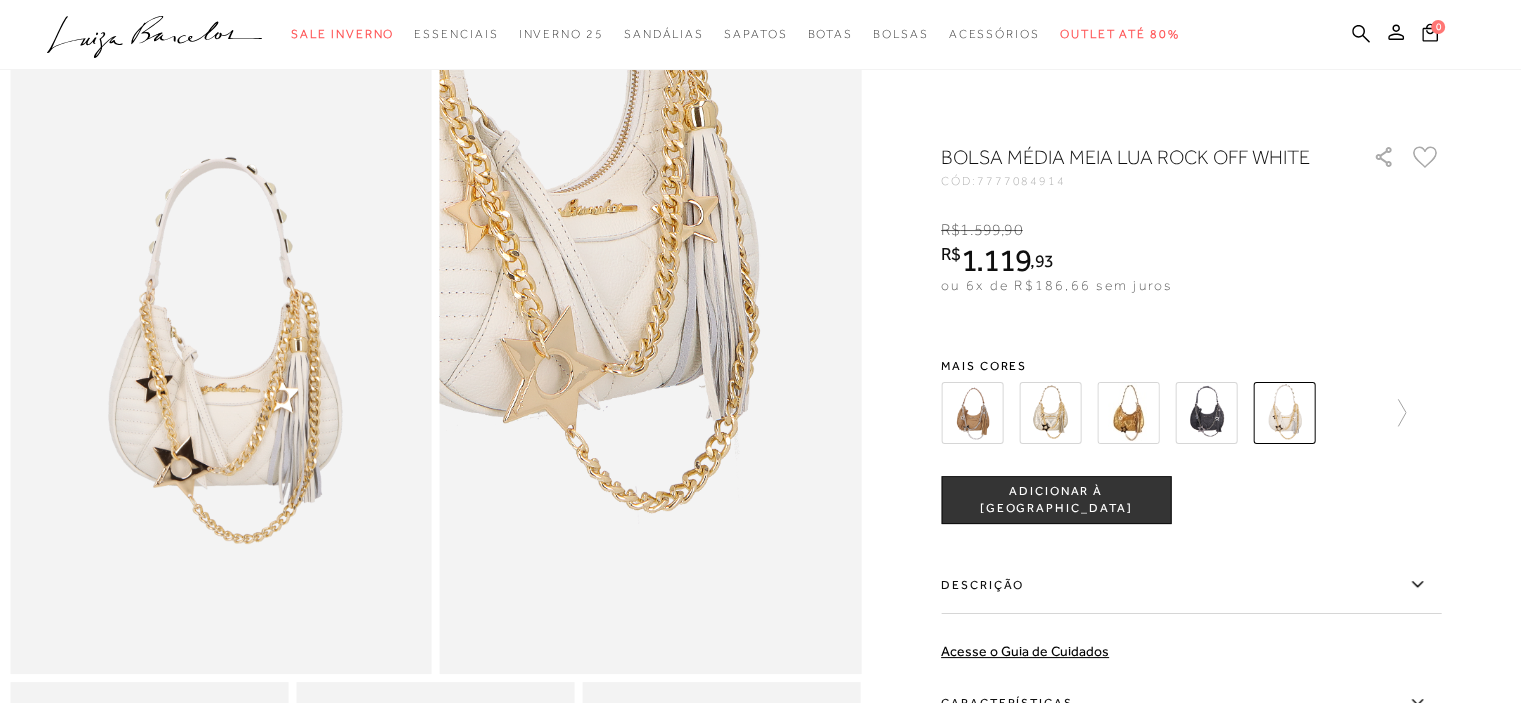 click at bounding box center (529, 162) 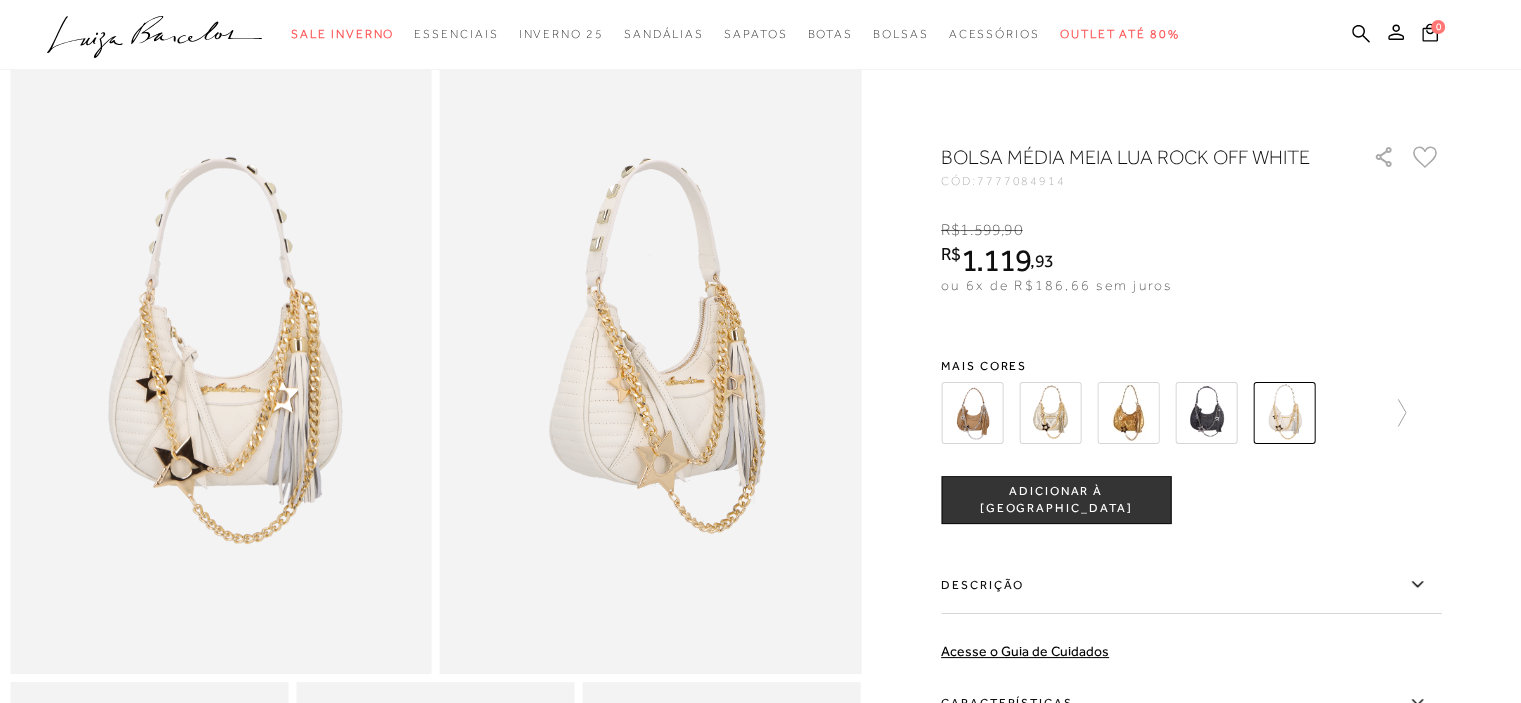 click at bounding box center [972, 413] 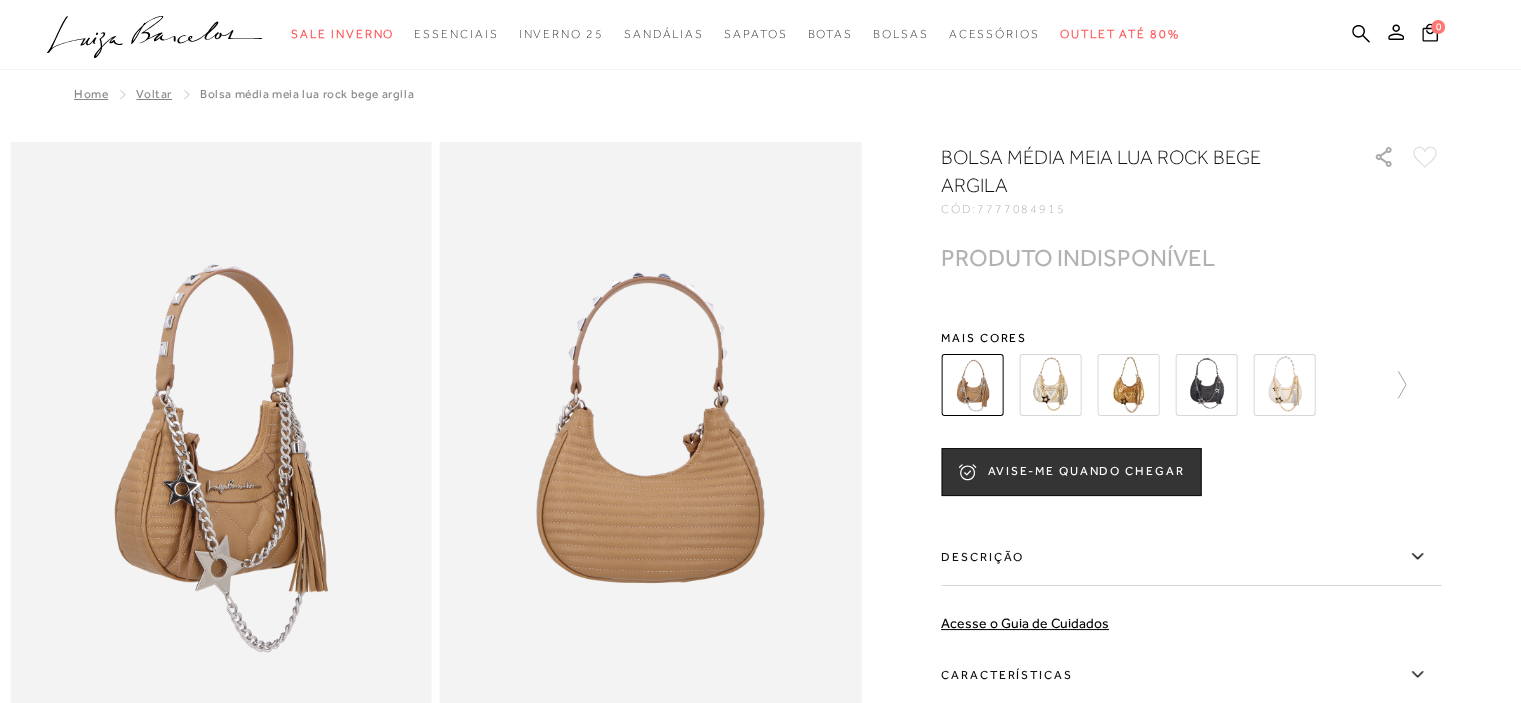 scroll, scrollTop: 0, scrollLeft: 0, axis: both 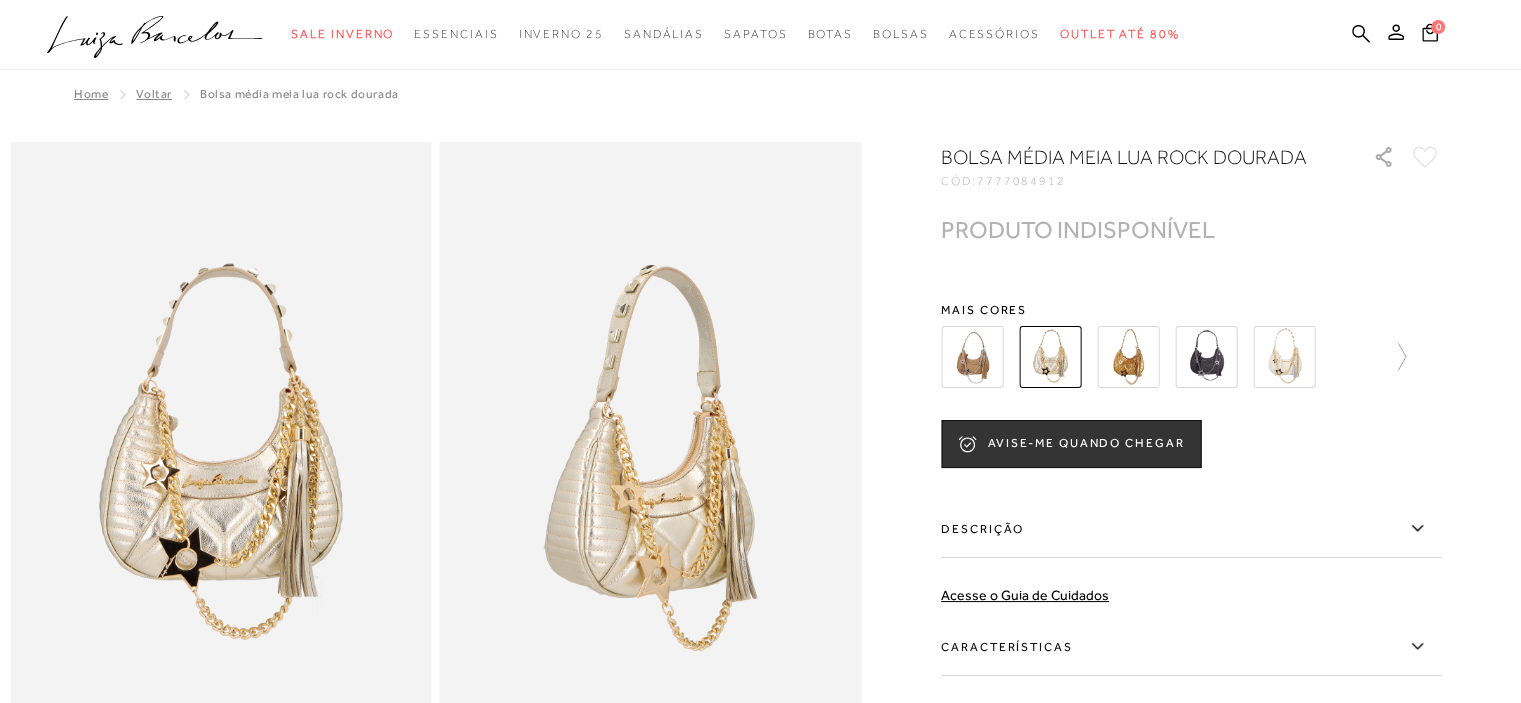 click at bounding box center [1128, 357] 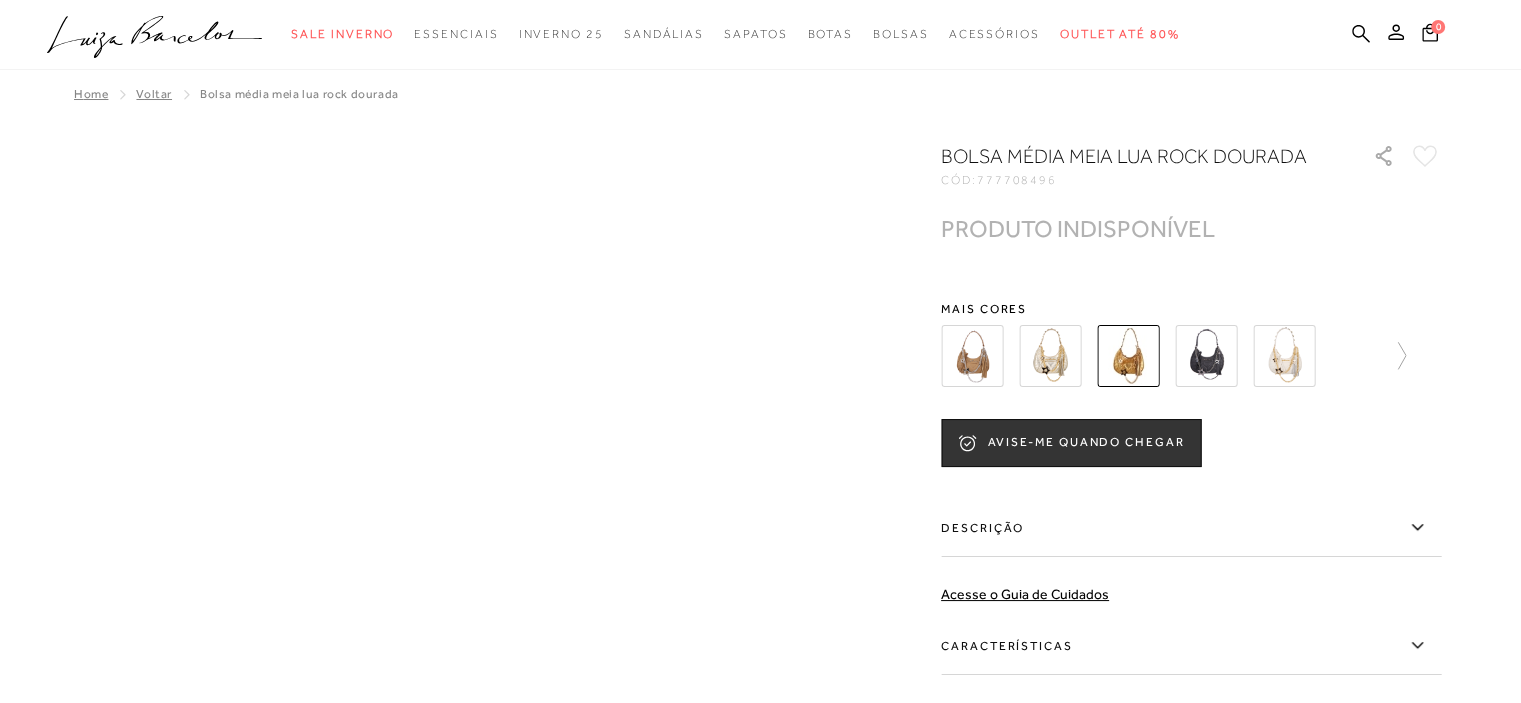scroll, scrollTop: 0, scrollLeft: 0, axis: both 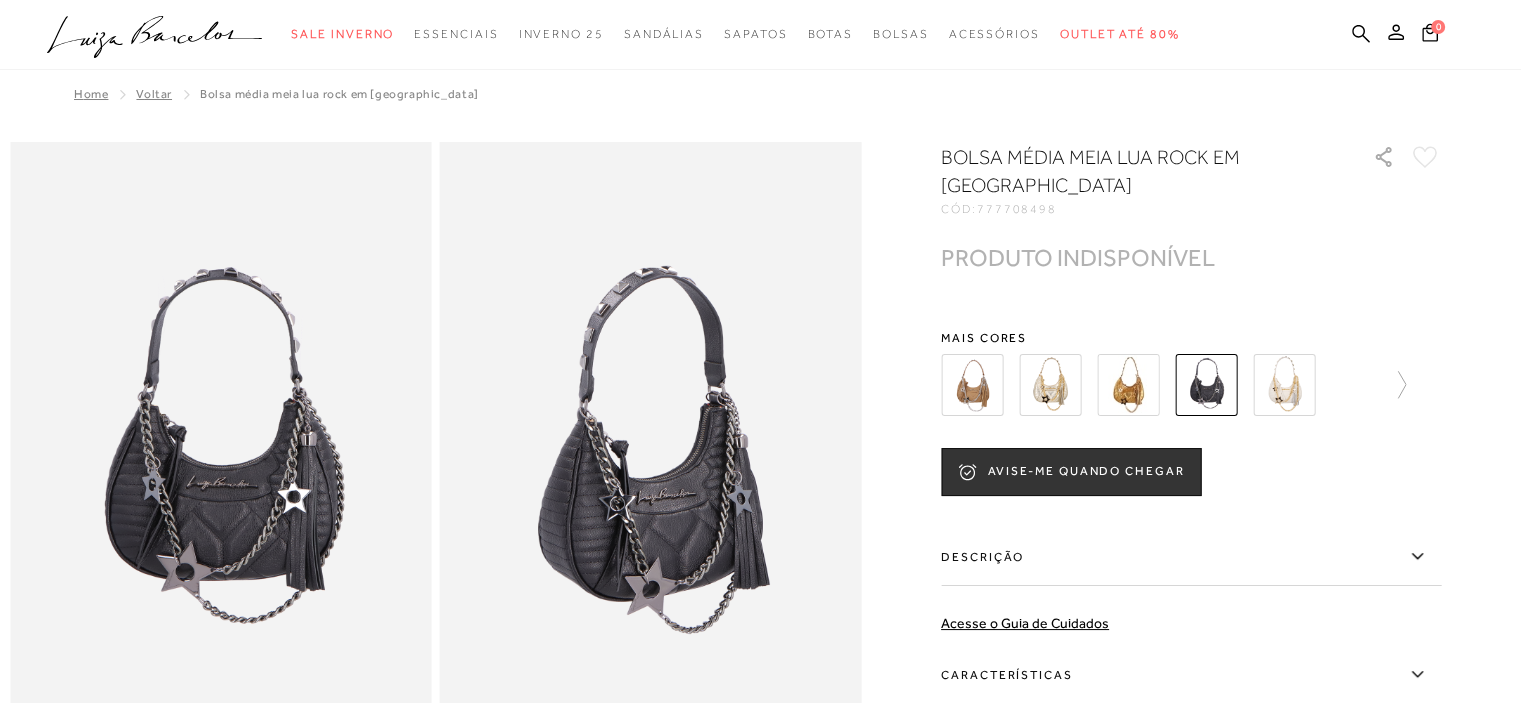 click at bounding box center [1284, 385] 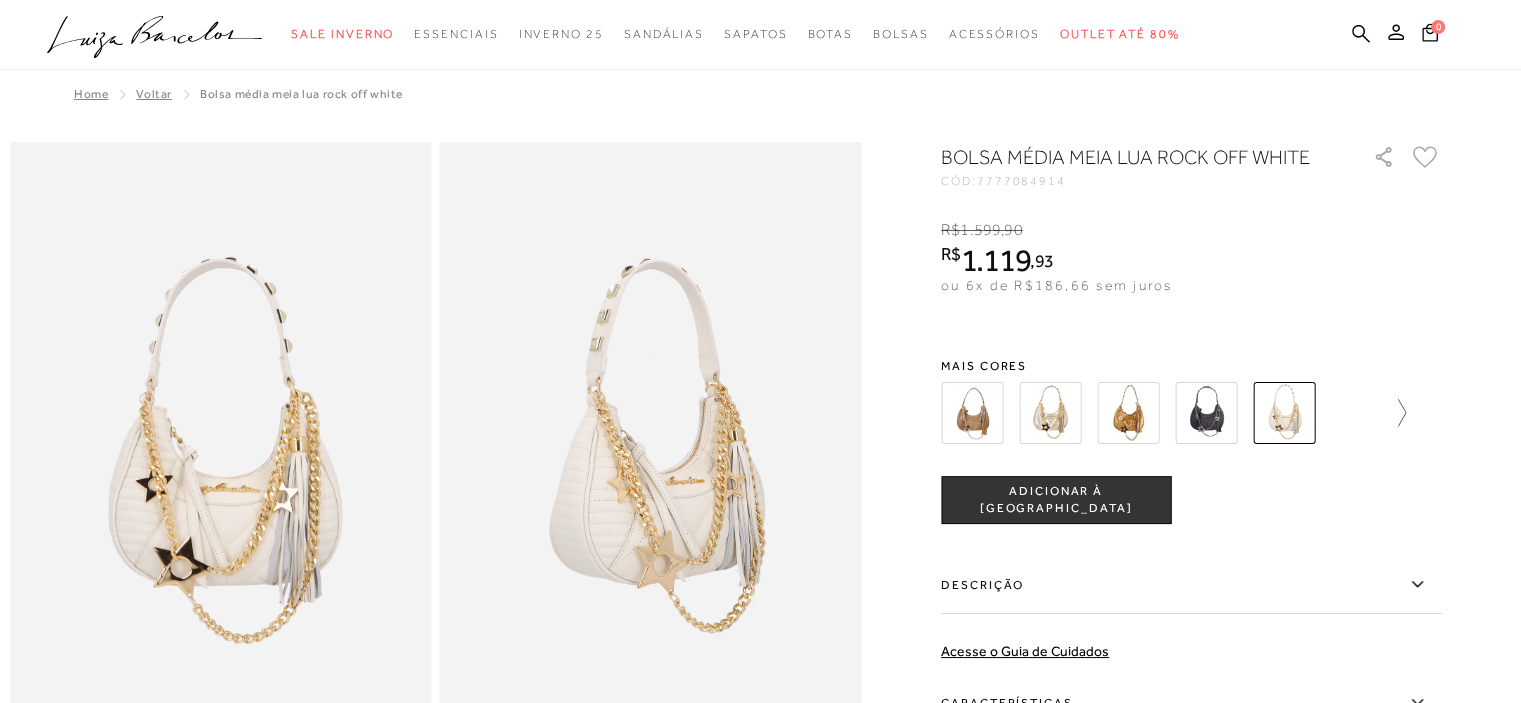 scroll, scrollTop: 0, scrollLeft: 0, axis: both 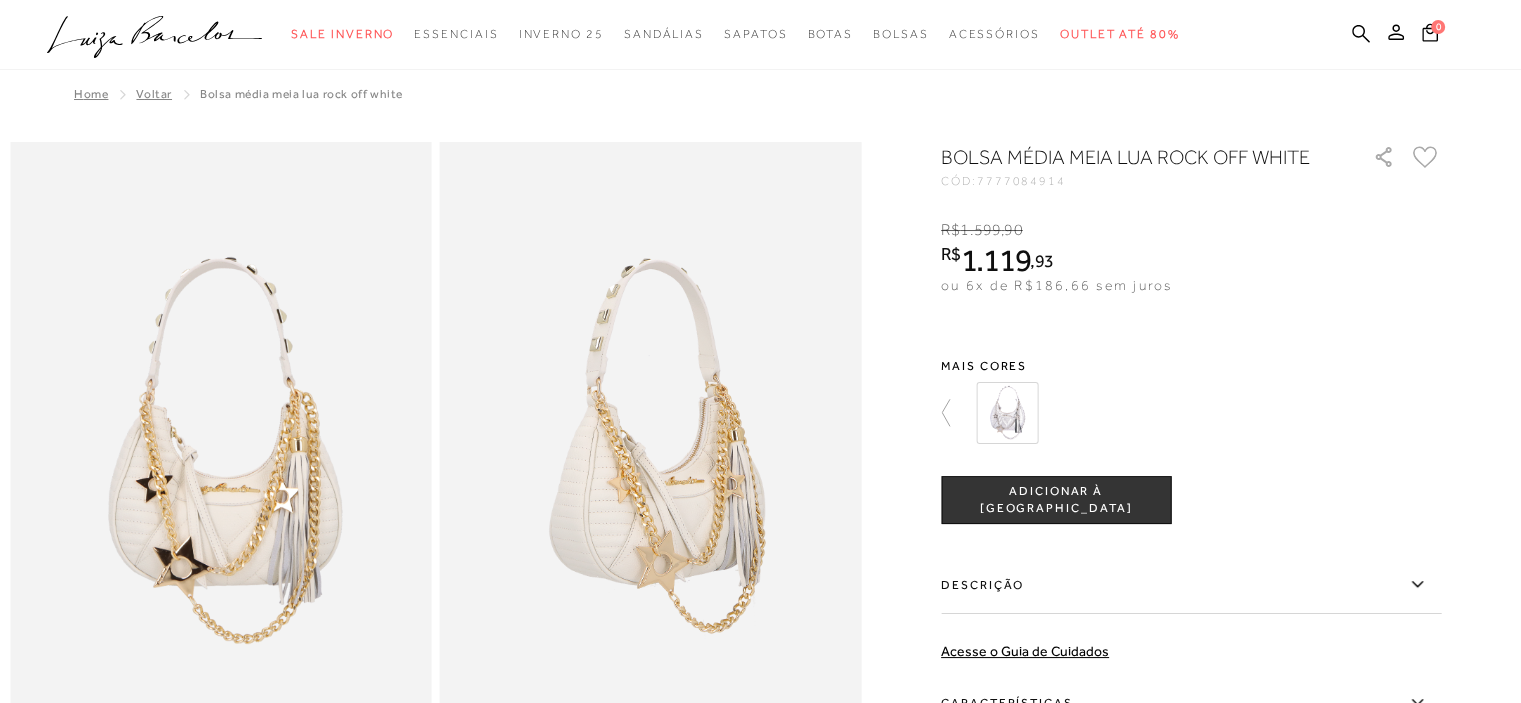 click at bounding box center (1007, 413) 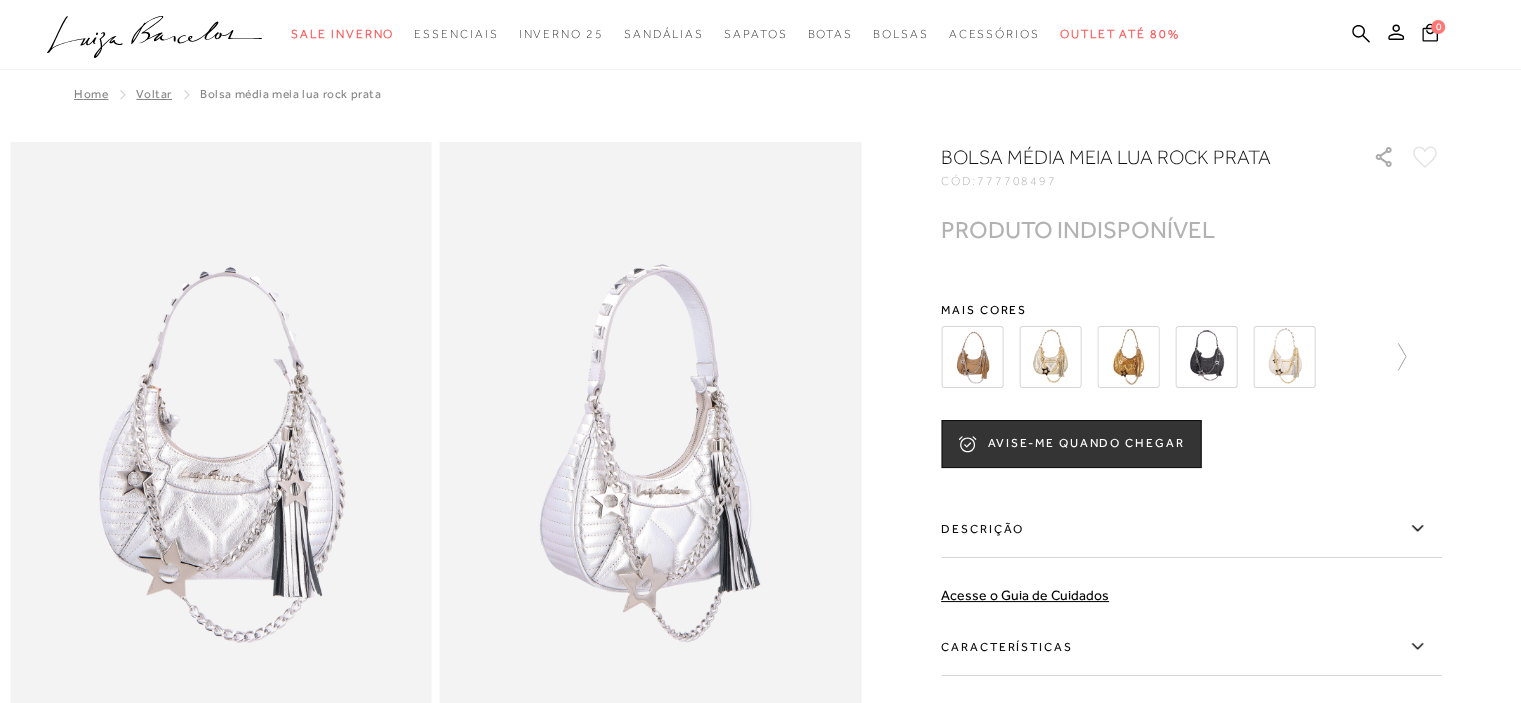 scroll, scrollTop: 0, scrollLeft: 0, axis: both 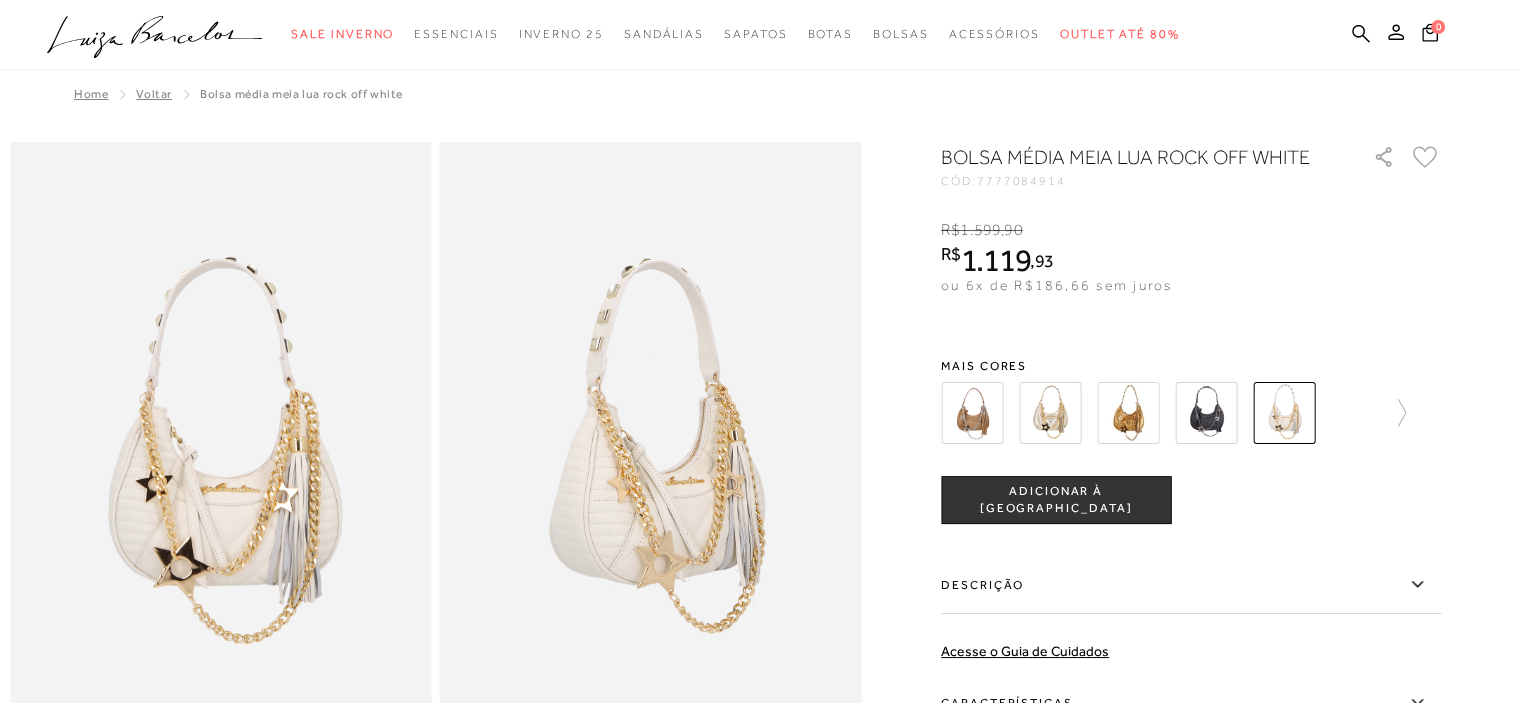 click on "ADICIONAR À [GEOGRAPHIC_DATA]" at bounding box center (1056, 500) 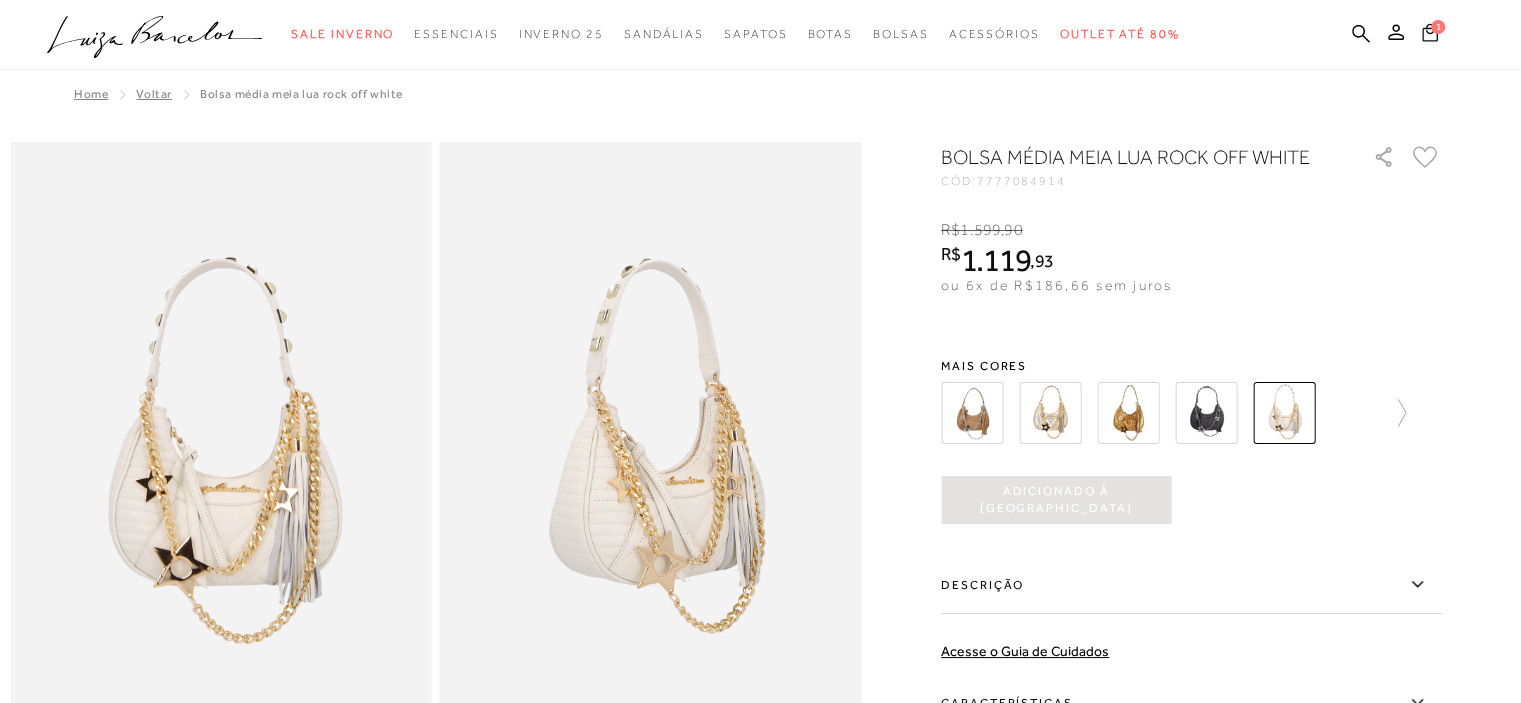scroll, scrollTop: 0, scrollLeft: 0, axis: both 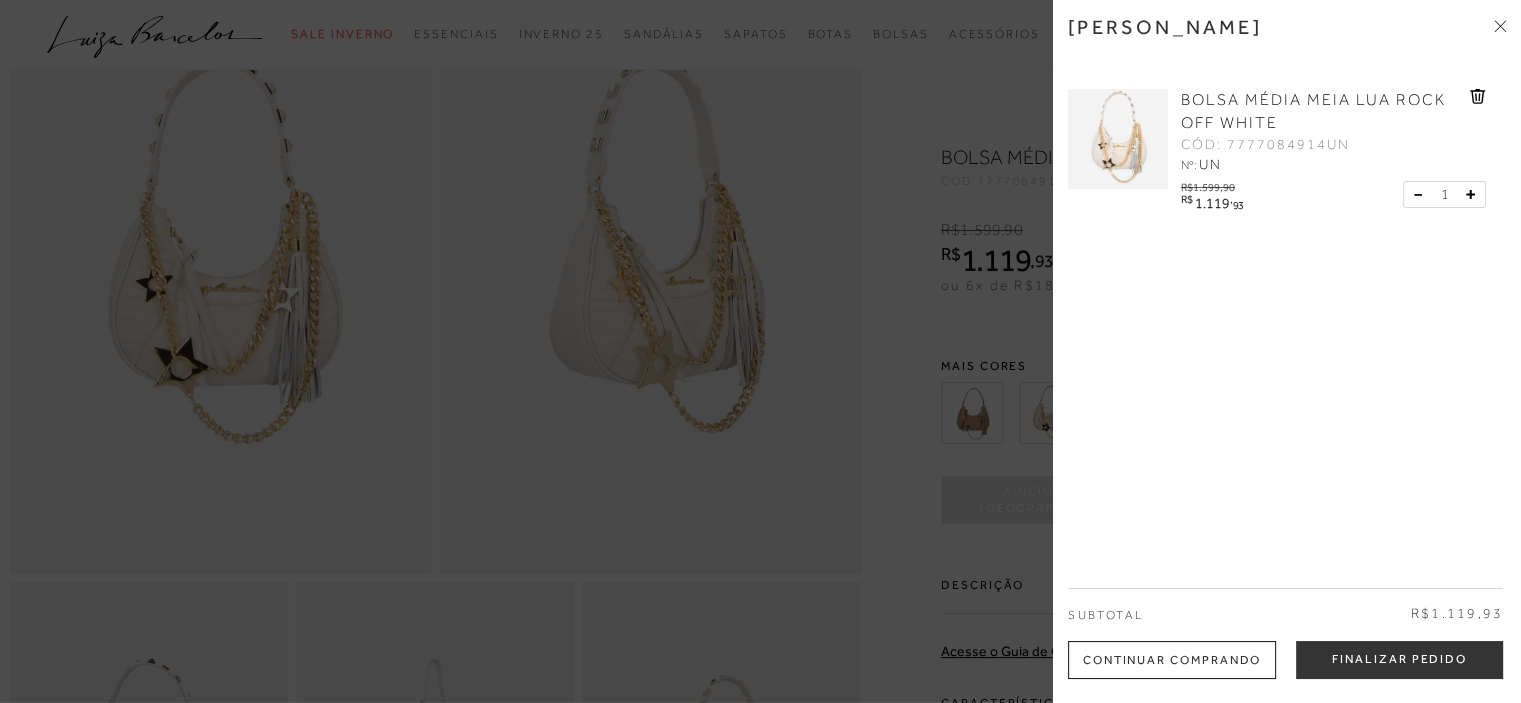 click at bounding box center [760, 2162] 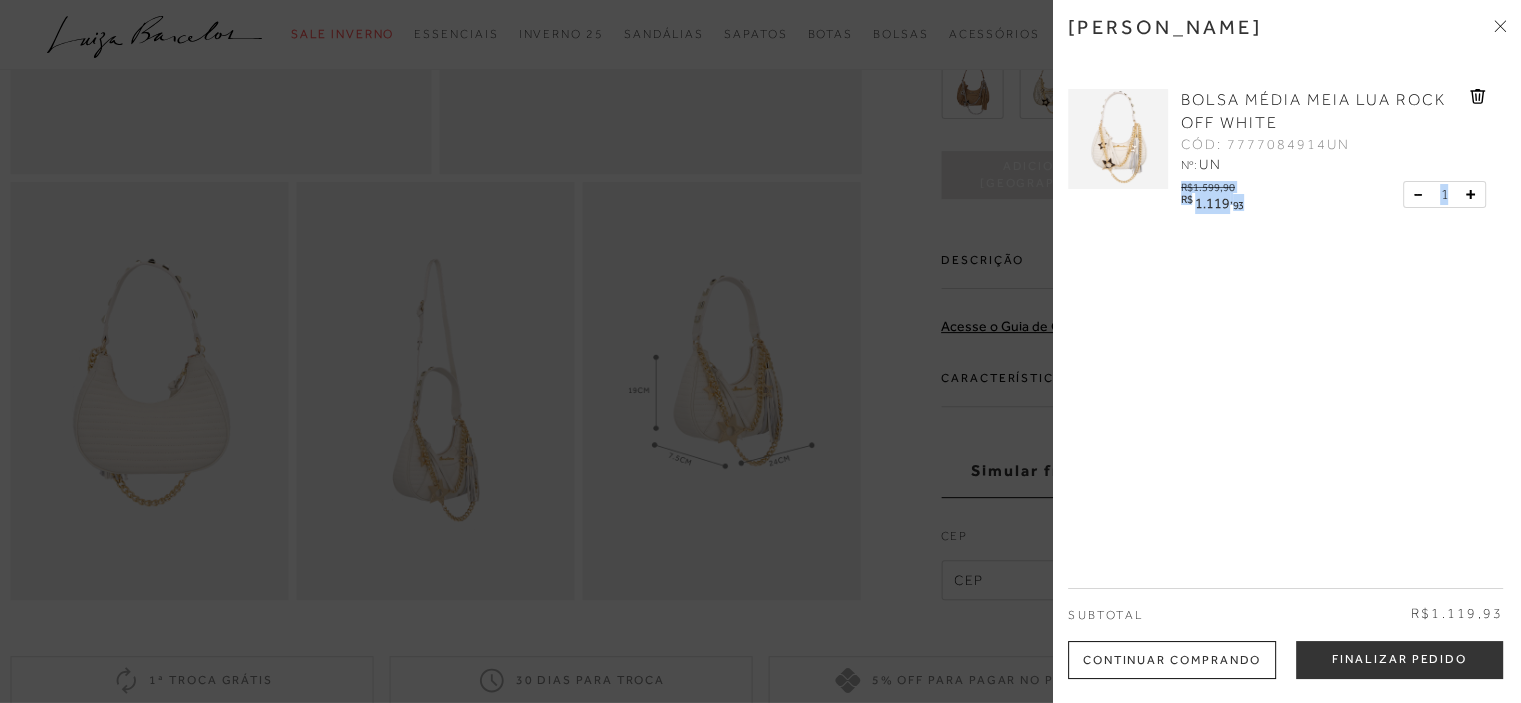 drag, startPoint x: 1499, startPoint y: 151, endPoint x: 1485, endPoint y: 225, distance: 75.31268 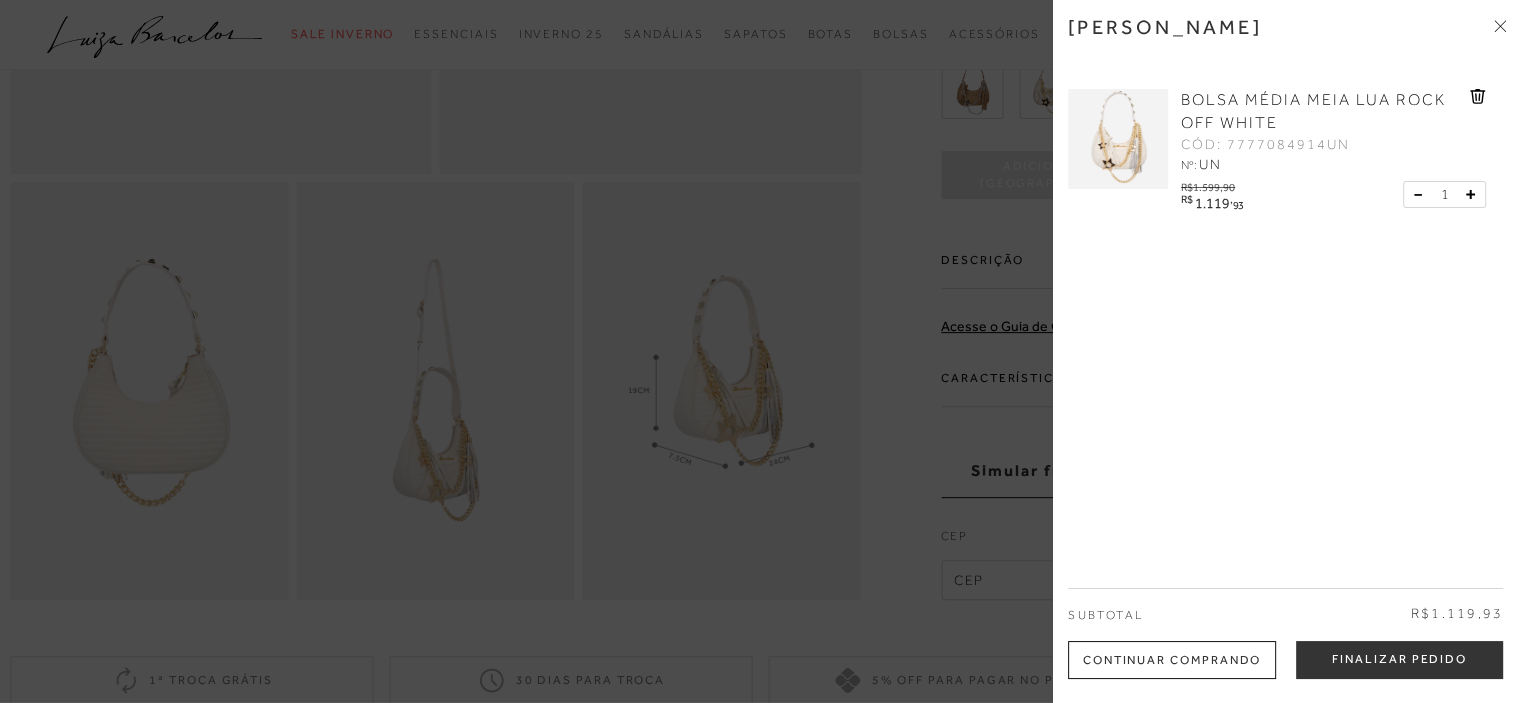 click at bounding box center [760, 1762] 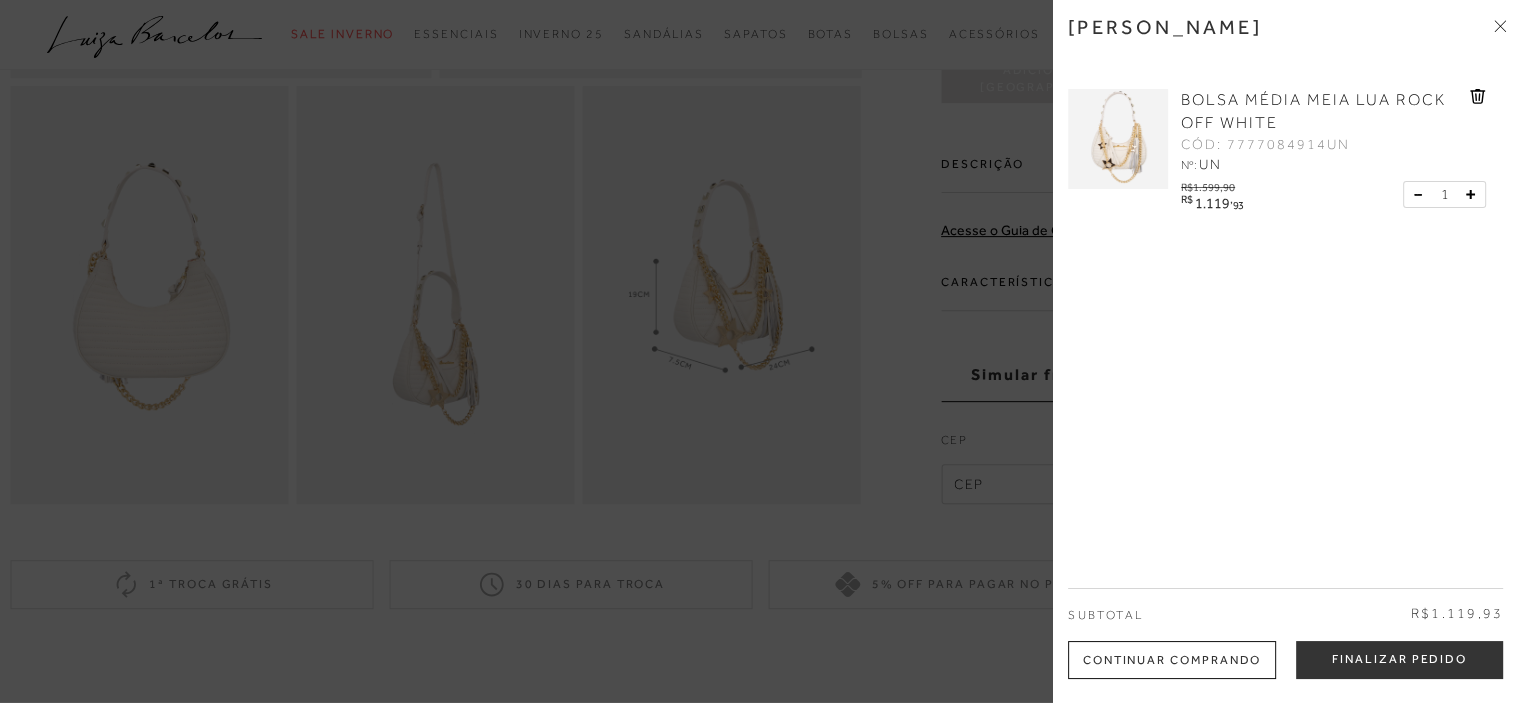 scroll, scrollTop: 800, scrollLeft: 0, axis: vertical 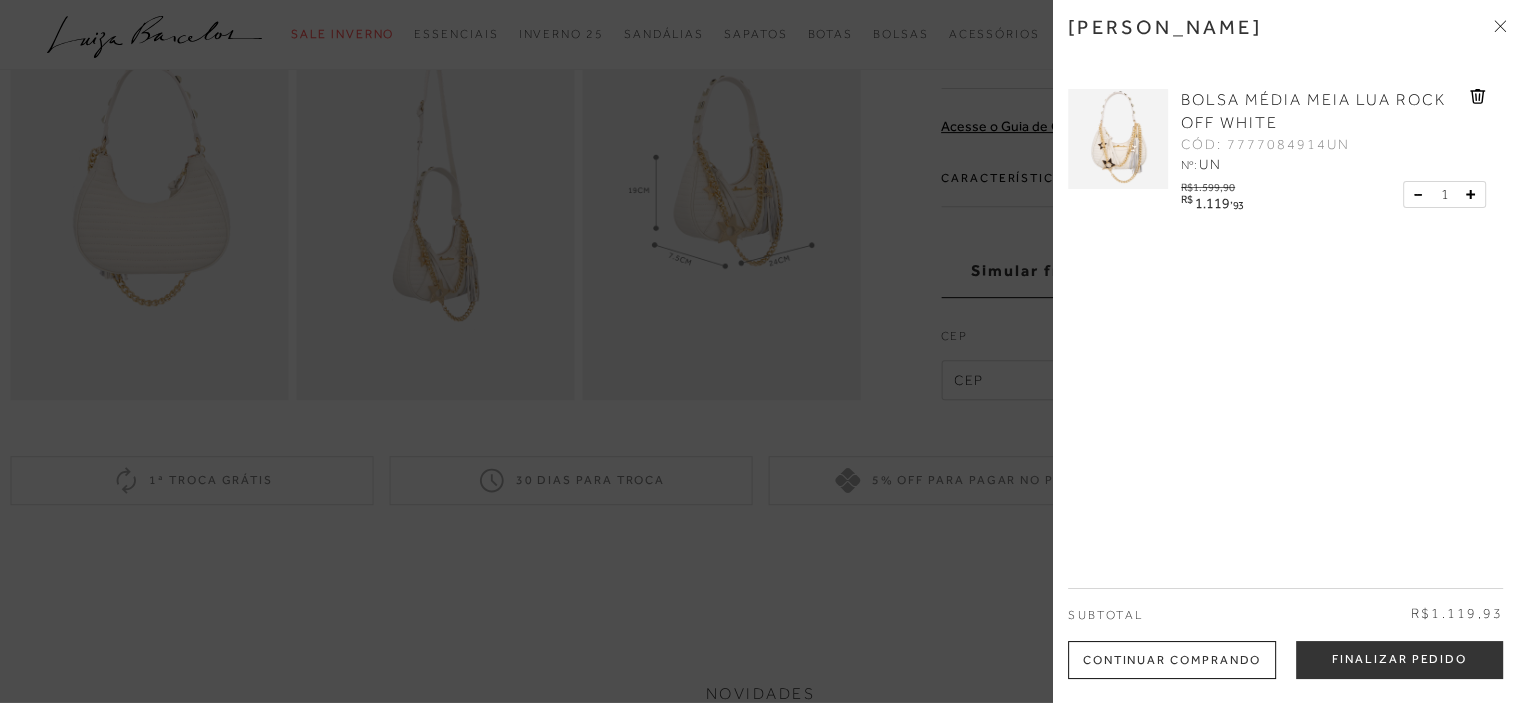 click on "1" at bounding box center [1444, 194] 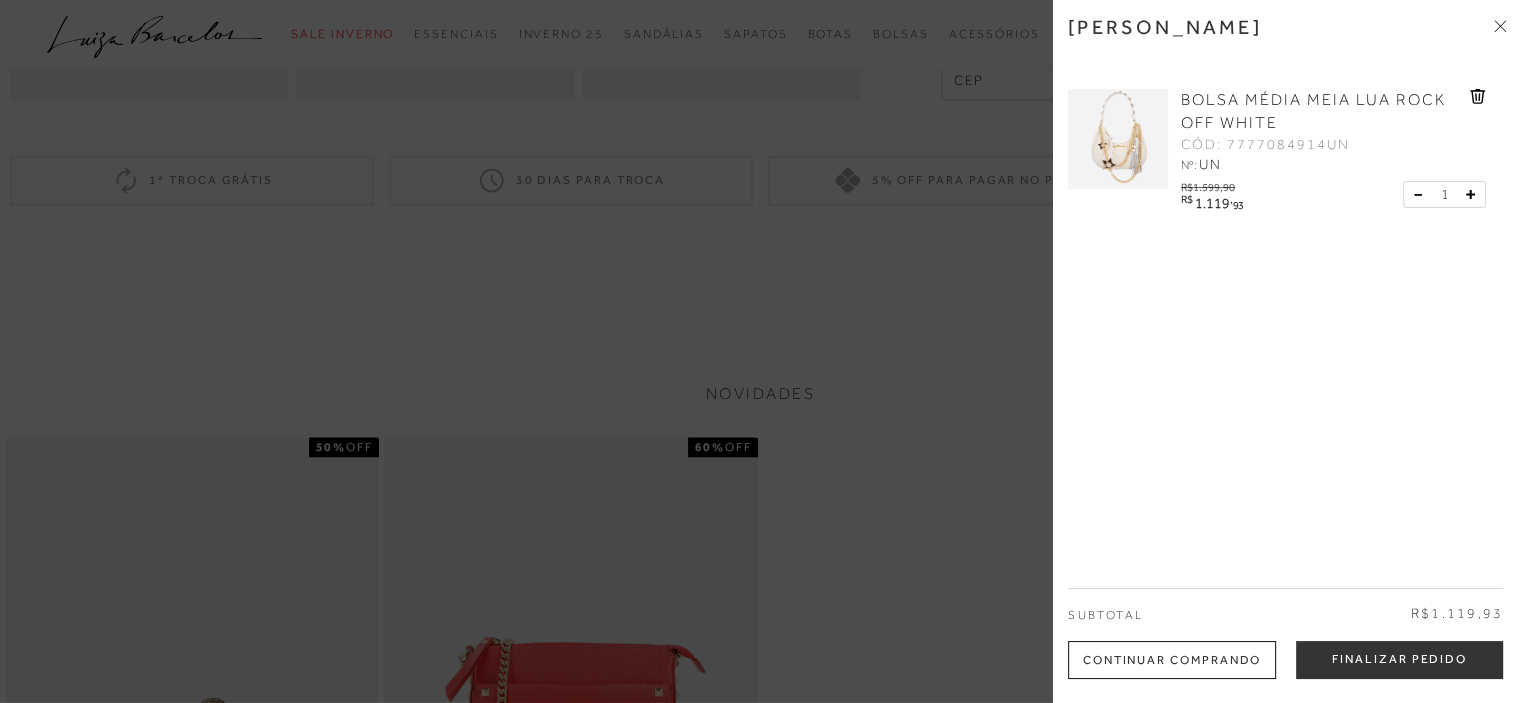 click at bounding box center (760, 1262) 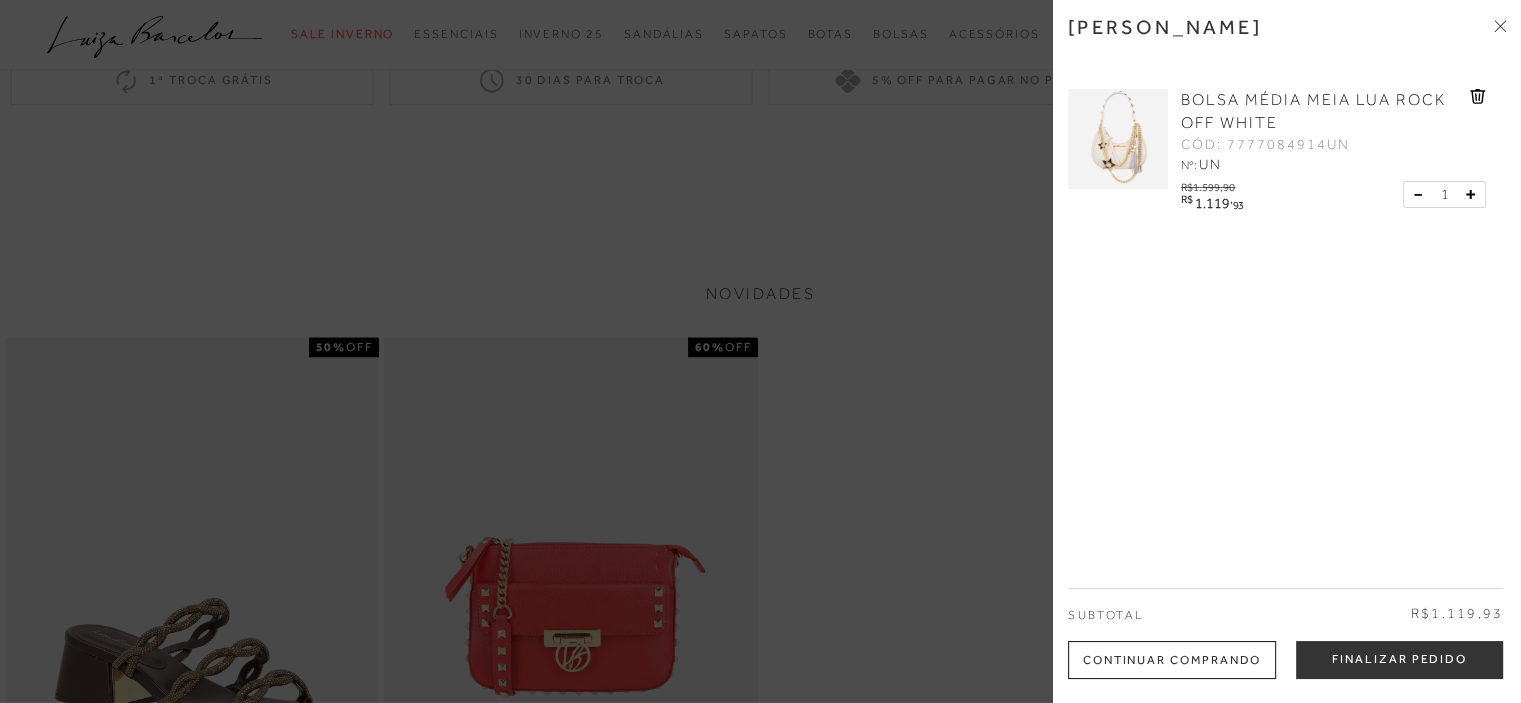 click at bounding box center [760, 1162] 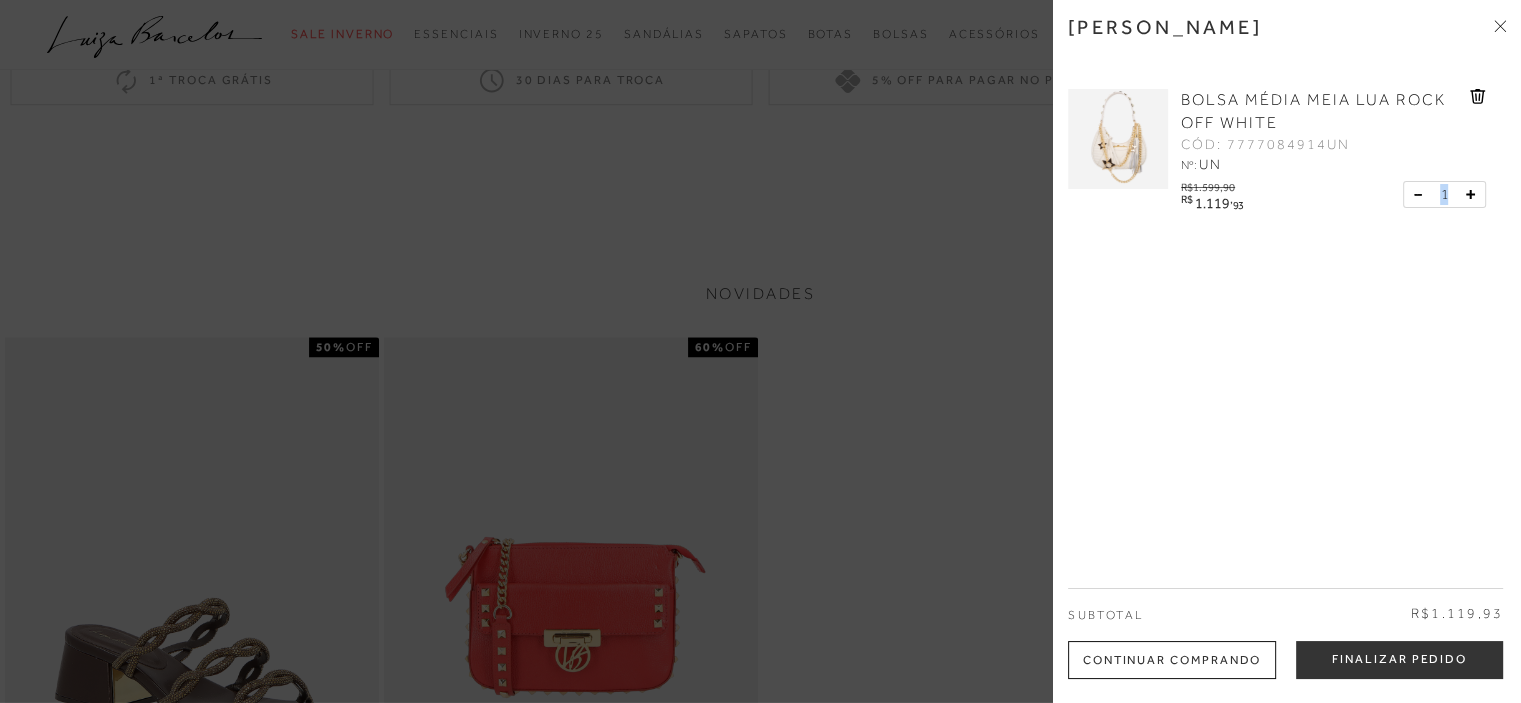 click on "1" at bounding box center (1444, 194) 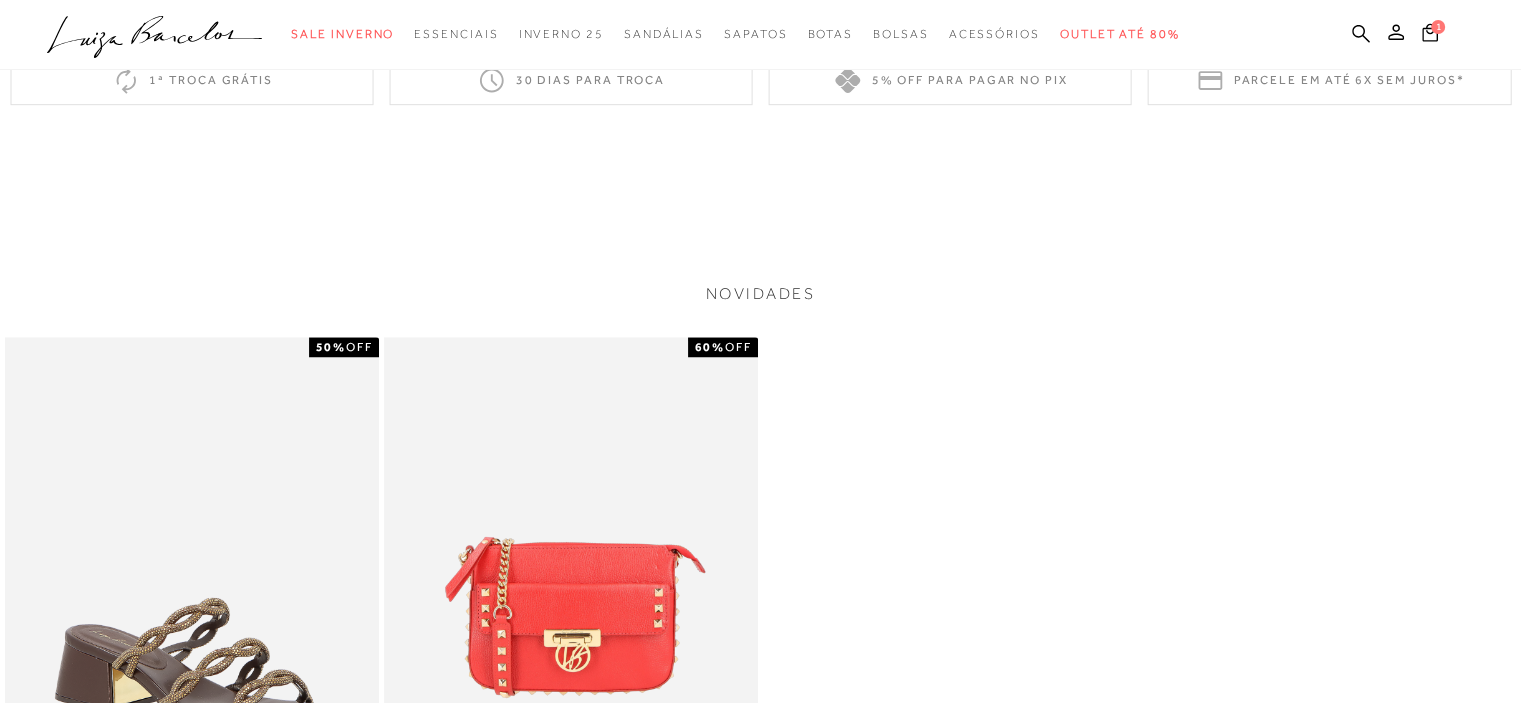 click on "Home" at bounding box center (91, -1106) 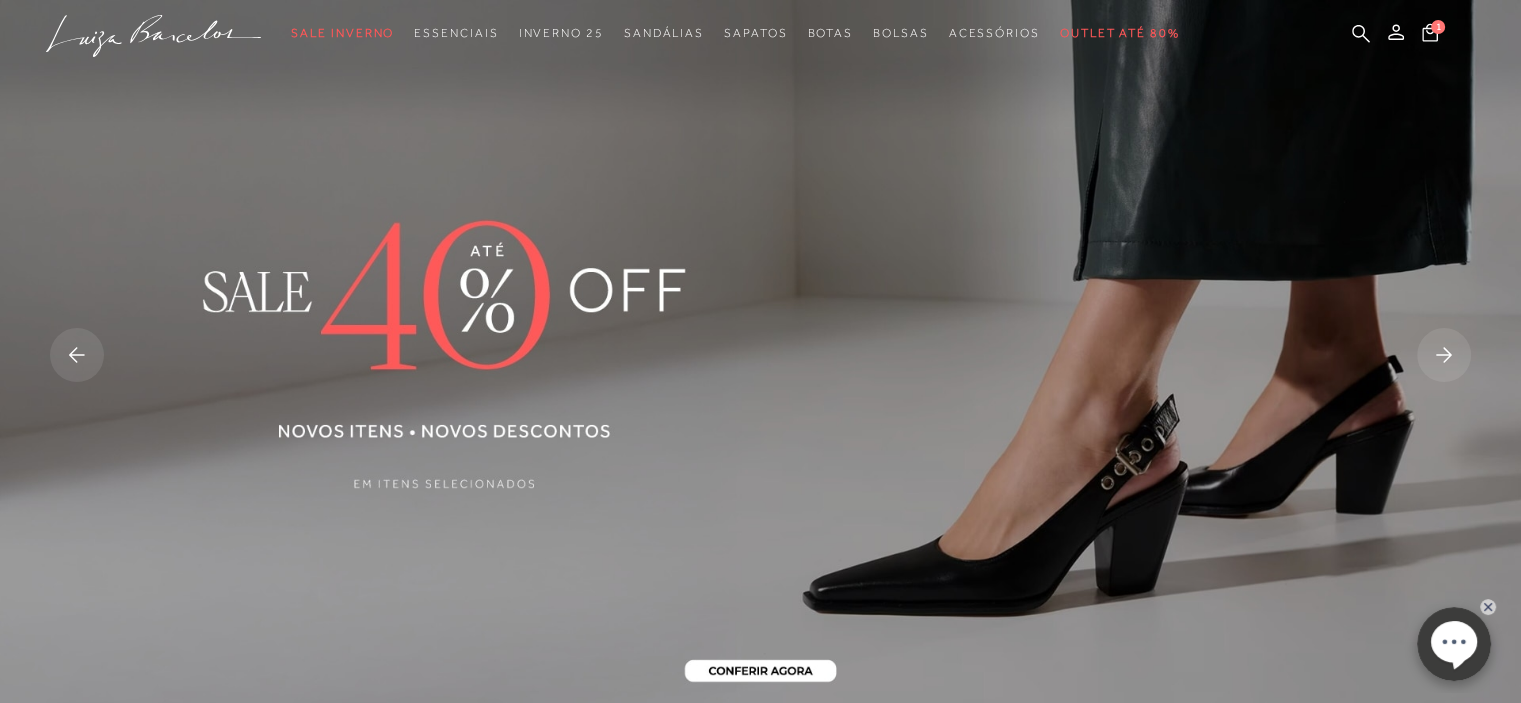 scroll, scrollTop: 0, scrollLeft: 0, axis: both 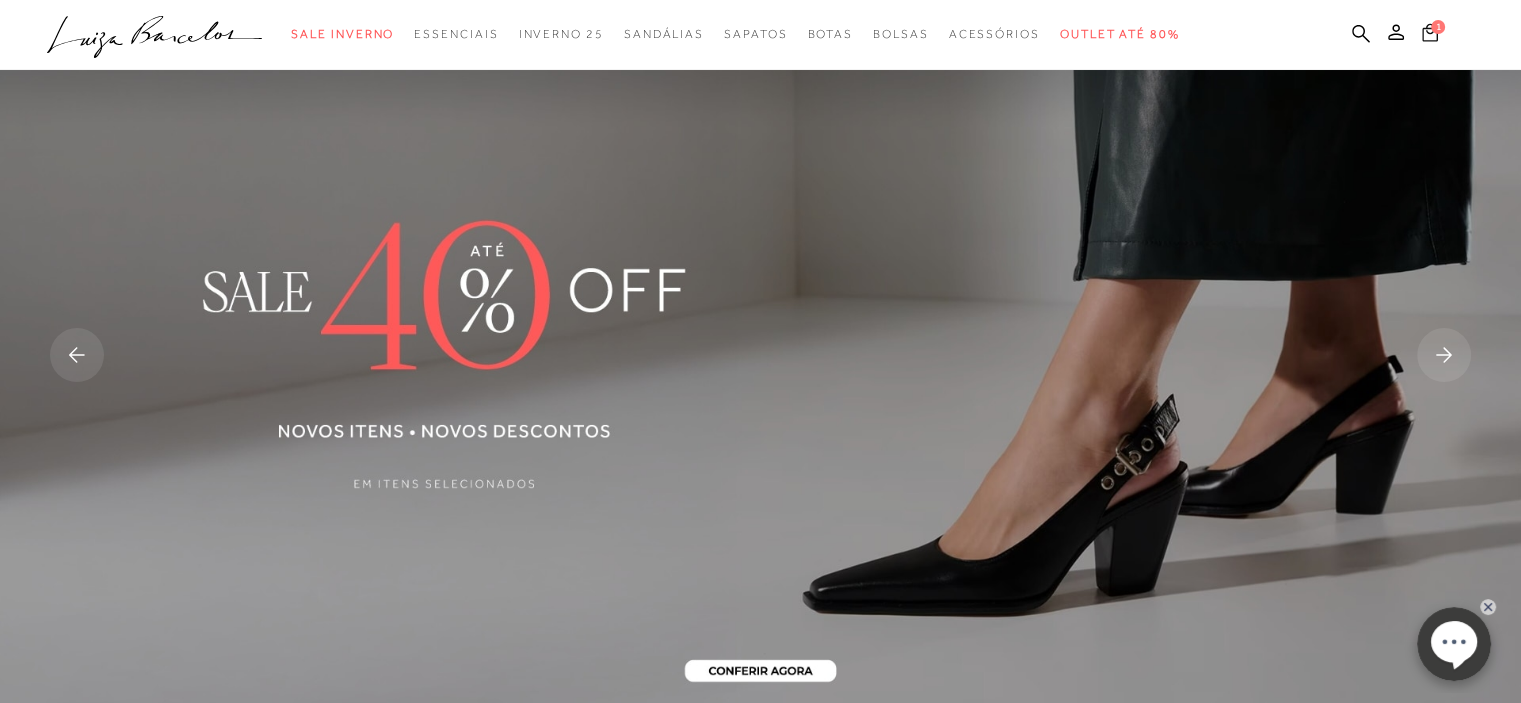 click on "1" at bounding box center (1430, 35) 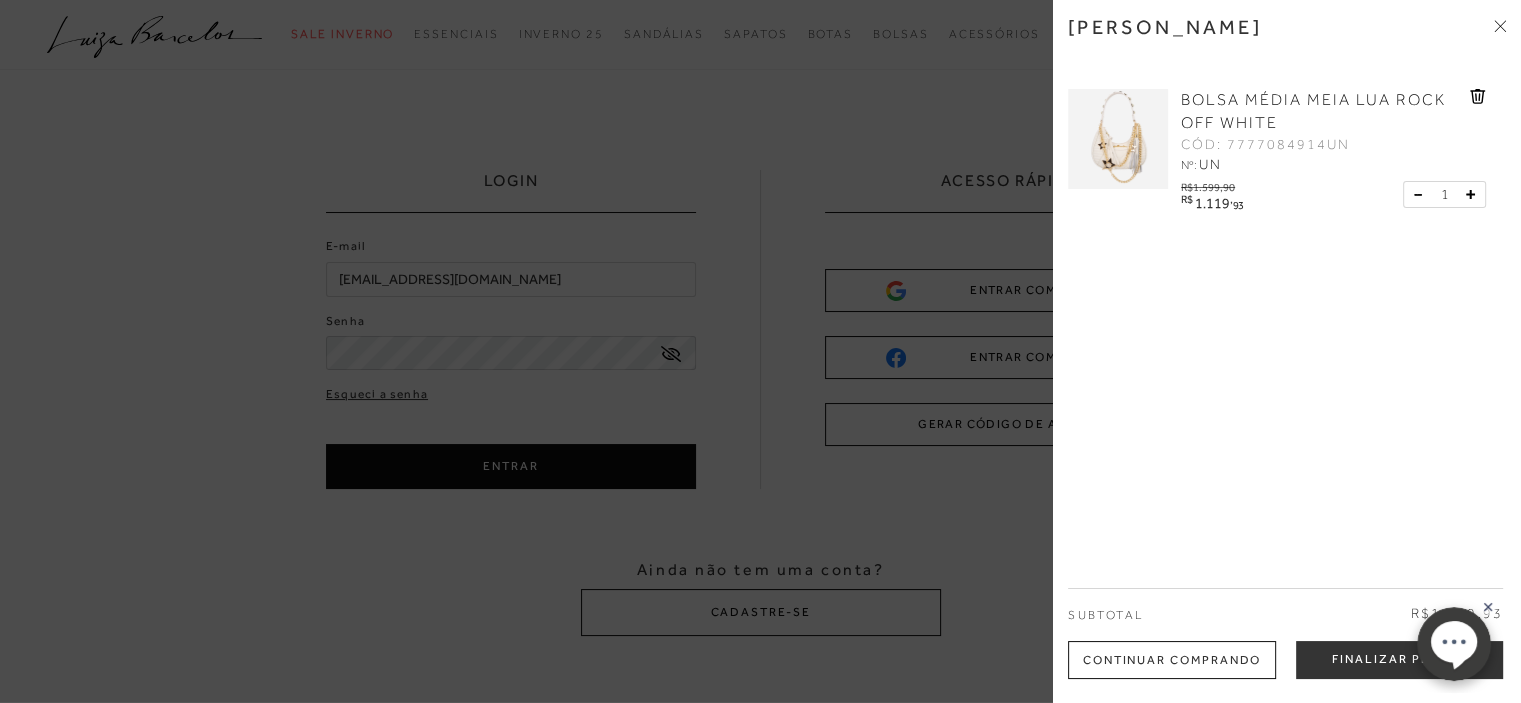click on "BOLSA MÉDIA MEIA LUA ROCK OFF WHITE" at bounding box center [1313, 111] 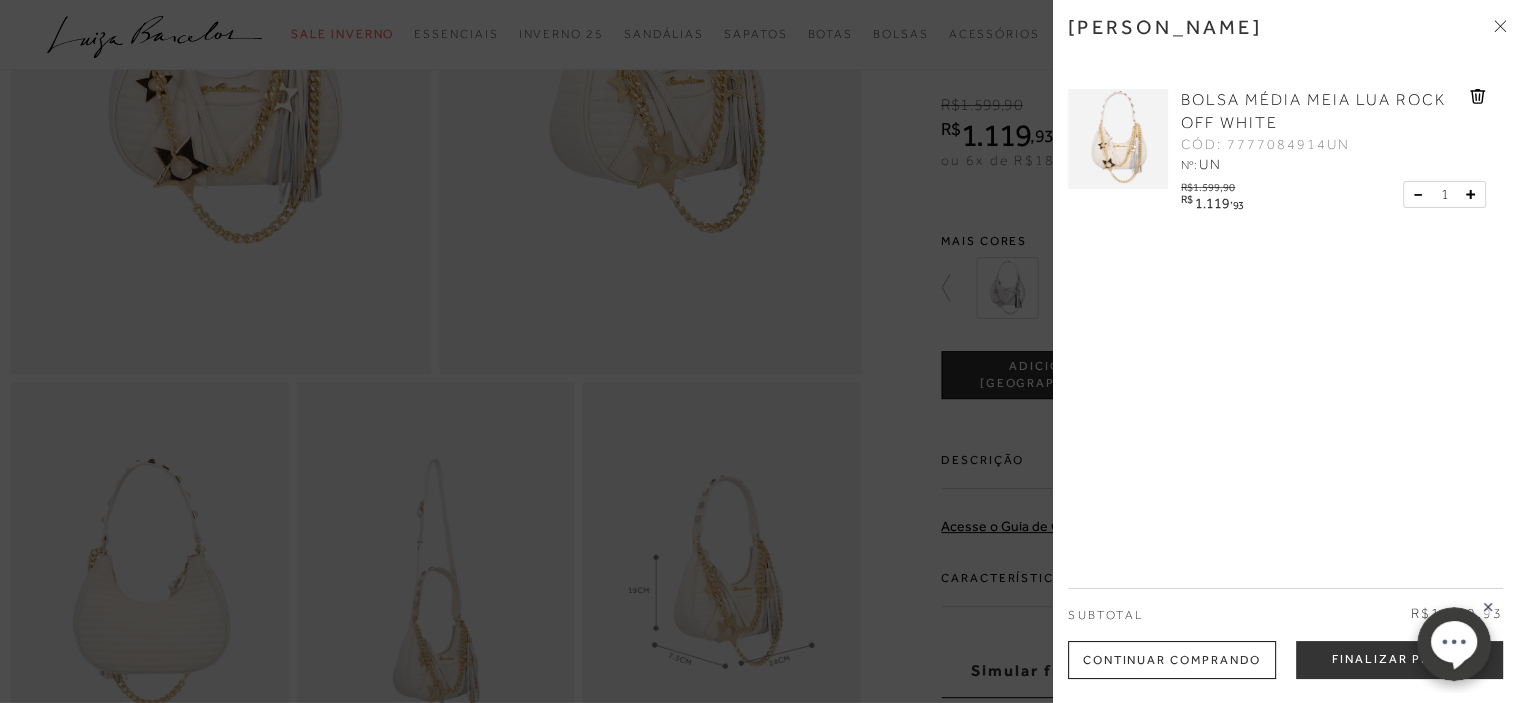 scroll, scrollTop: 0, scrollLeft: 0, axis: both 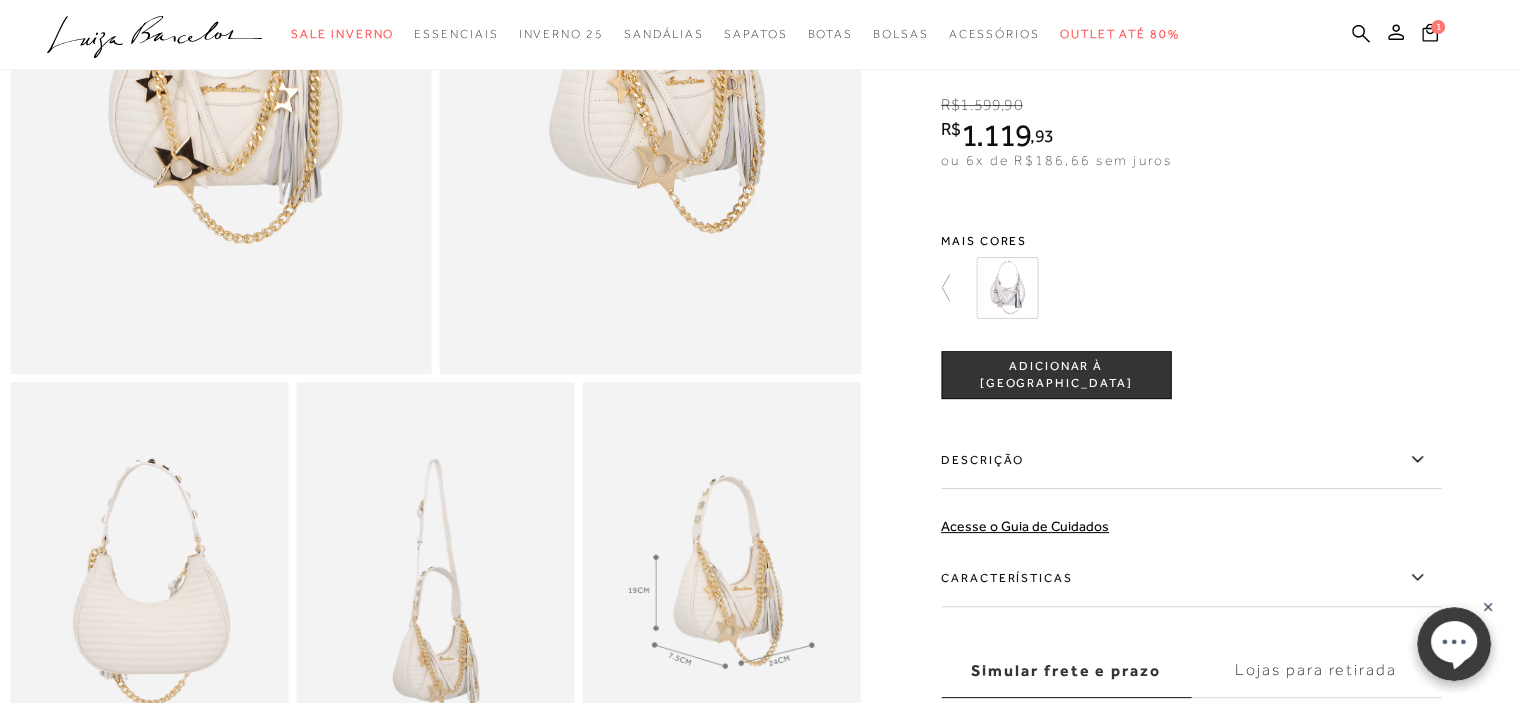 click on "ADICIONAR À [GEOGRAPHIC_DATA]" at bounding box center (1056, 374) 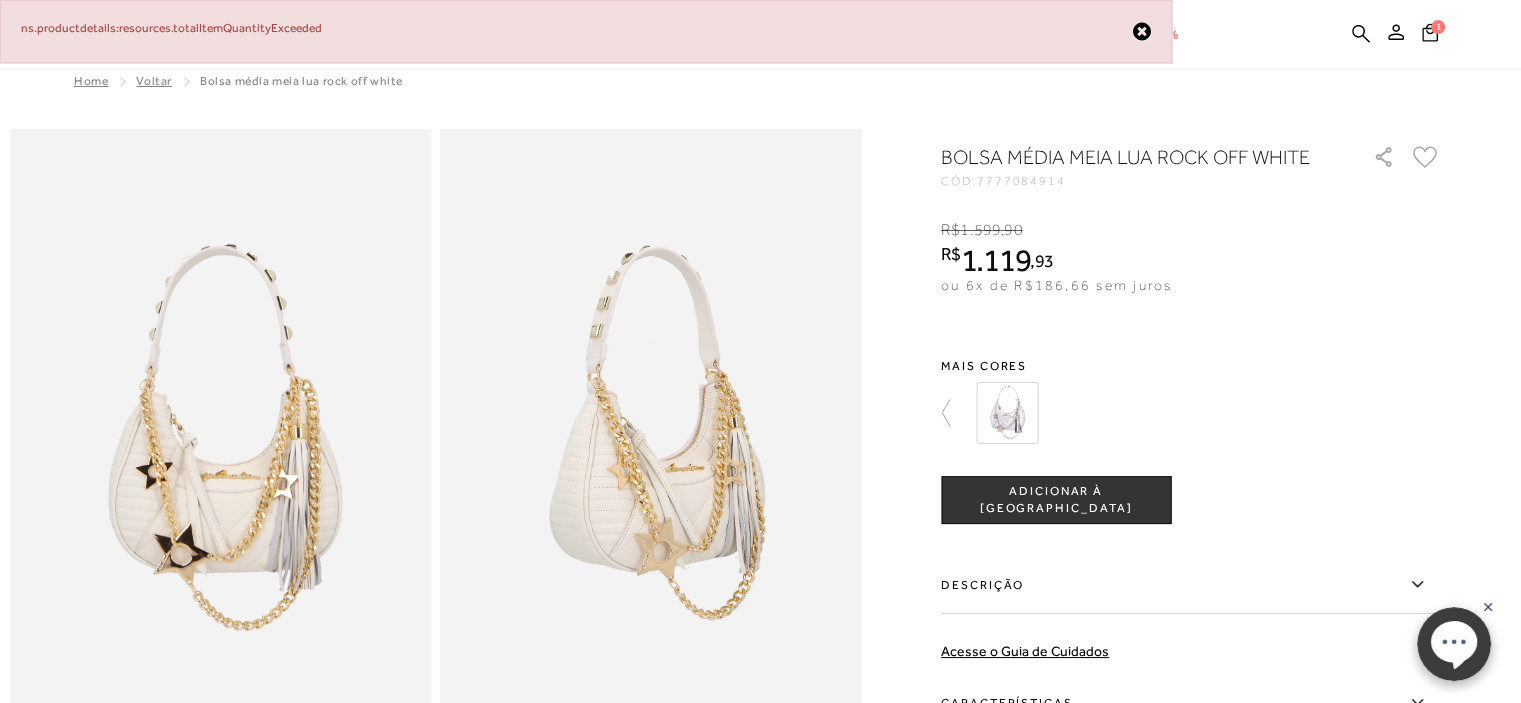 scroll, scrollTop: 0, scrollLeft: 0, axis: both 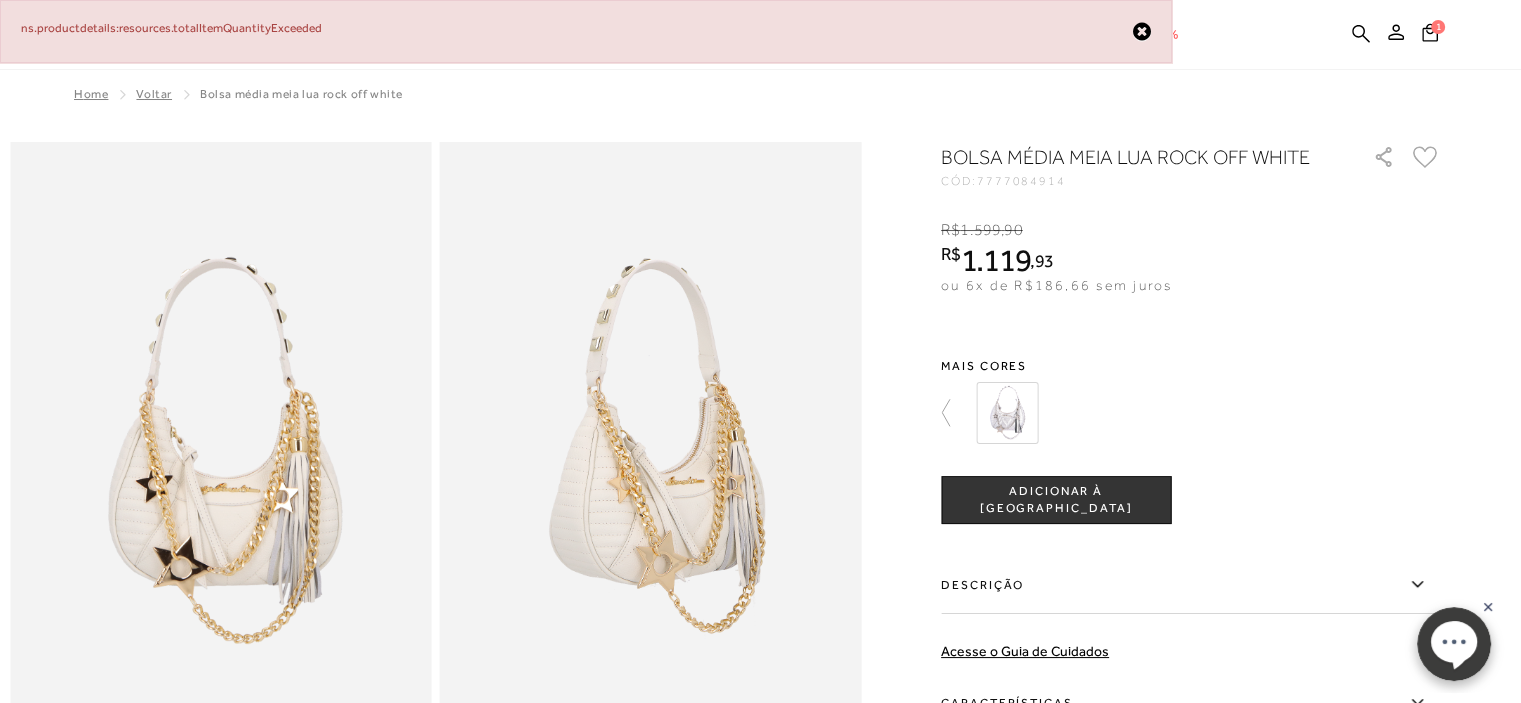 click on "ADICIONAR À [GEOGRAPHIC_DATA]" at bounding box center (1056, 500) 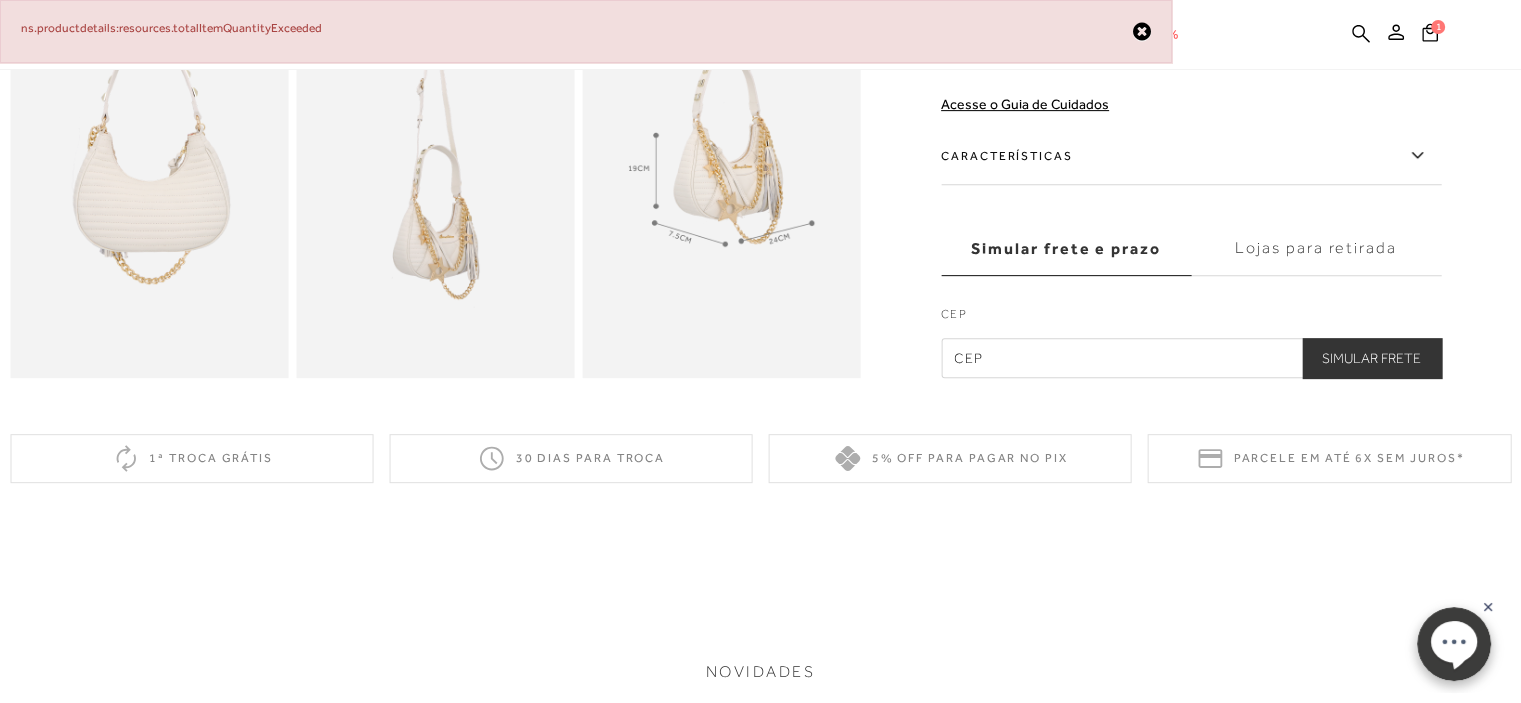 scroll, scrollTop: 900, scrollLeft: 0, axis: vertical 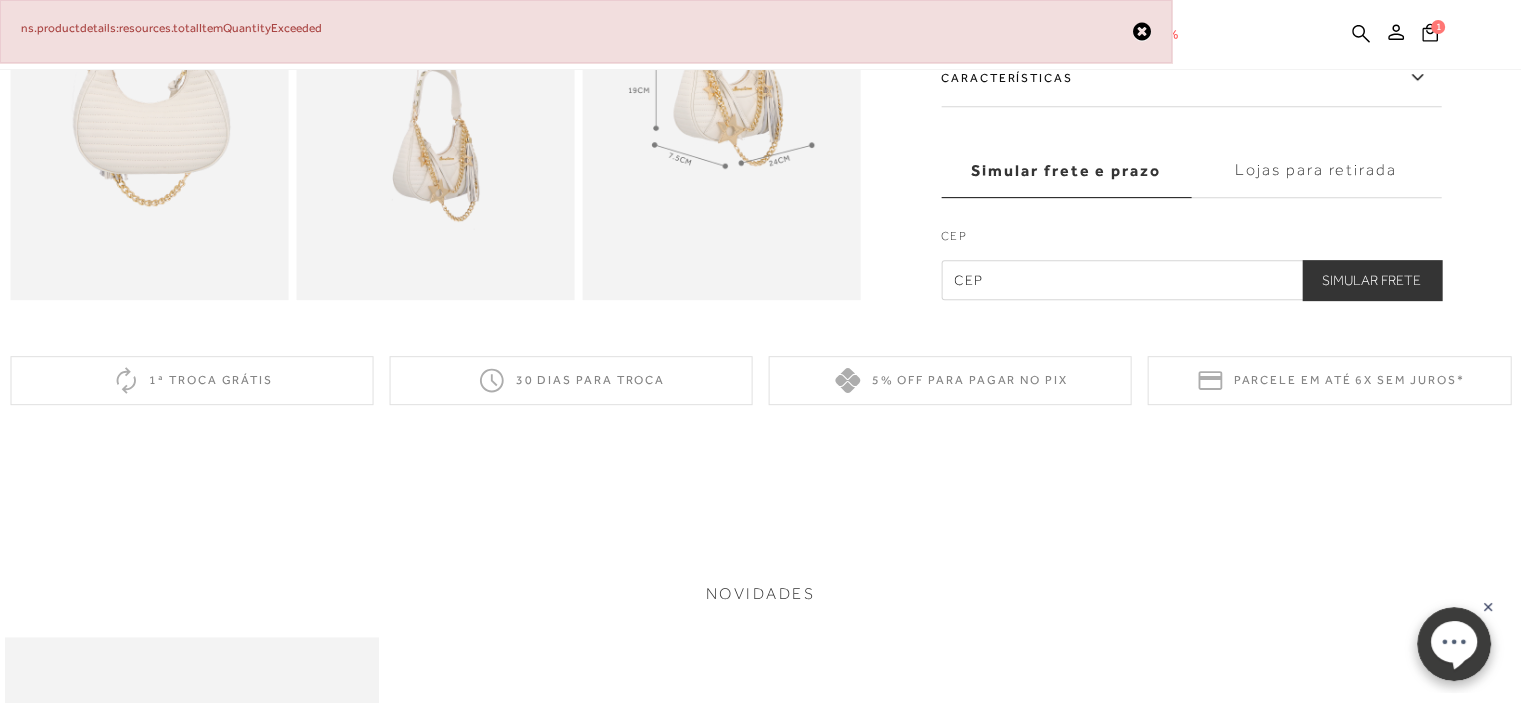 click at bounding box center (1191, 280) 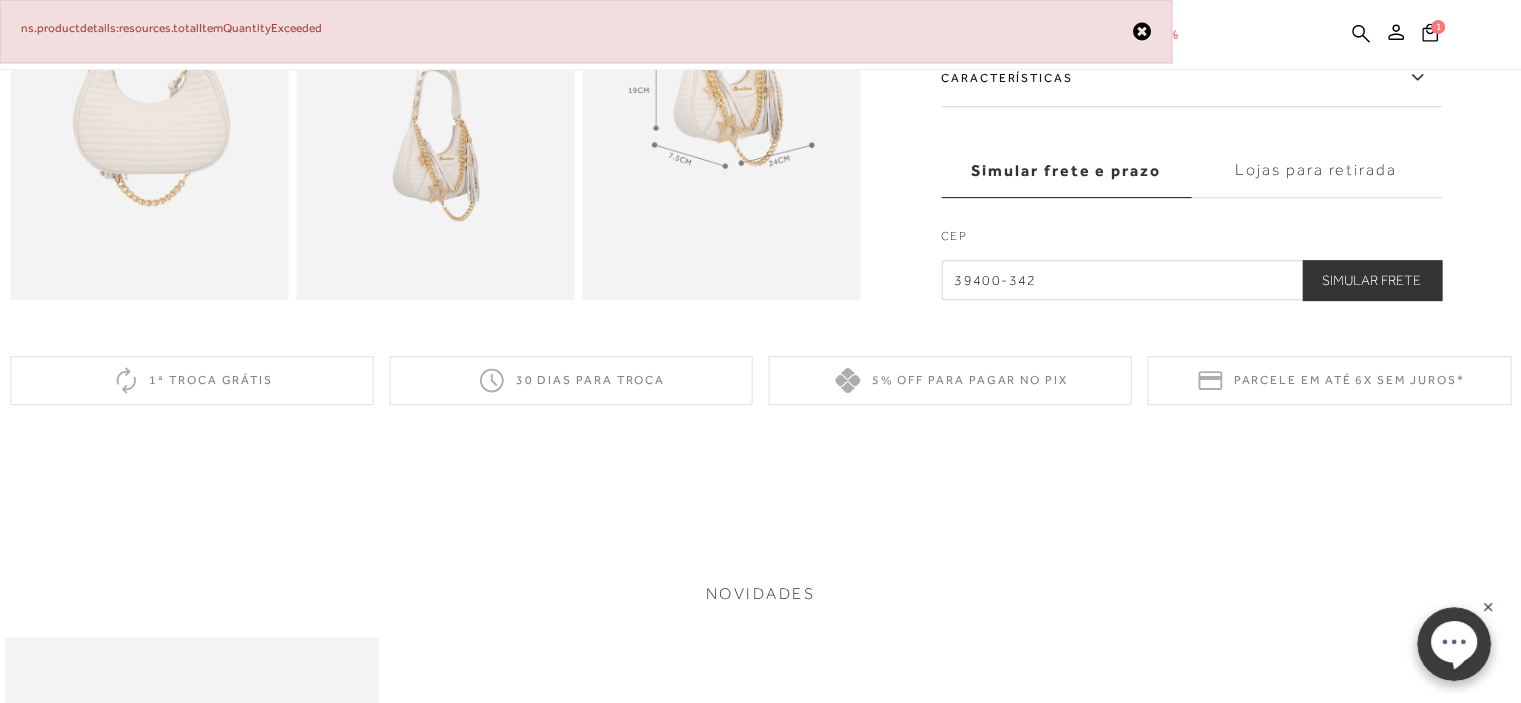 type on "39400-342" 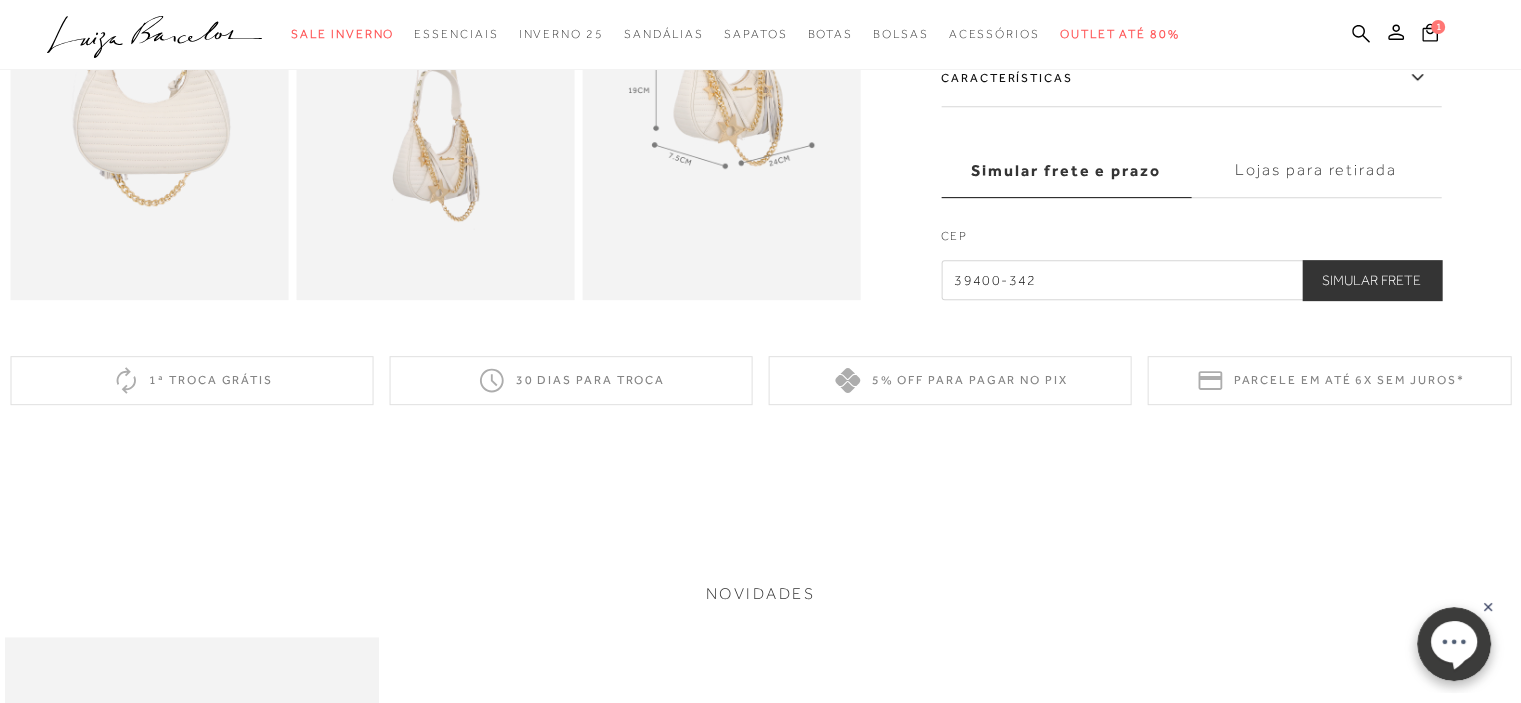 click on "Simular Frete" at bounding box center [1371, 280] 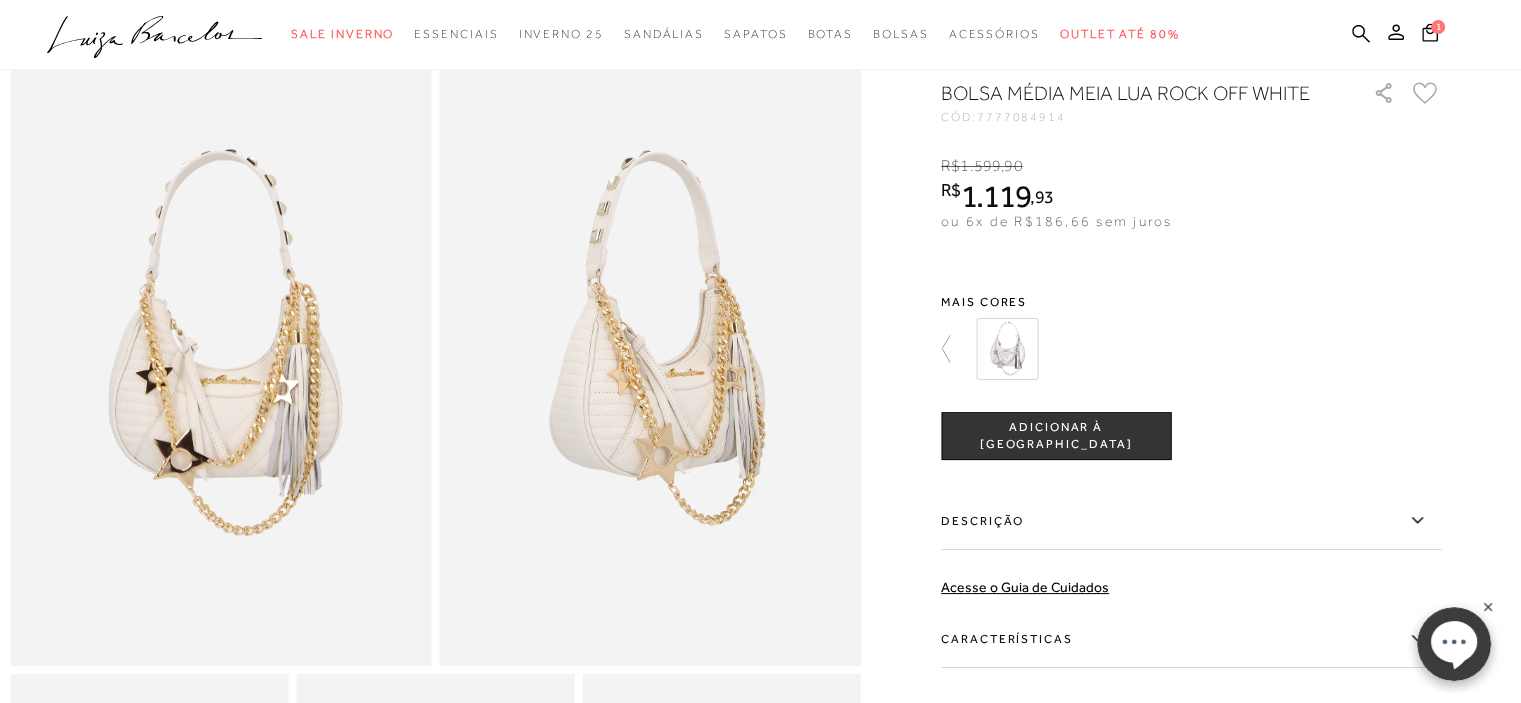 scroll, scrollTop: 0, scrollLeft: 0, axis: both 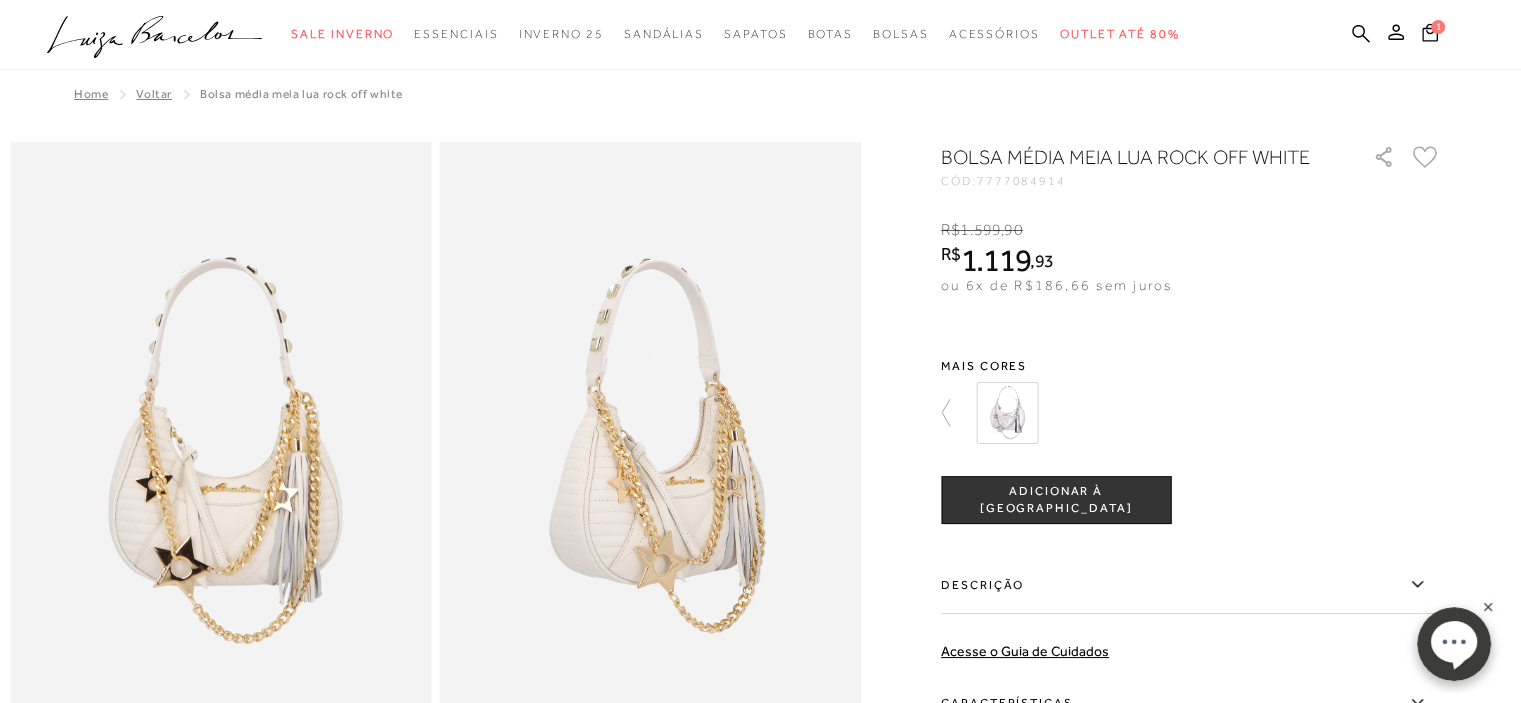 click on ".a{fill-rule:evenodd;}" 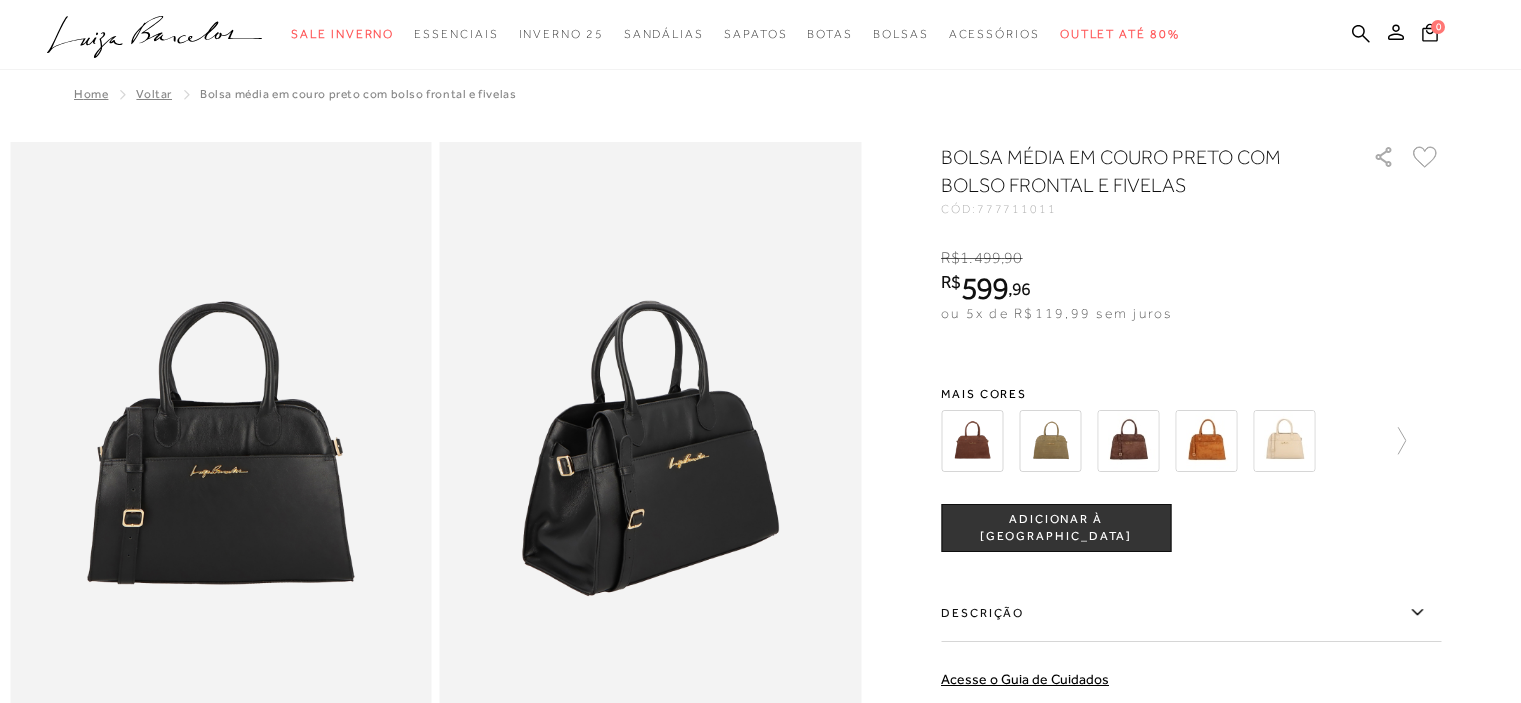 scroll, scrollTop: 0, scrollLeft: 0, axis: both 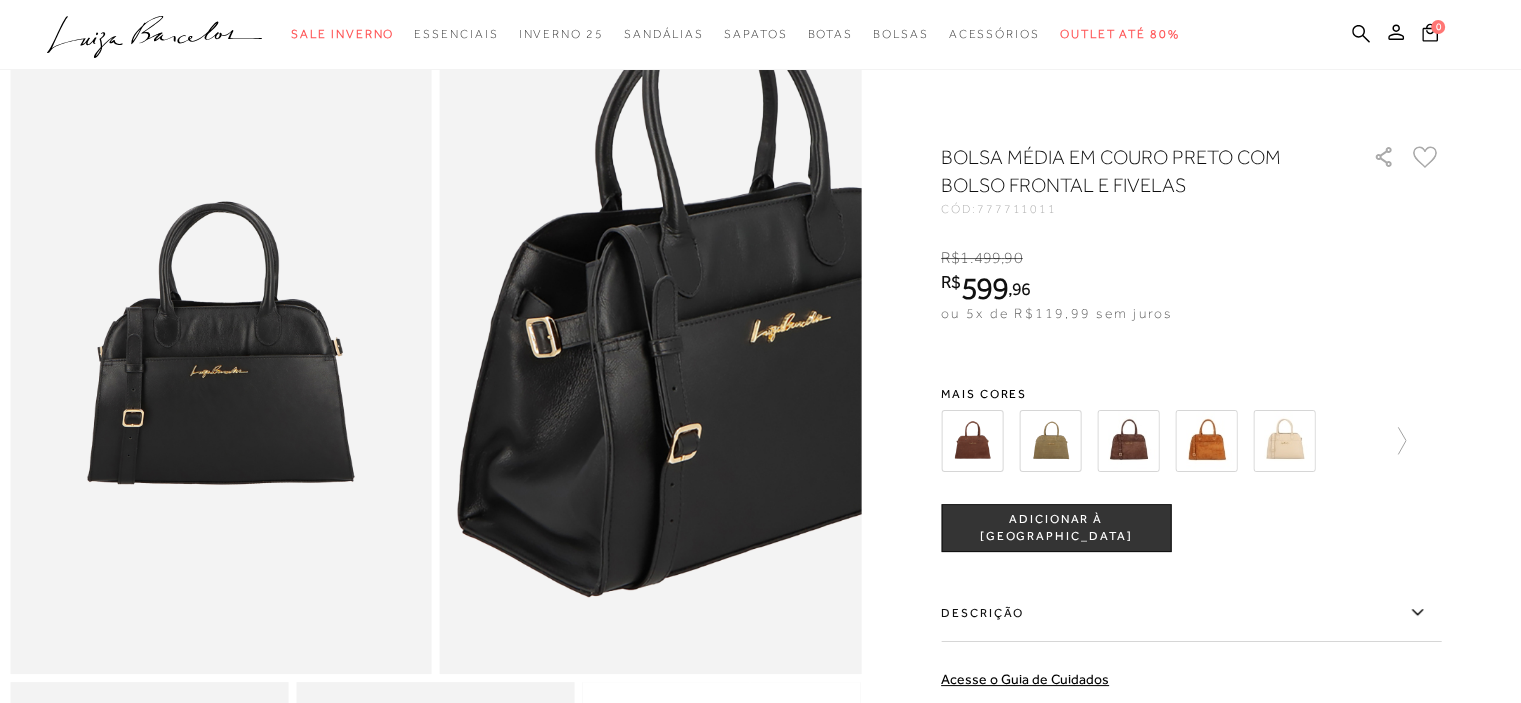 click at bounding box center [713, 321] 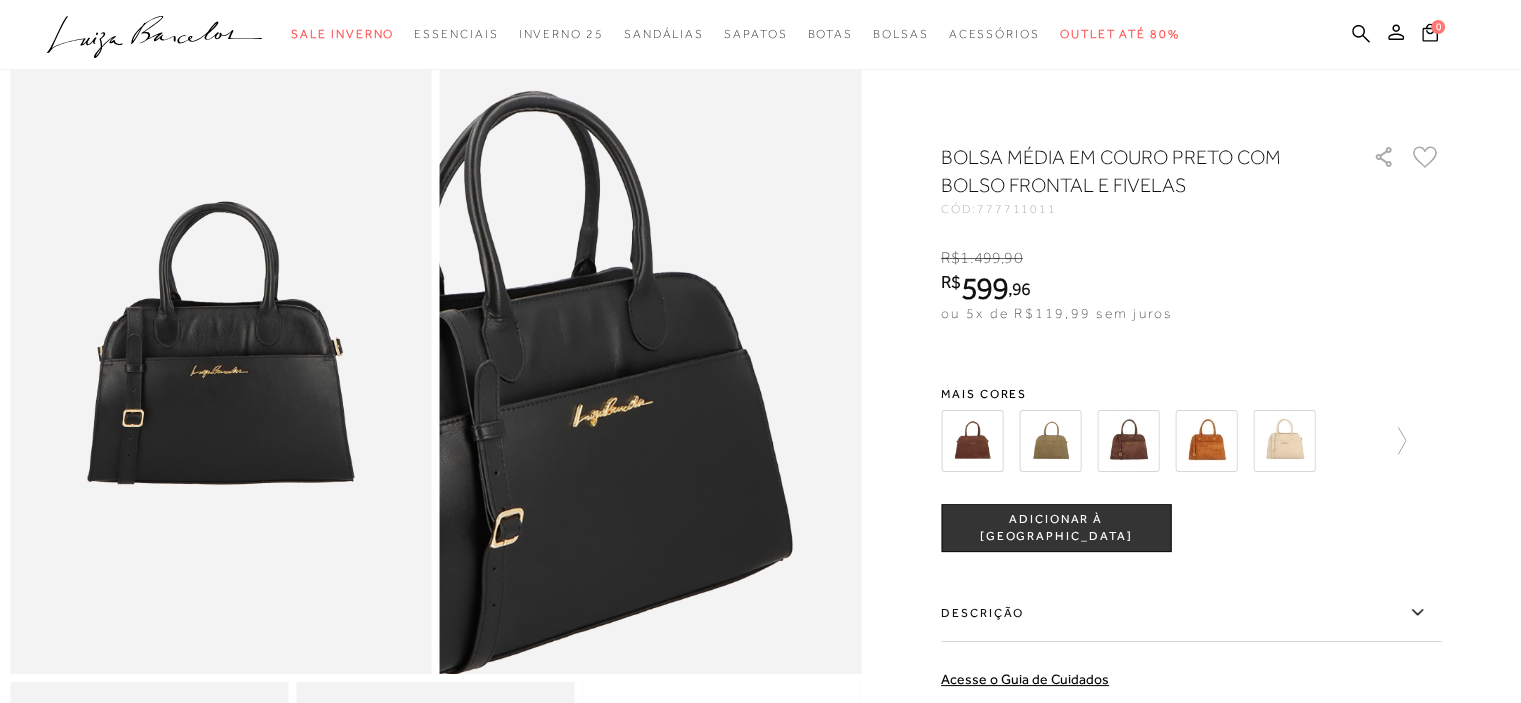 click at bounding box center [535, 406] 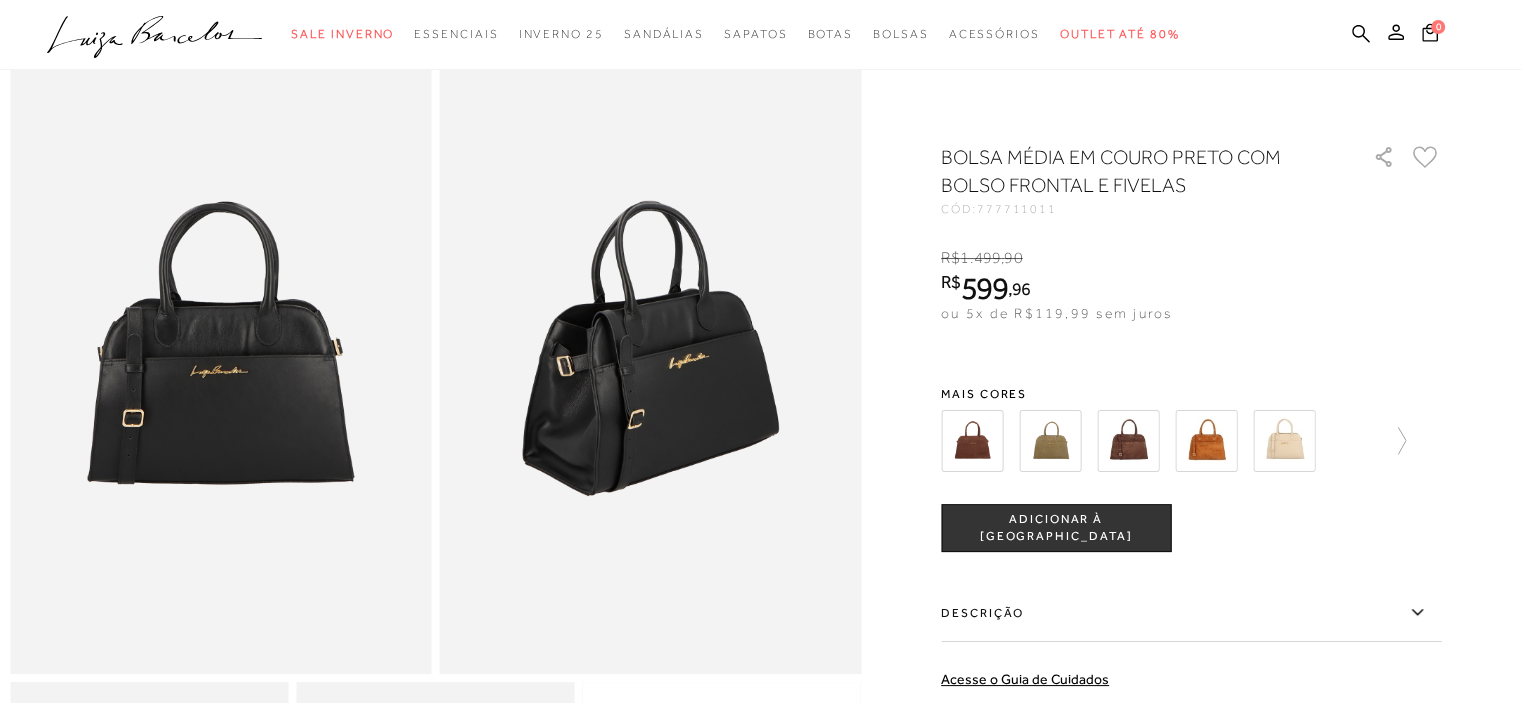 click at bounding box center (221, 358) 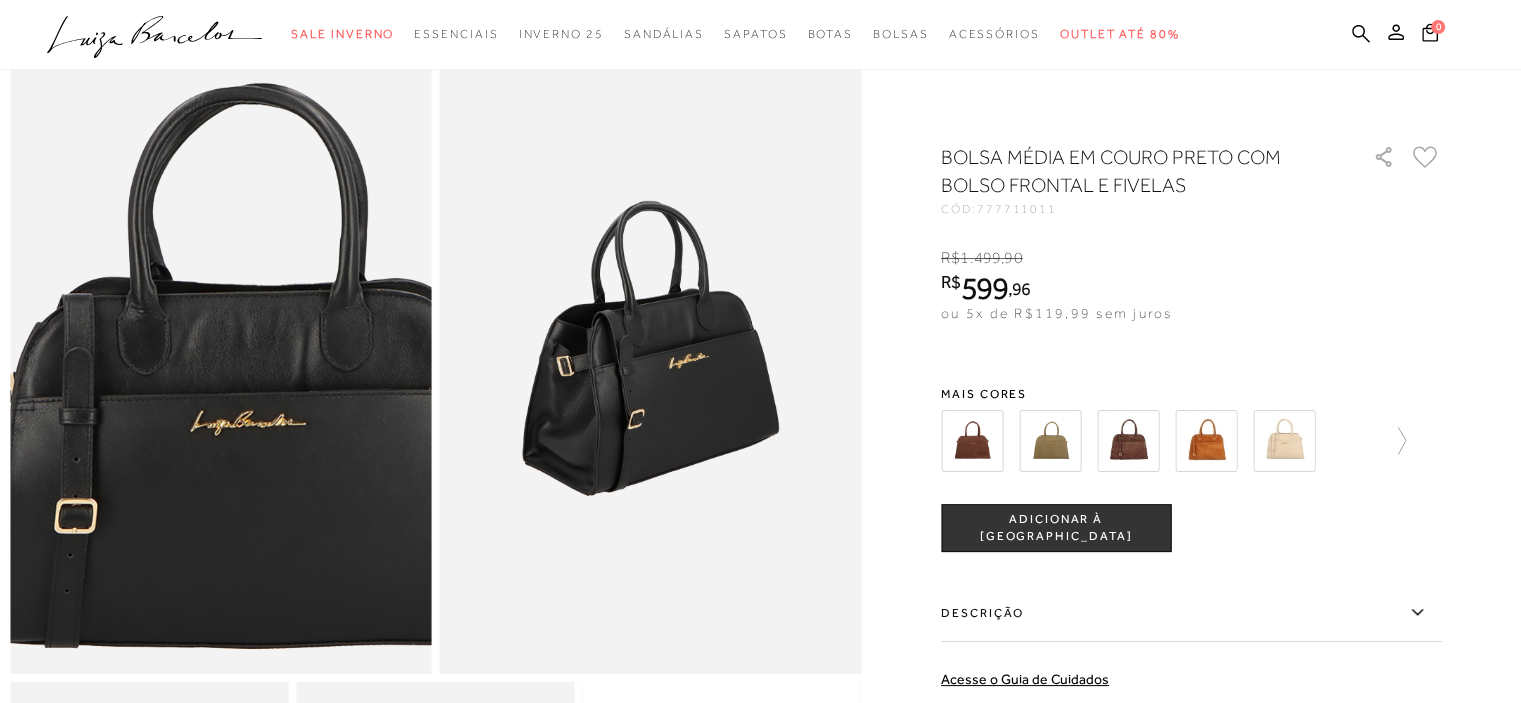 click at bounding box center [251, 396] 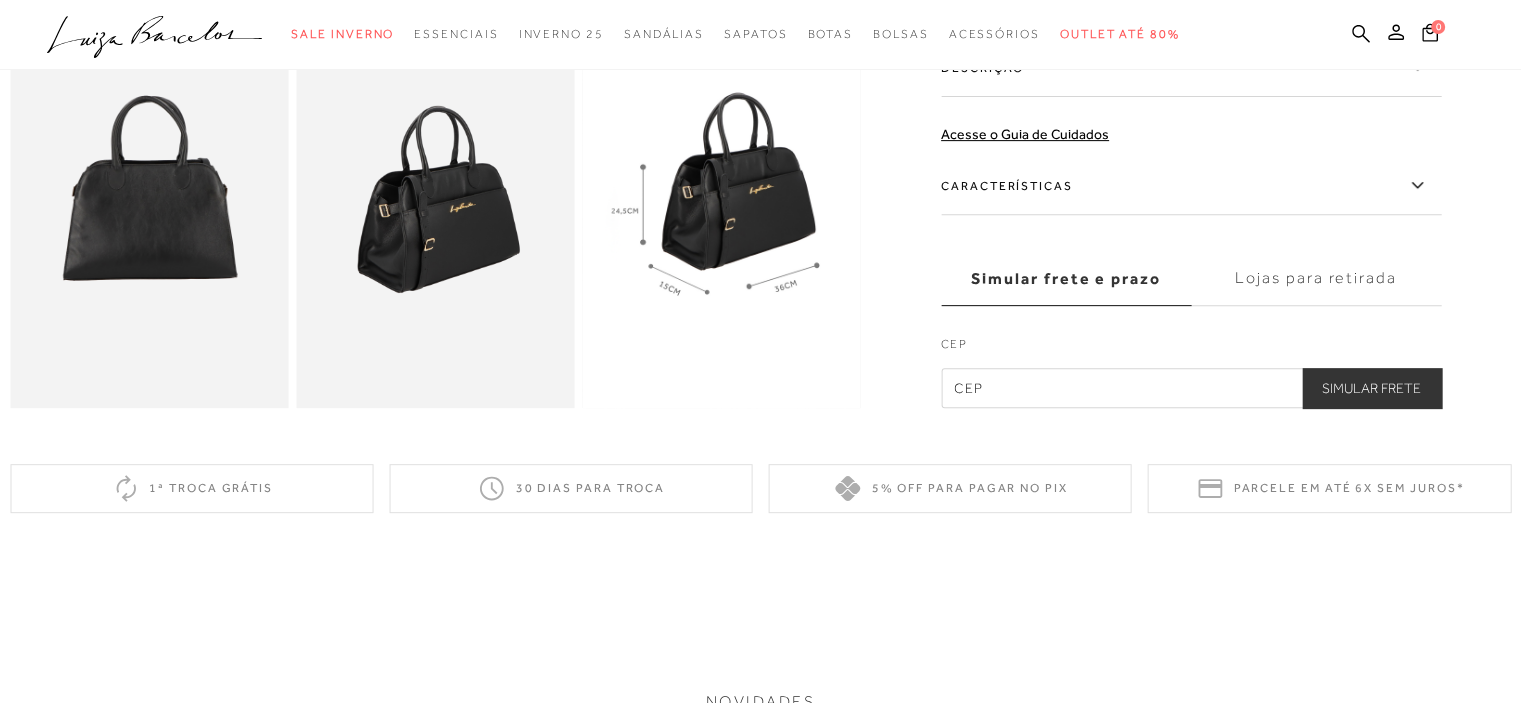 scroll, scrollTop: 800, scrollLeft: 0, axis: vertical 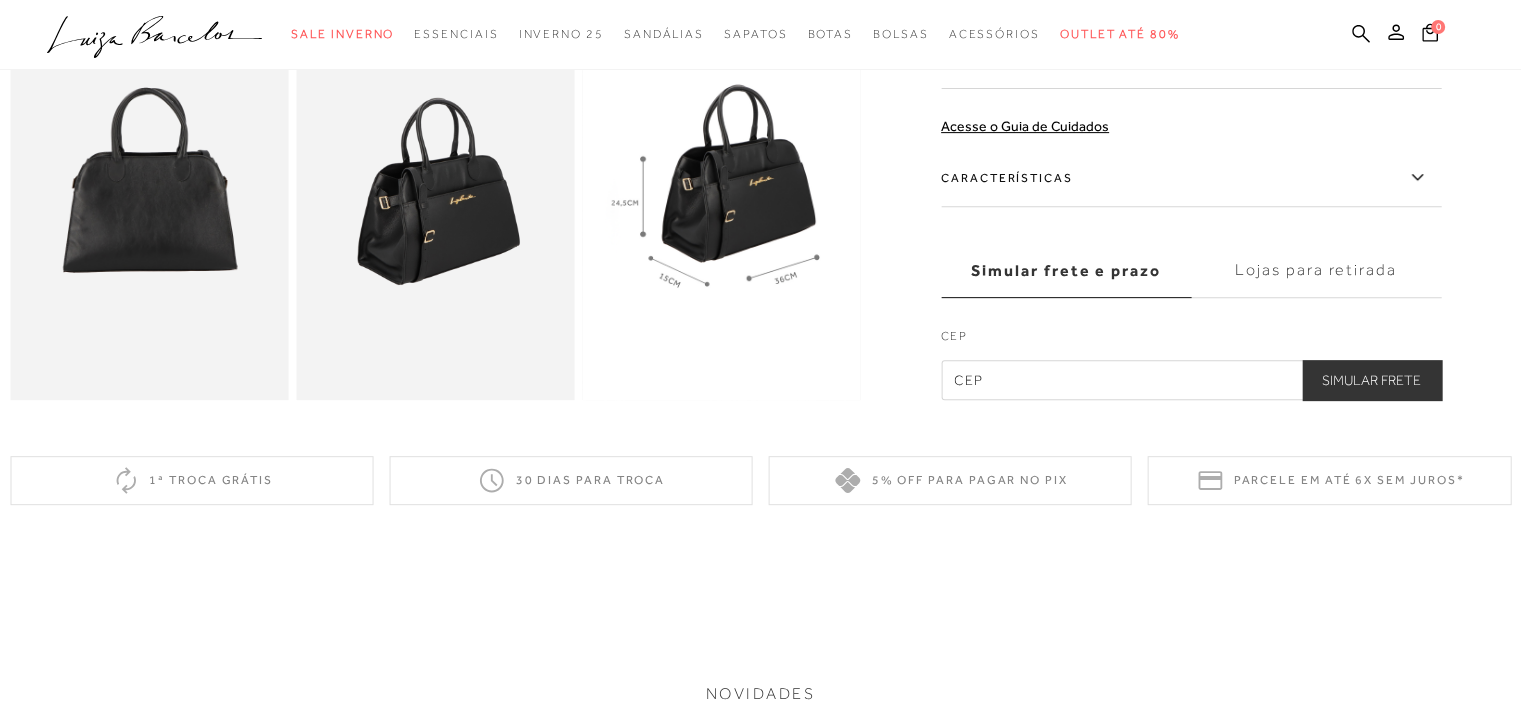 click at bounding box center [1191, 380] 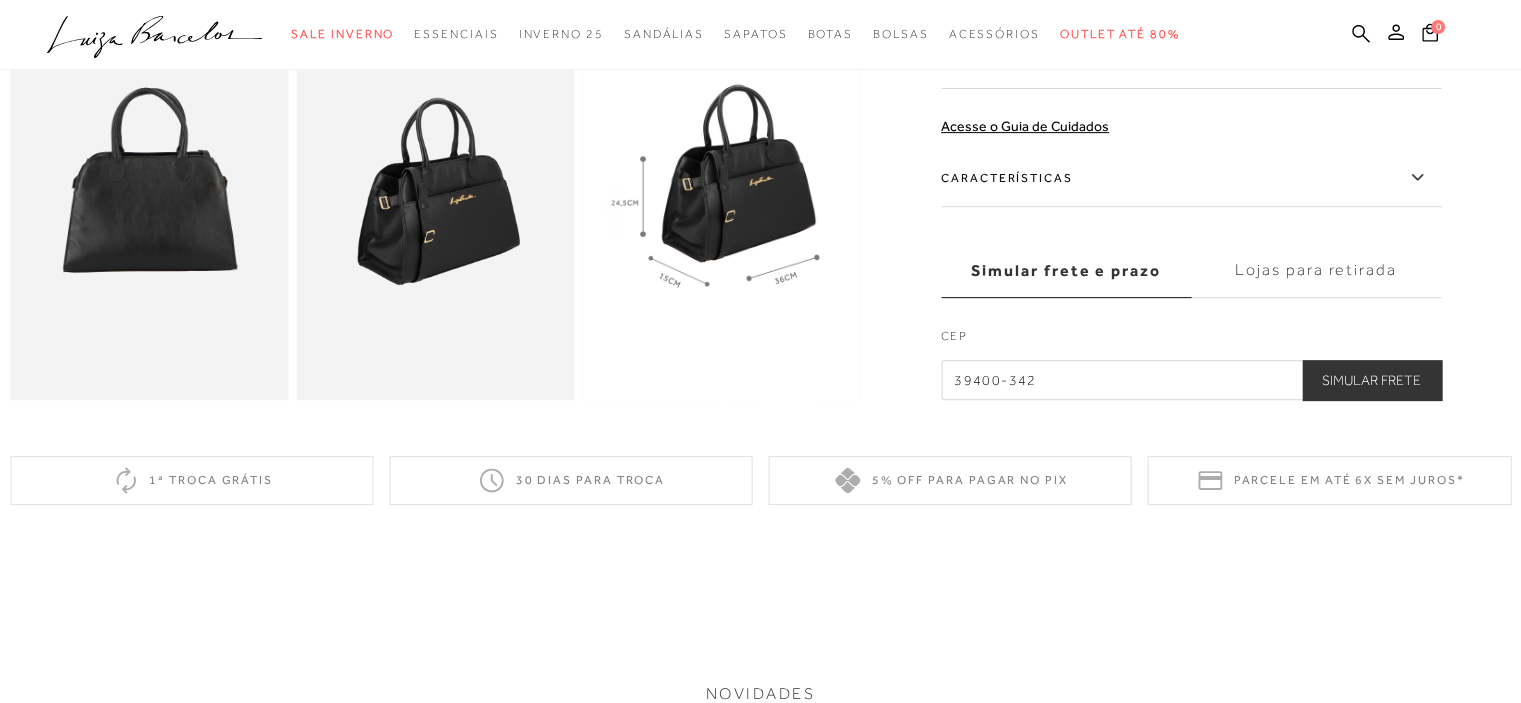 type on "39400-342" 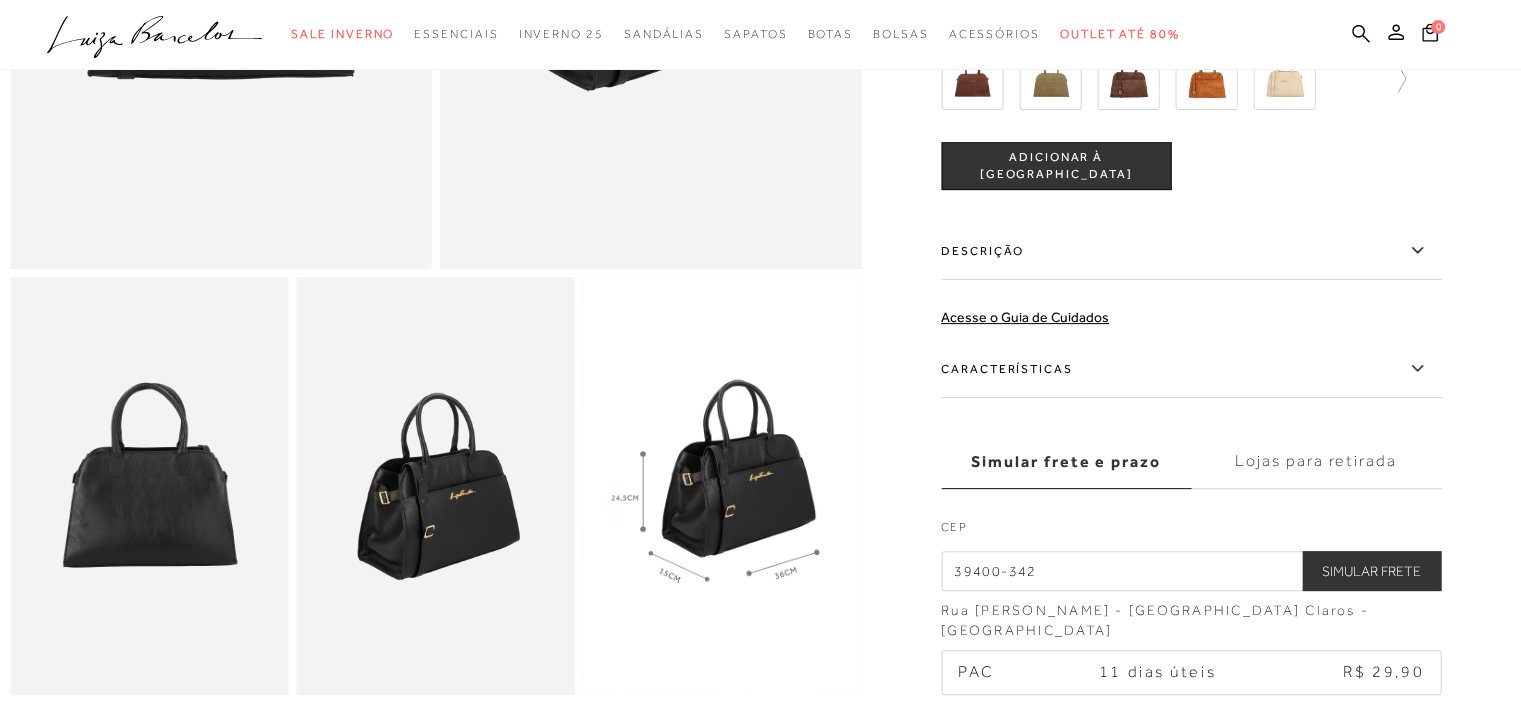 scroll, scrollTop: 300, scrollLeft: 0, axis: vertical 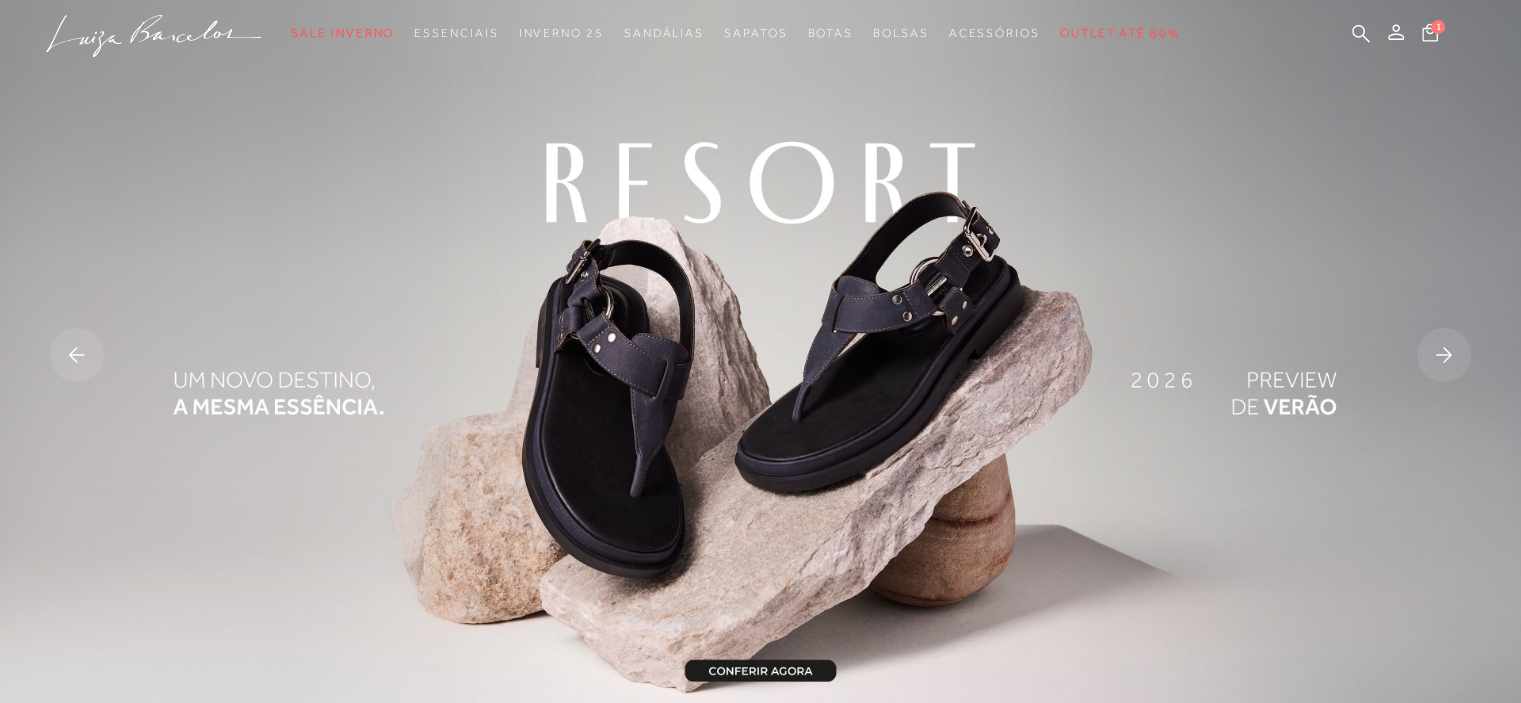 click 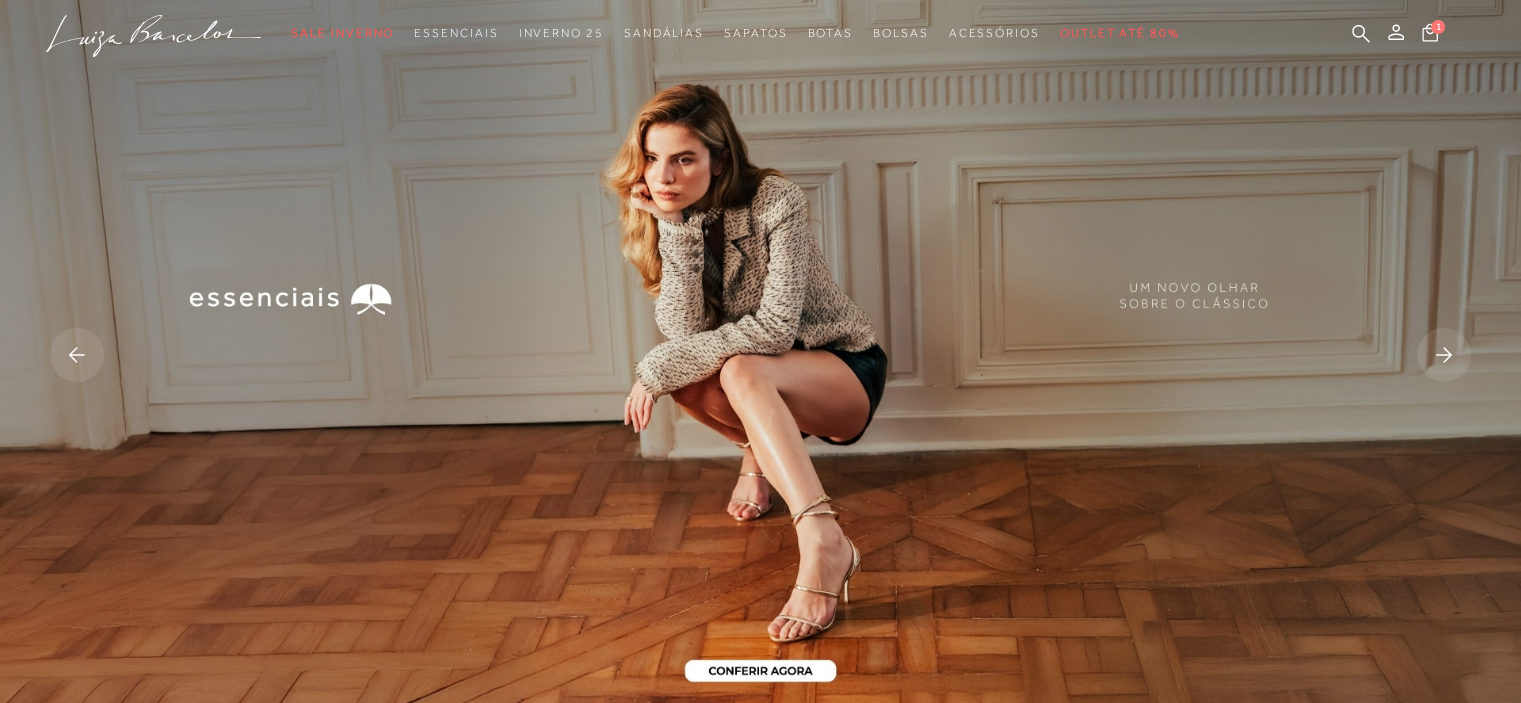 click 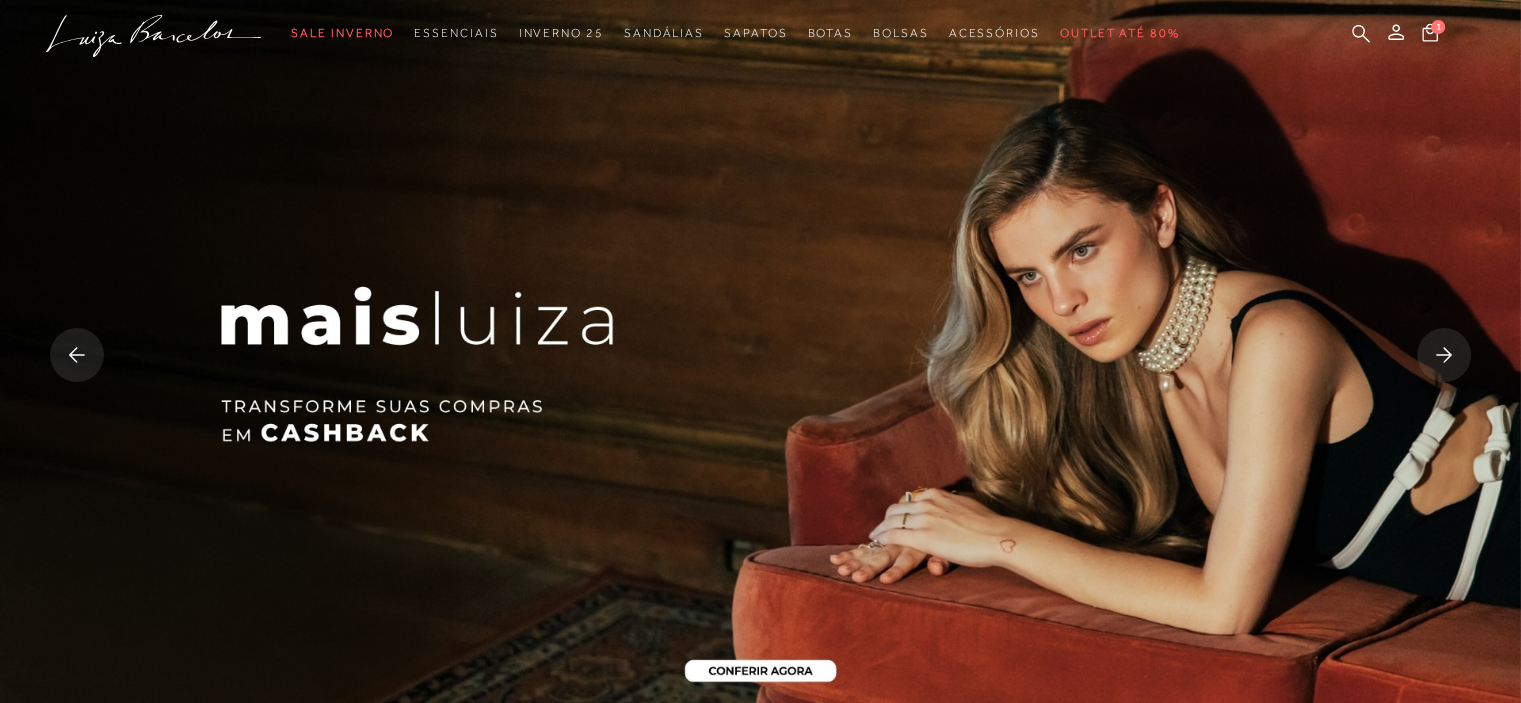 click 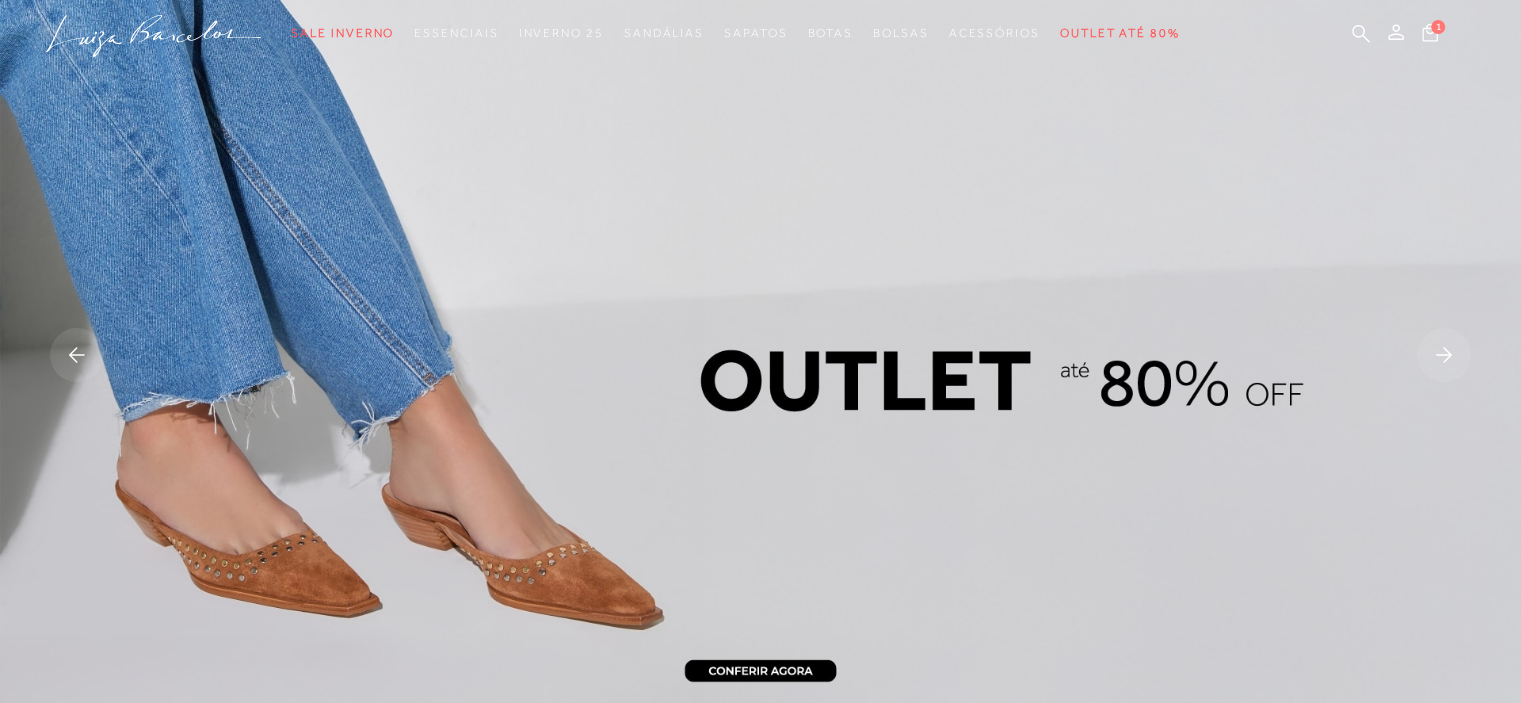 click 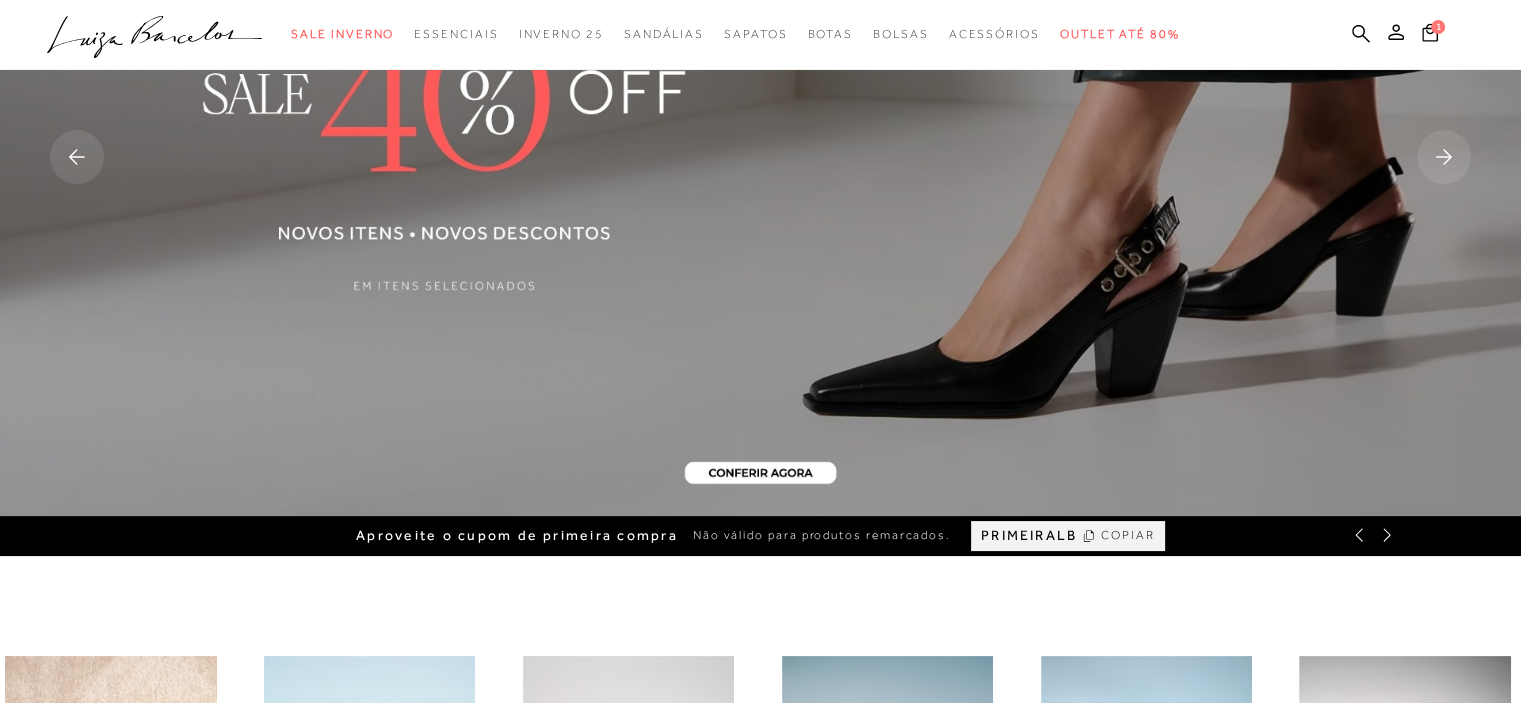 scroll, scrollTop: 200, scrollLeft: 0, axis: vertical 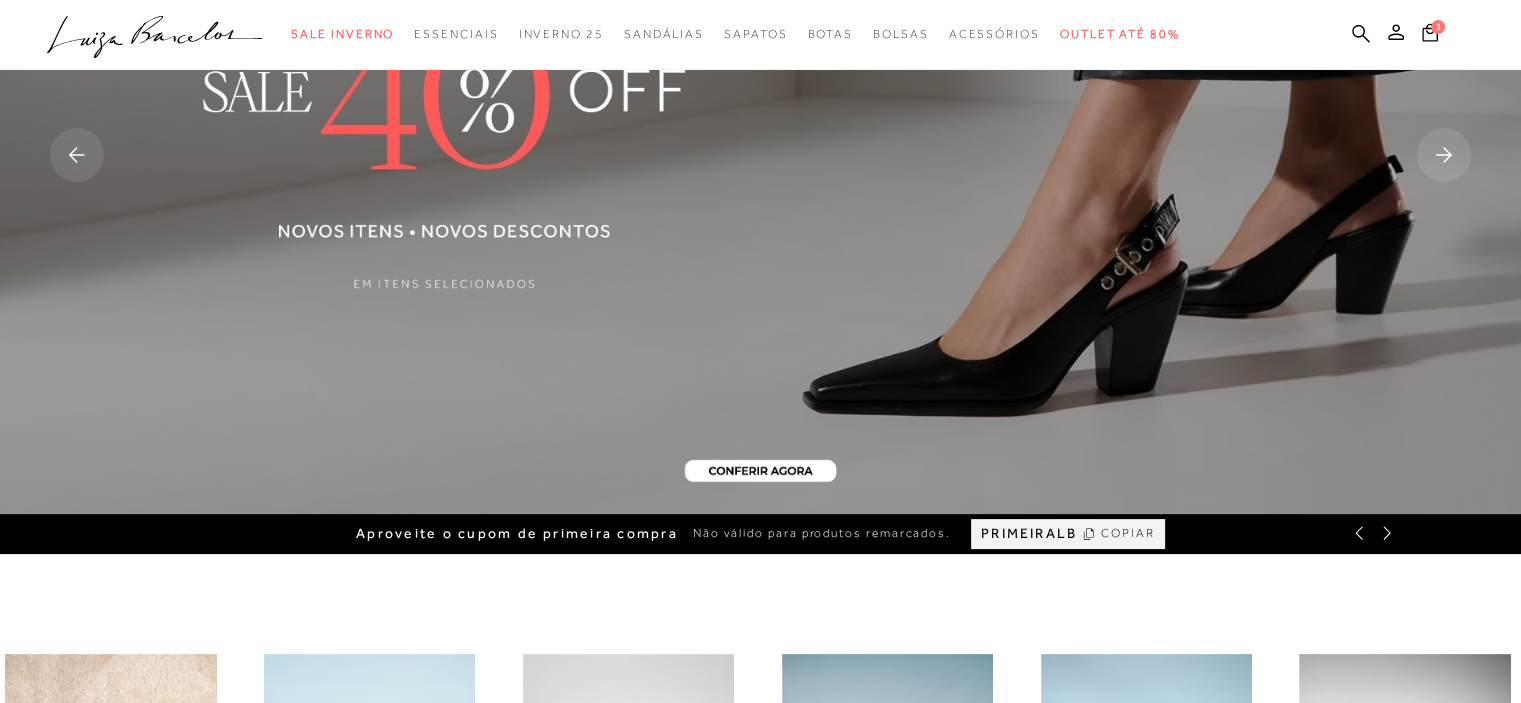 click on "COPIAR" at bounding box center [1128, 533] 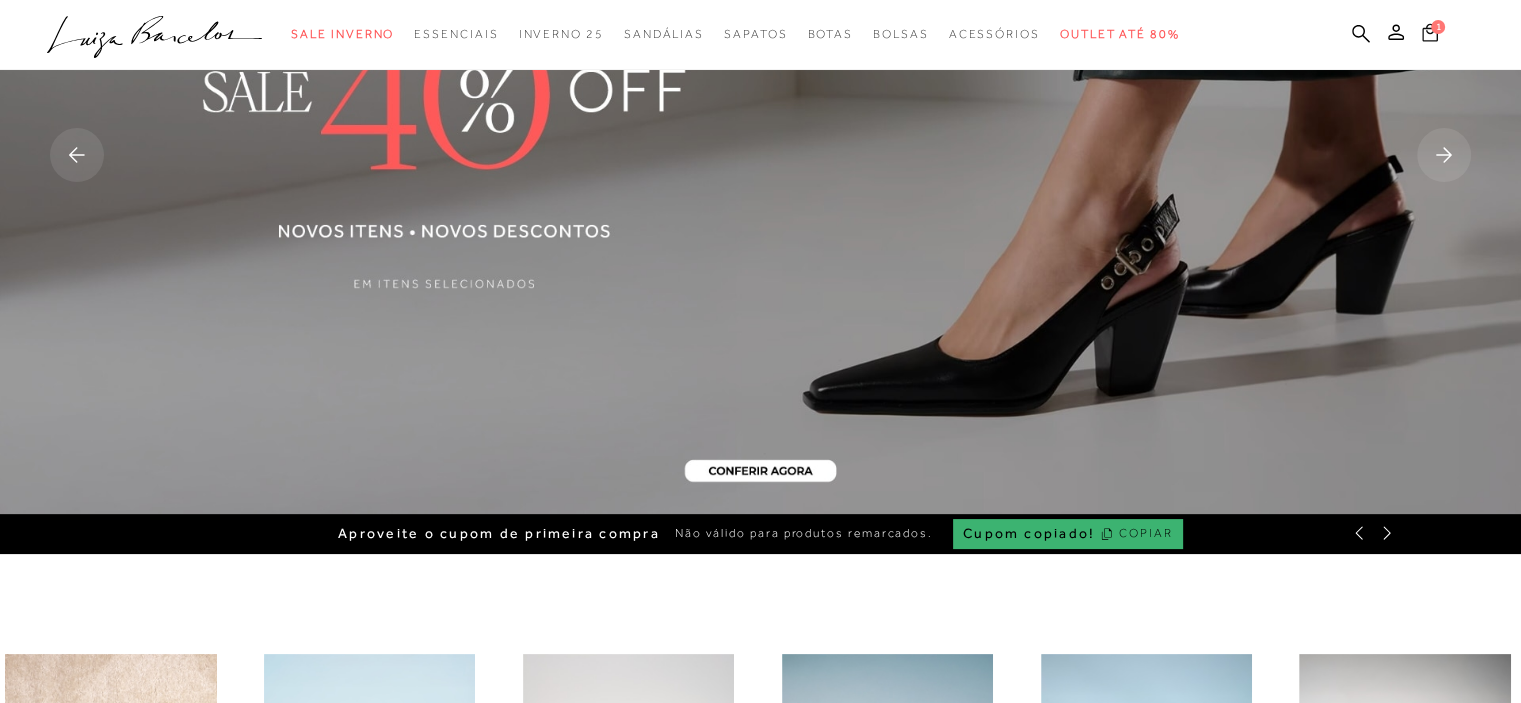 click on "1" at bounding box center (1438, 27) 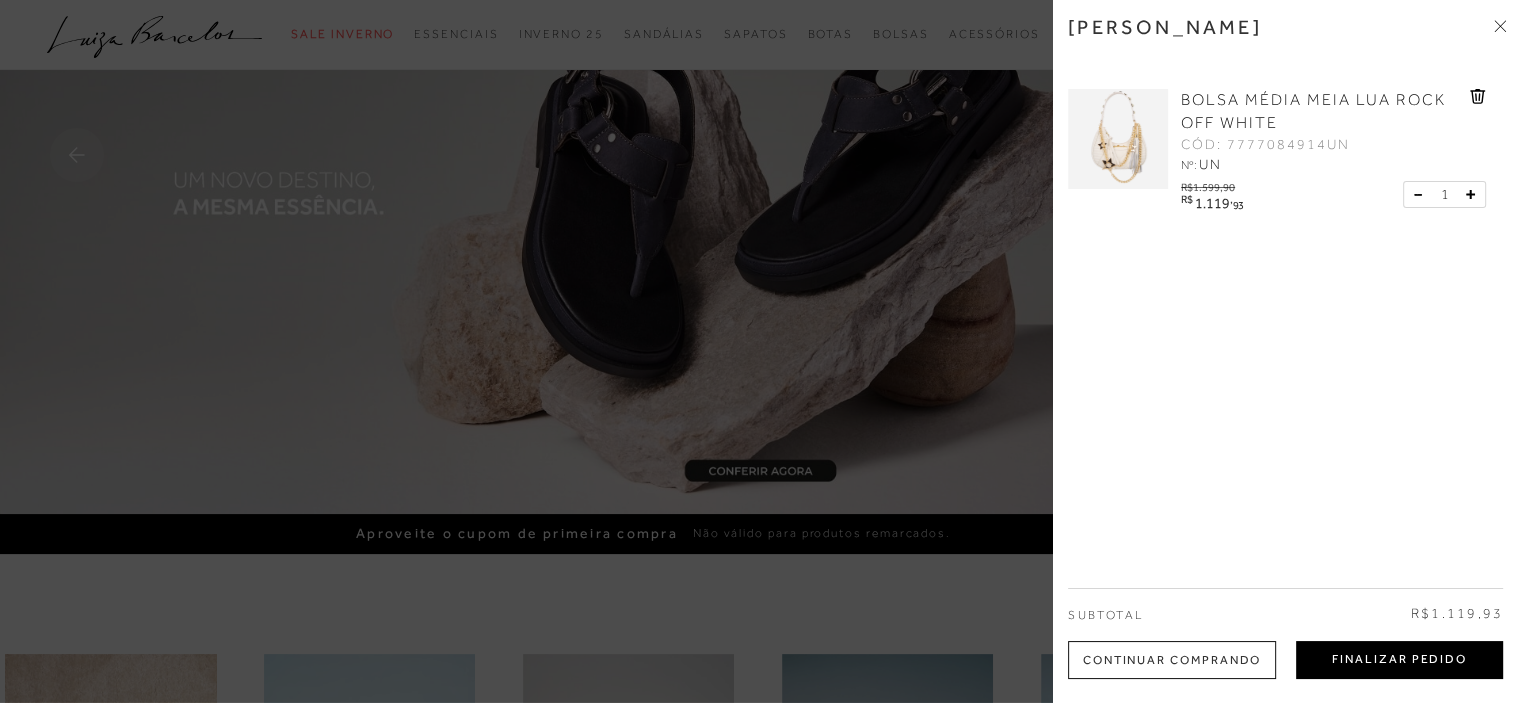 click on "Finalizar Pedido" at bounding box center [1399, 660] 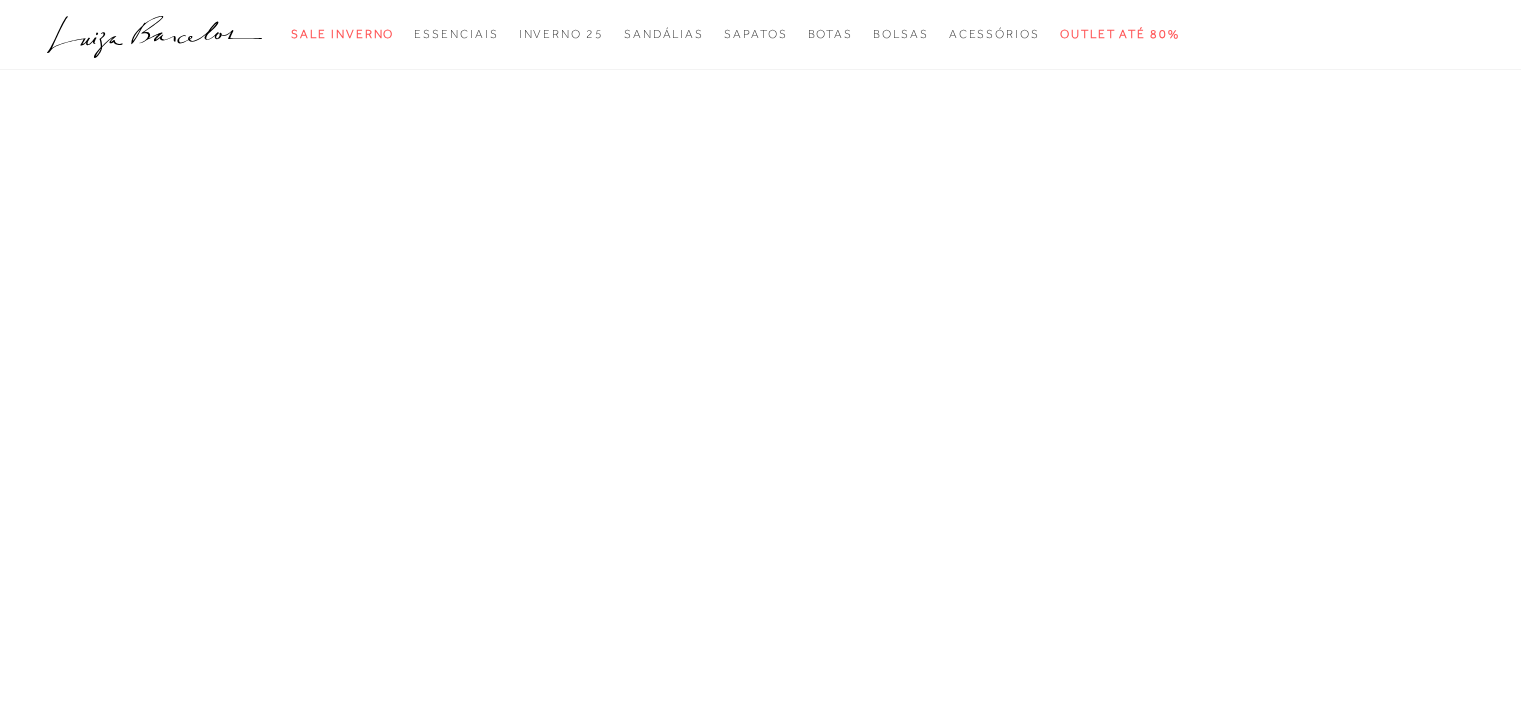 scroll, scrollTop: 0, scrollLeft: 0, axis: both 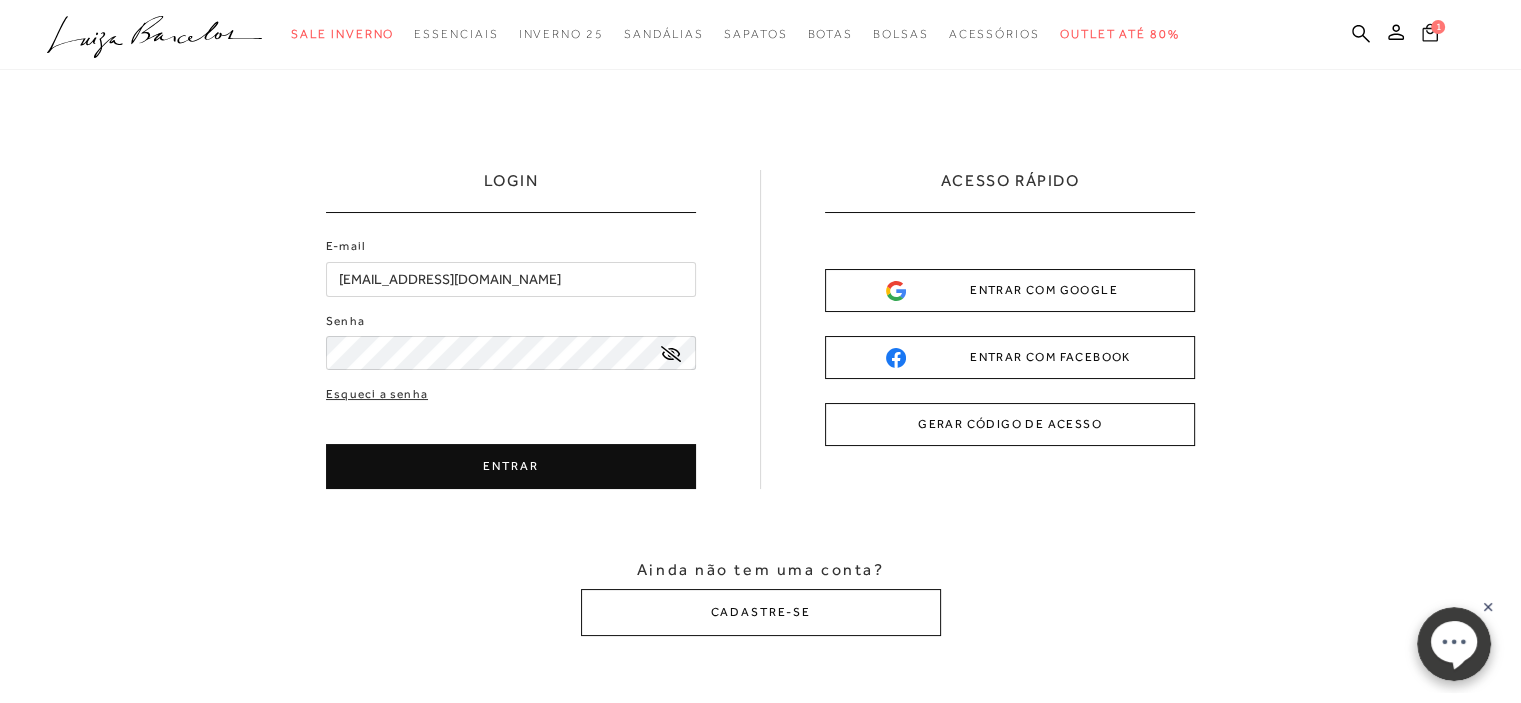 click 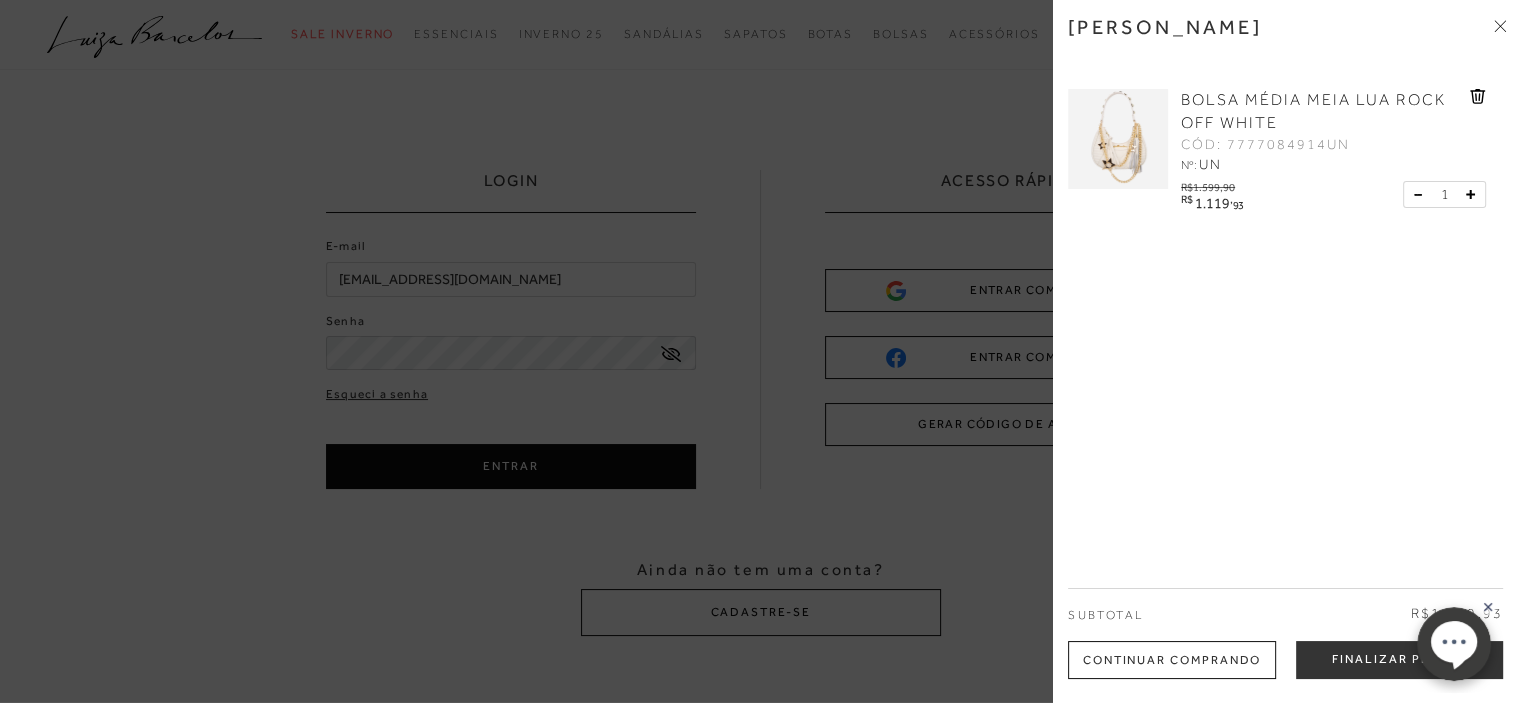 click at bounding box center [1118, 139] 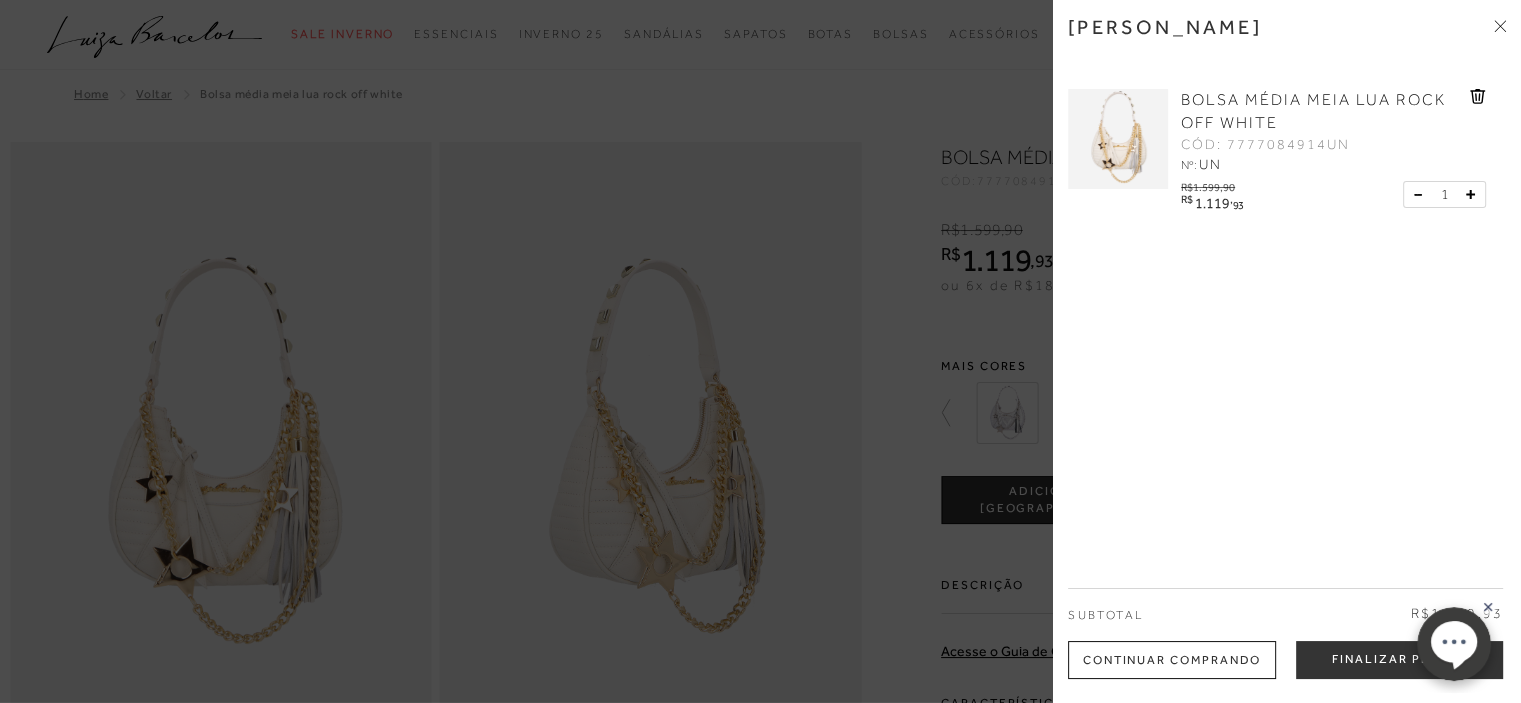 scroll, scrollTop: 0, scrollLeft: 0, axis: both 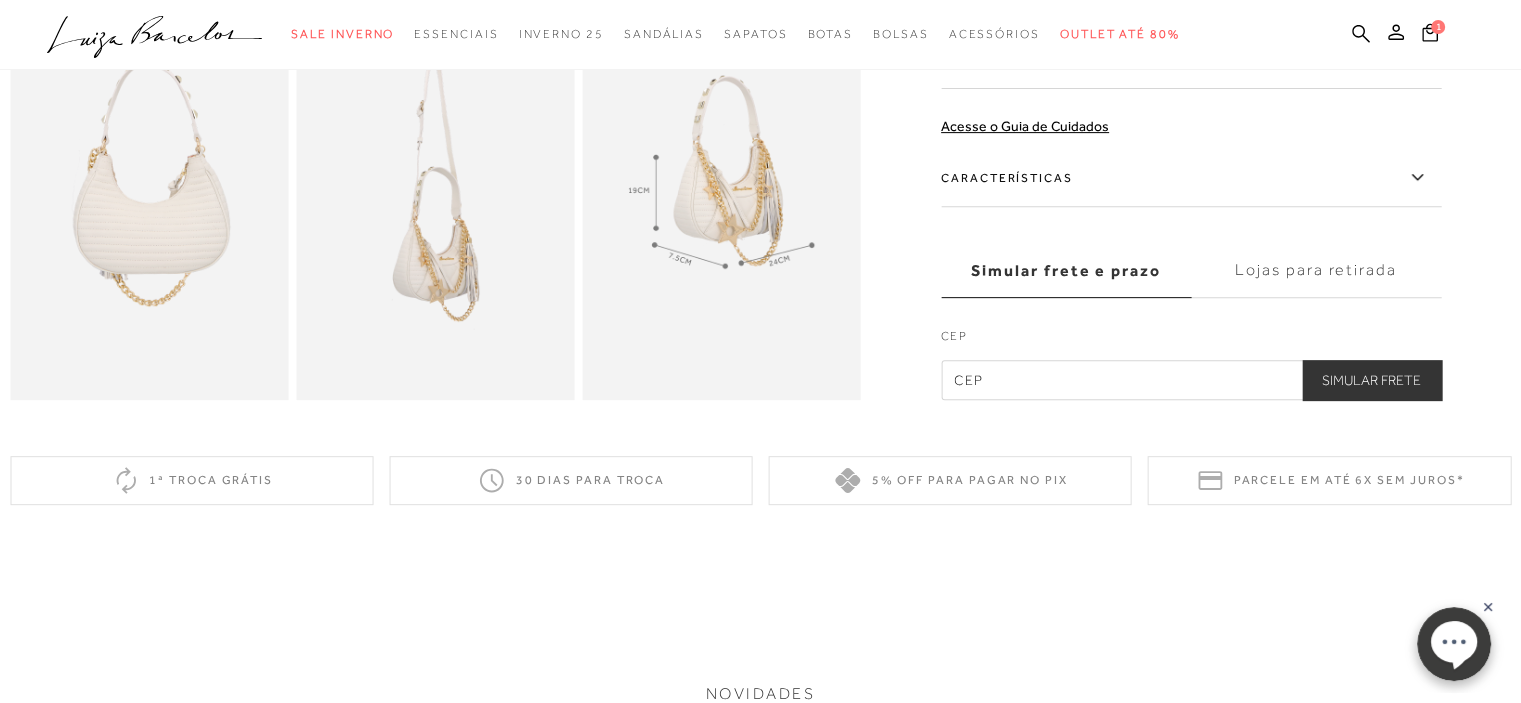 click on "Lojas para retirada" at bounding box center [1316, 271] 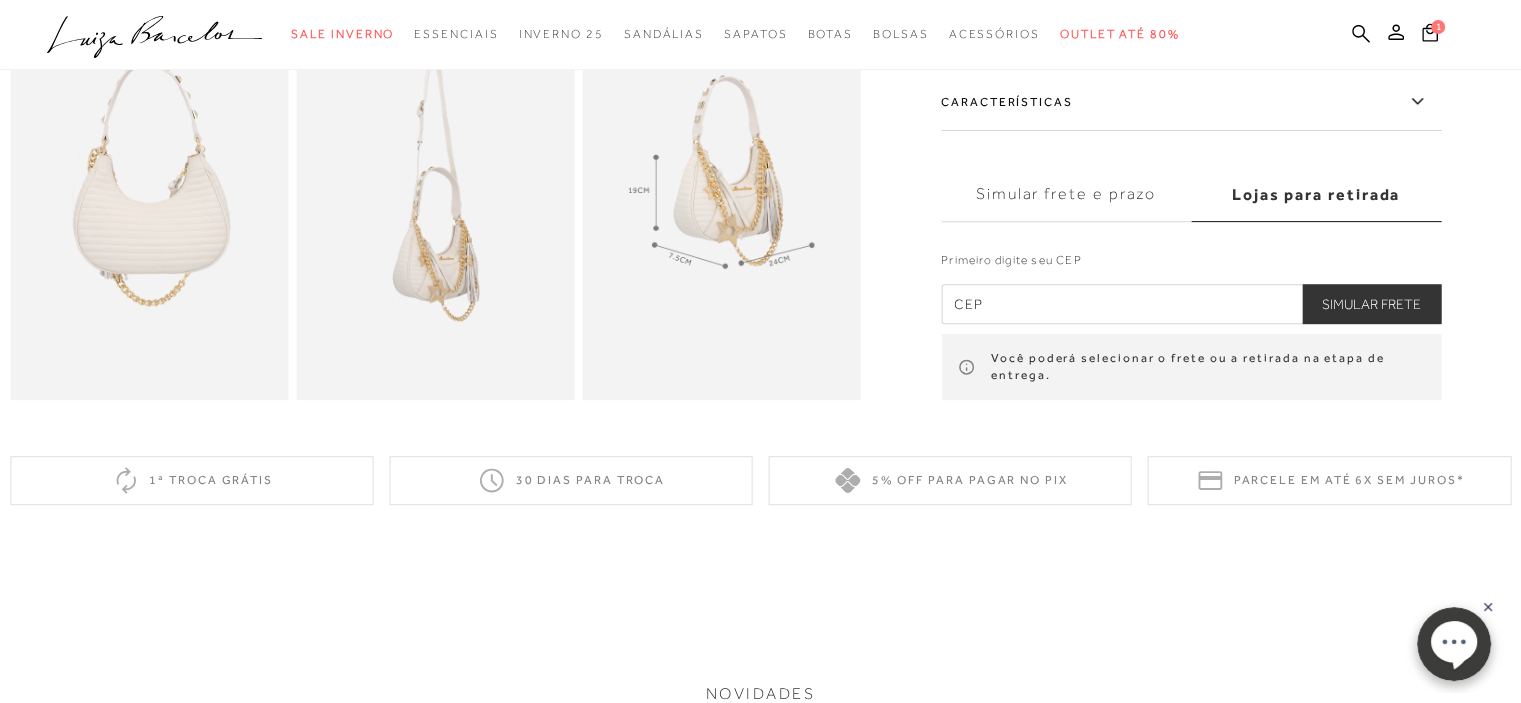 click on "Simular frete e prazo" at bounding box center [1066, 195] 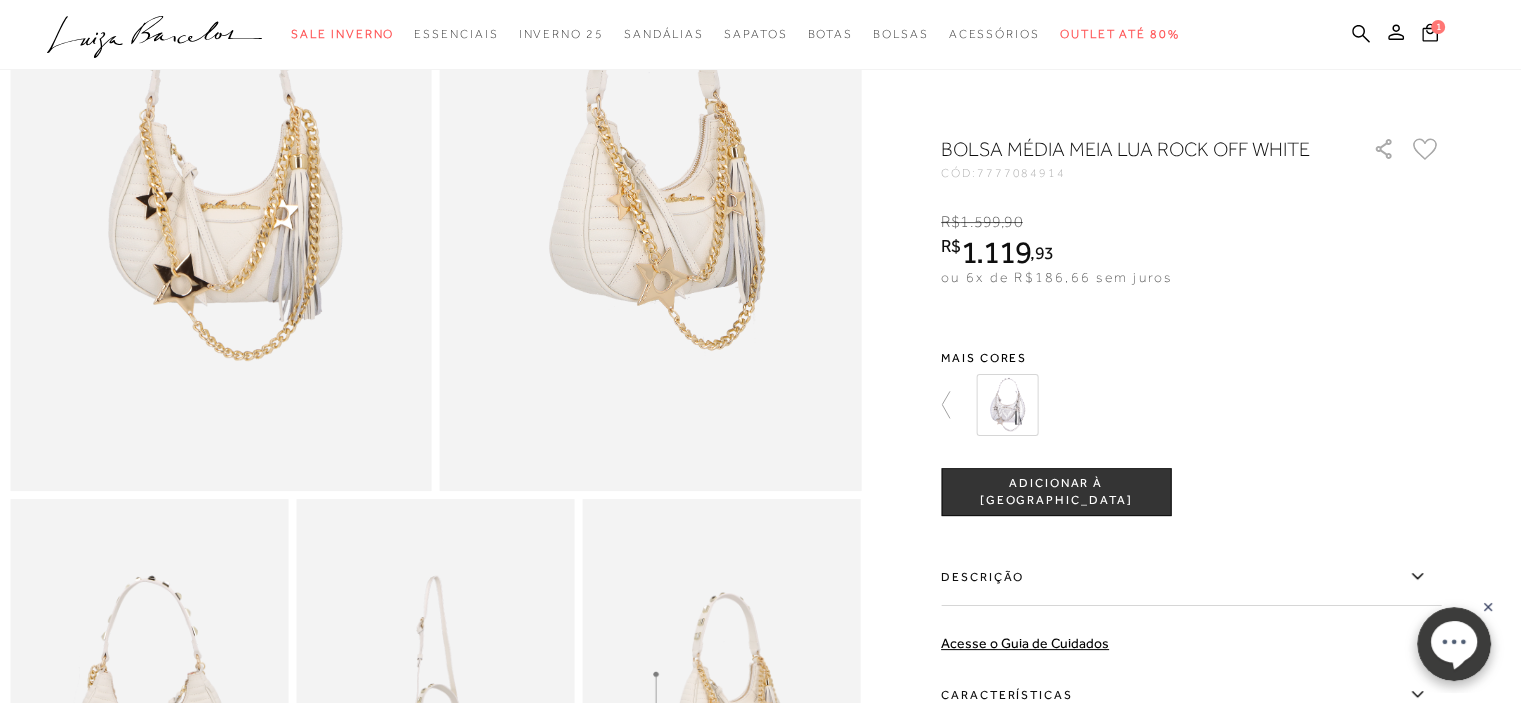 scroll, scrollTop: 100, scrollLeft: 0, axis: vertical 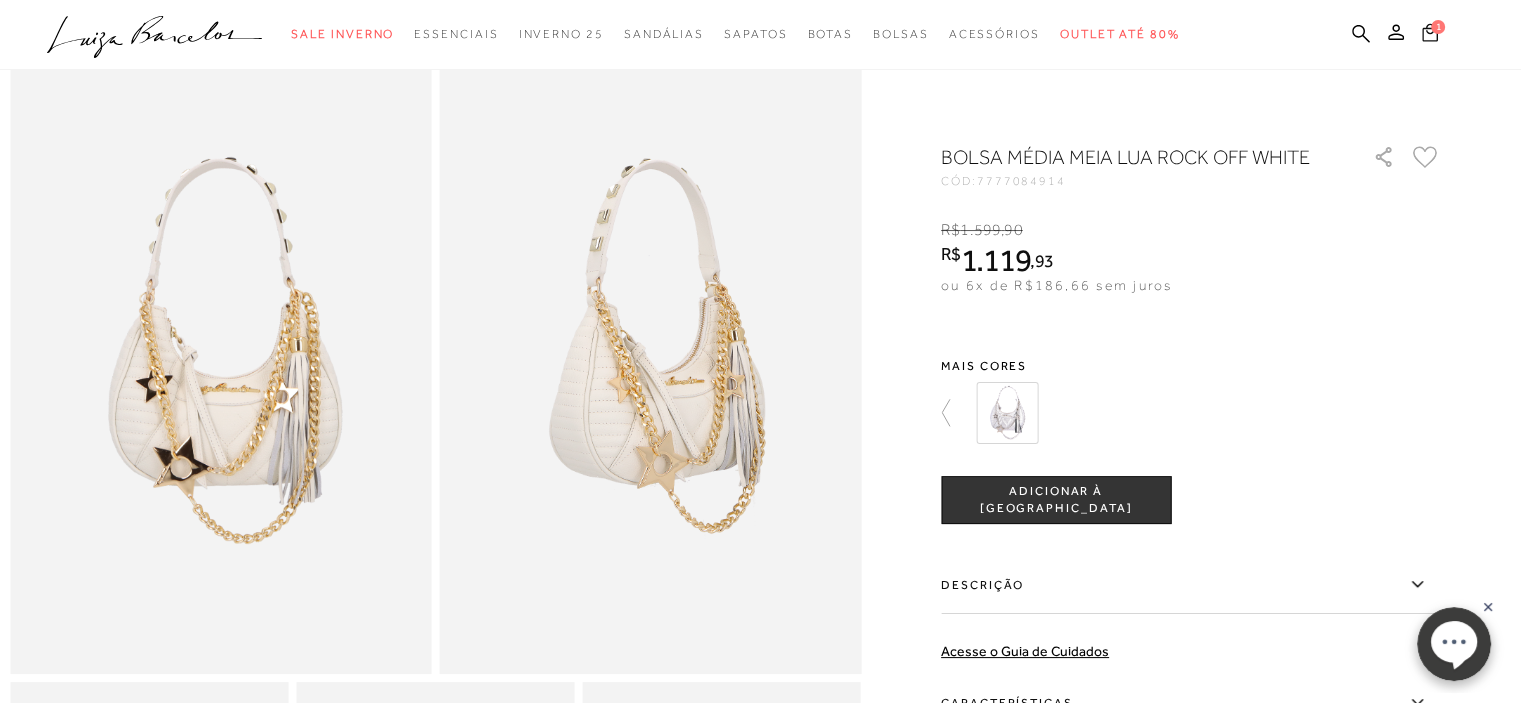 click on "1" at bounding box center [1430, 35] 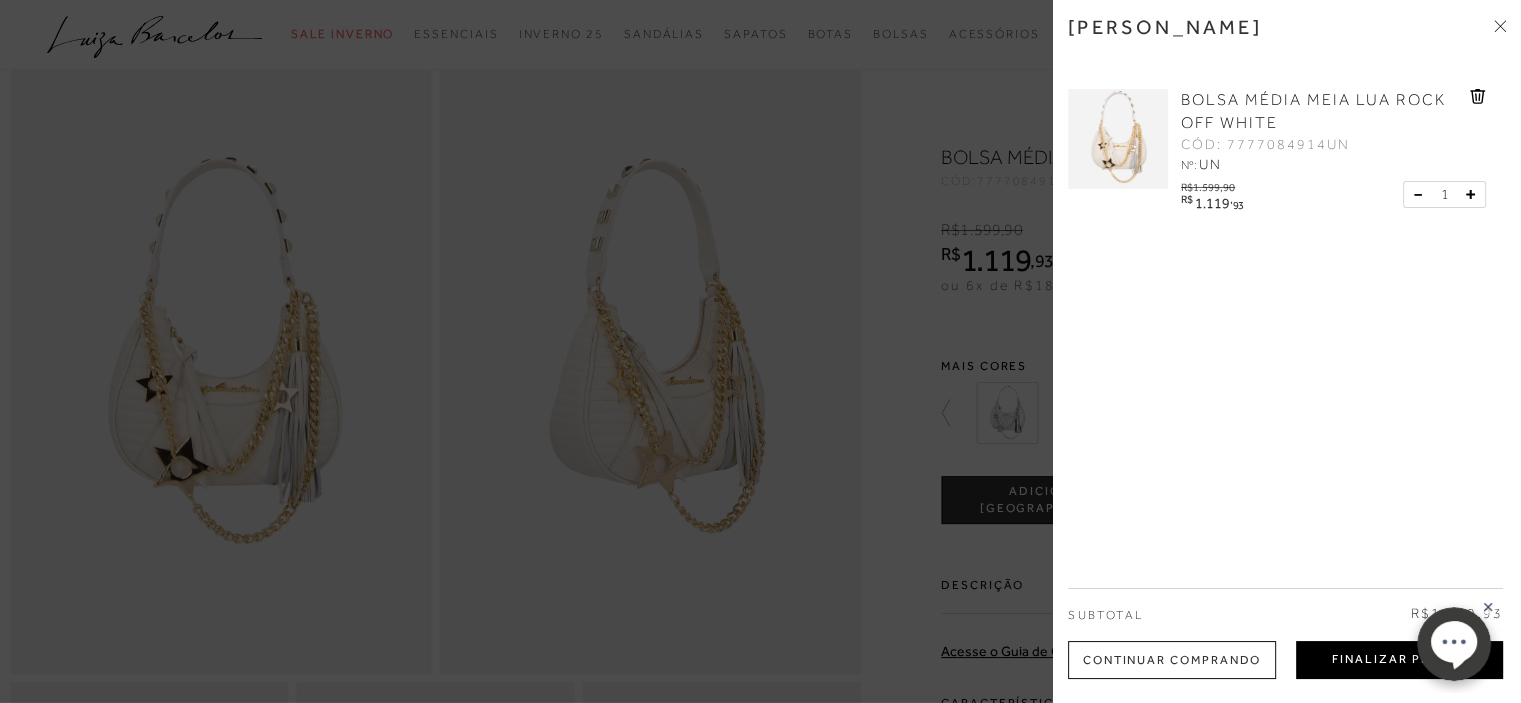 click on "Finalizar Pedido" at bounding box center (1399, 660) 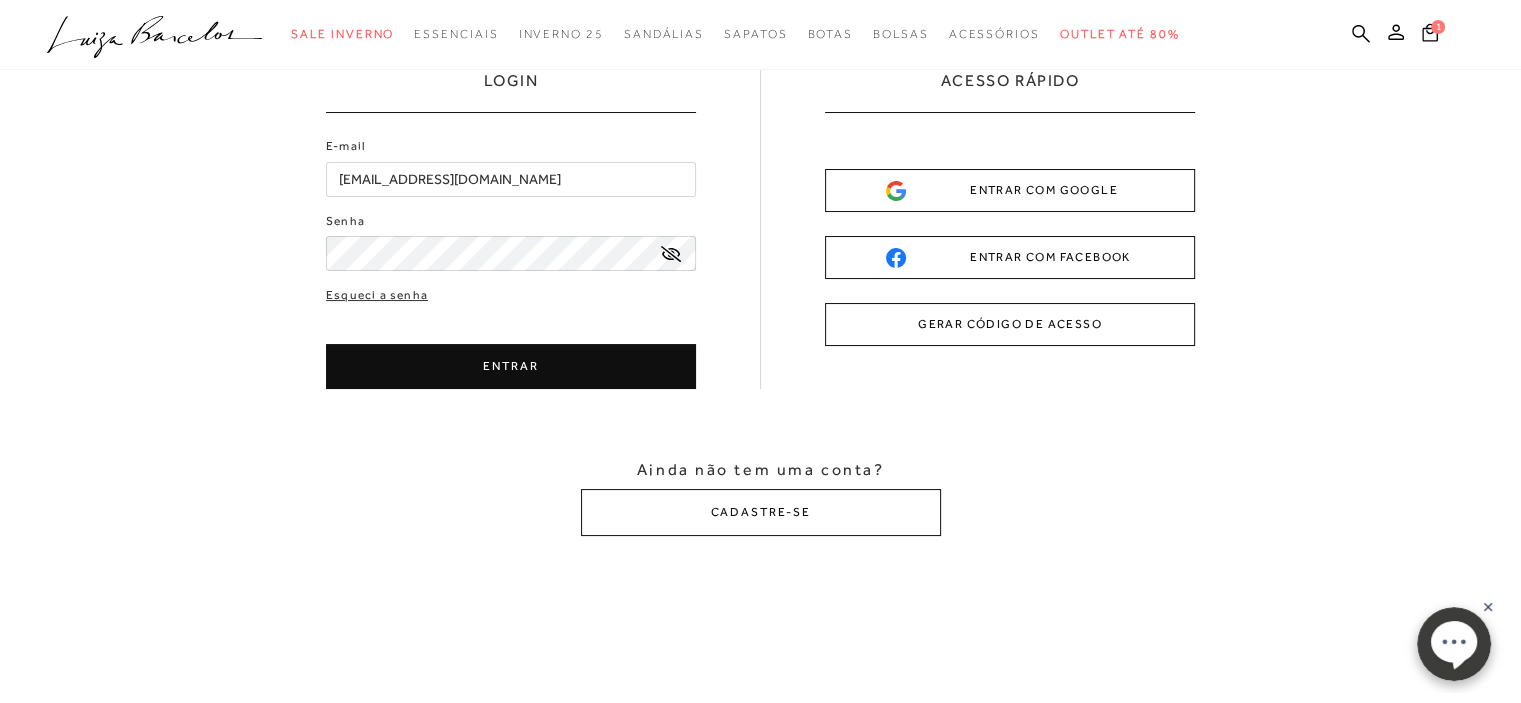 scroll, scrollTop: 0, scrollLeft: 0, axis: both 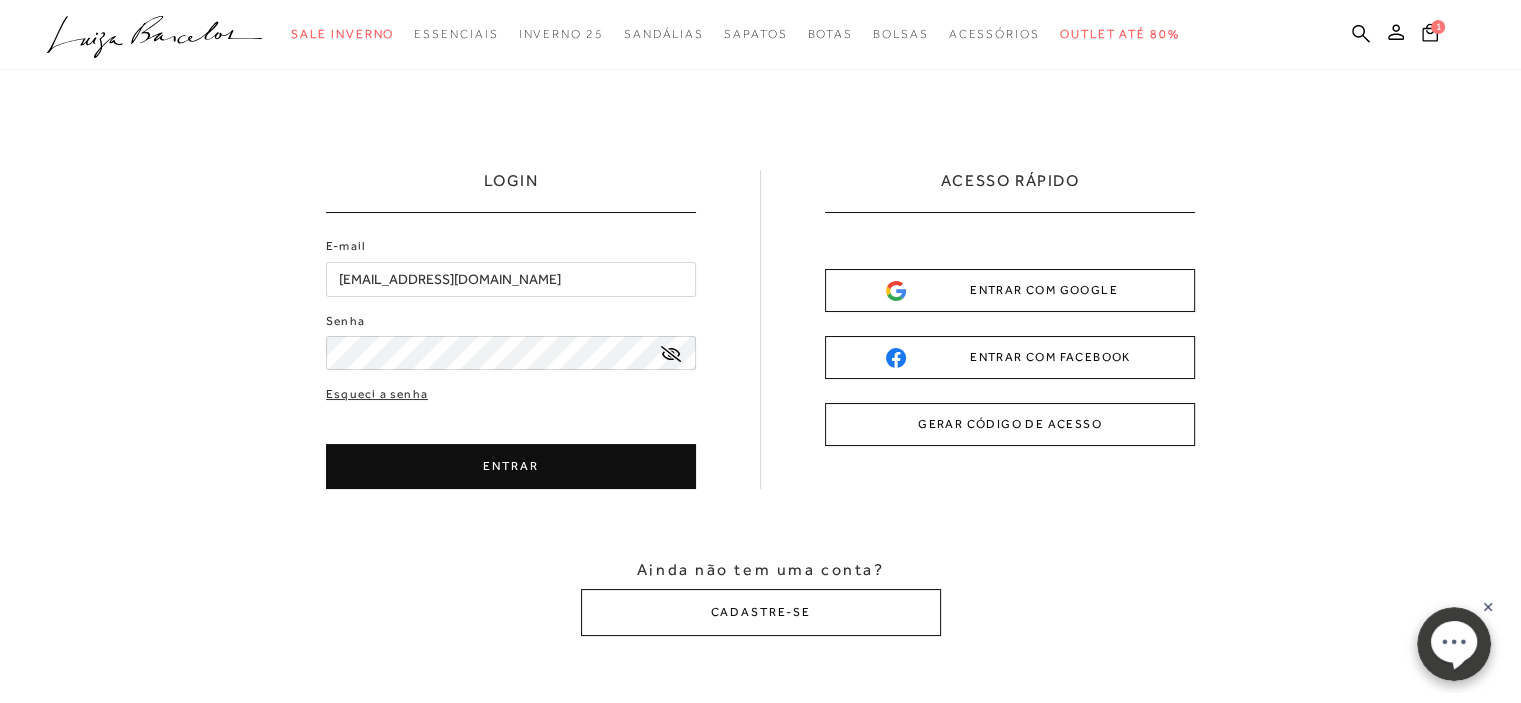 click on "ENTRAR COM GOOGLE" at bounding box center (1010, 290) 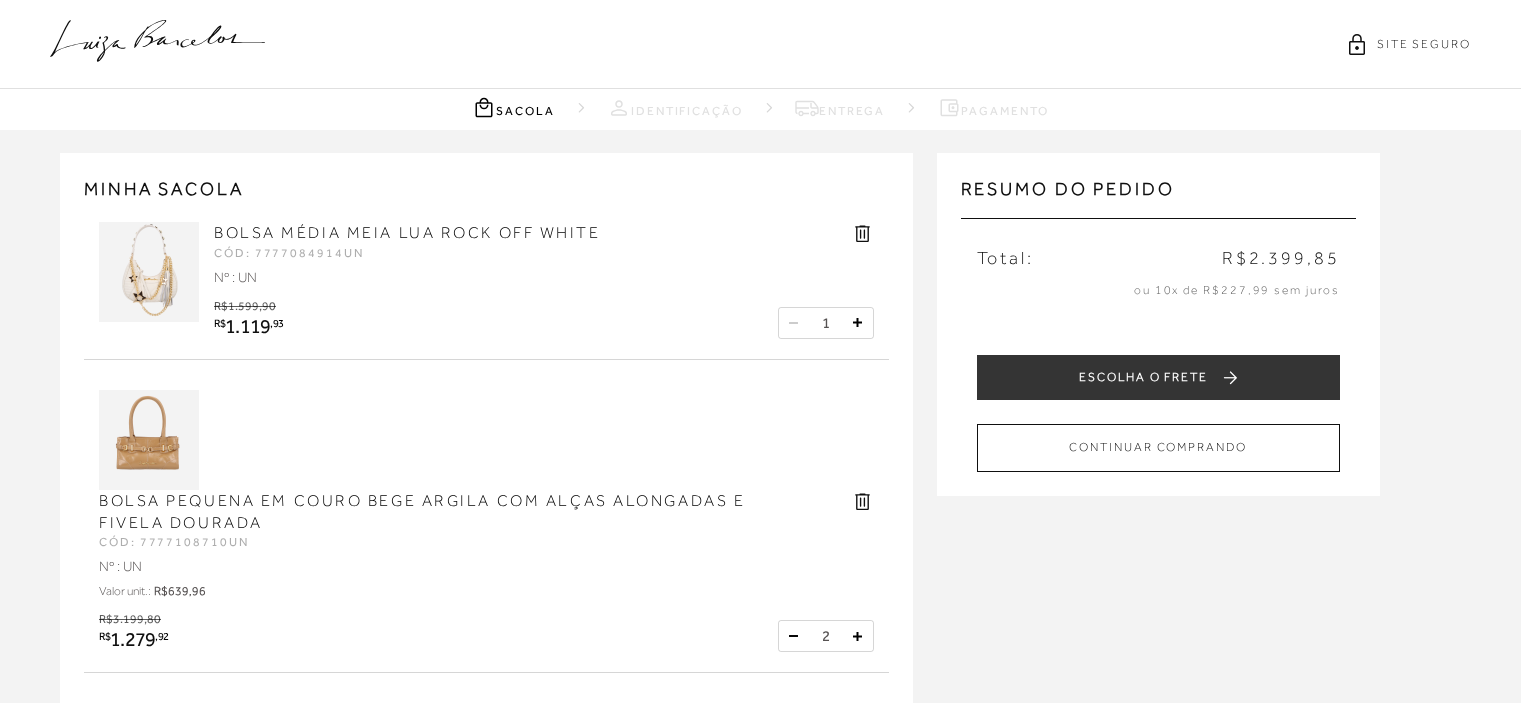 scroll, scrollTop: 0, scrollLeft: 0, axis: both 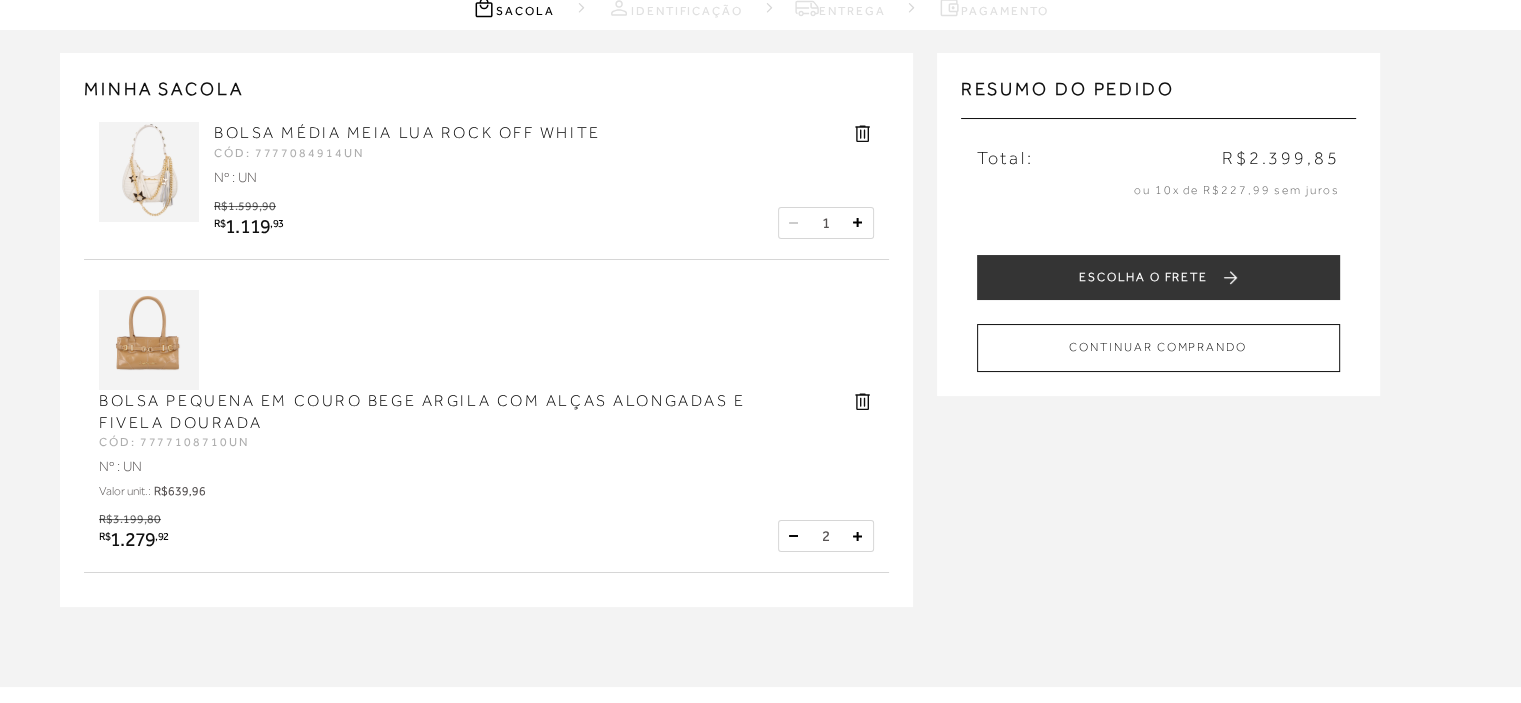 click on "BOLSA PEQUENA EM COURO BEGE ARGILA COM ALÇAS ALONGADAS E FIVELA DOURADA" at bounding box center [422, 412] 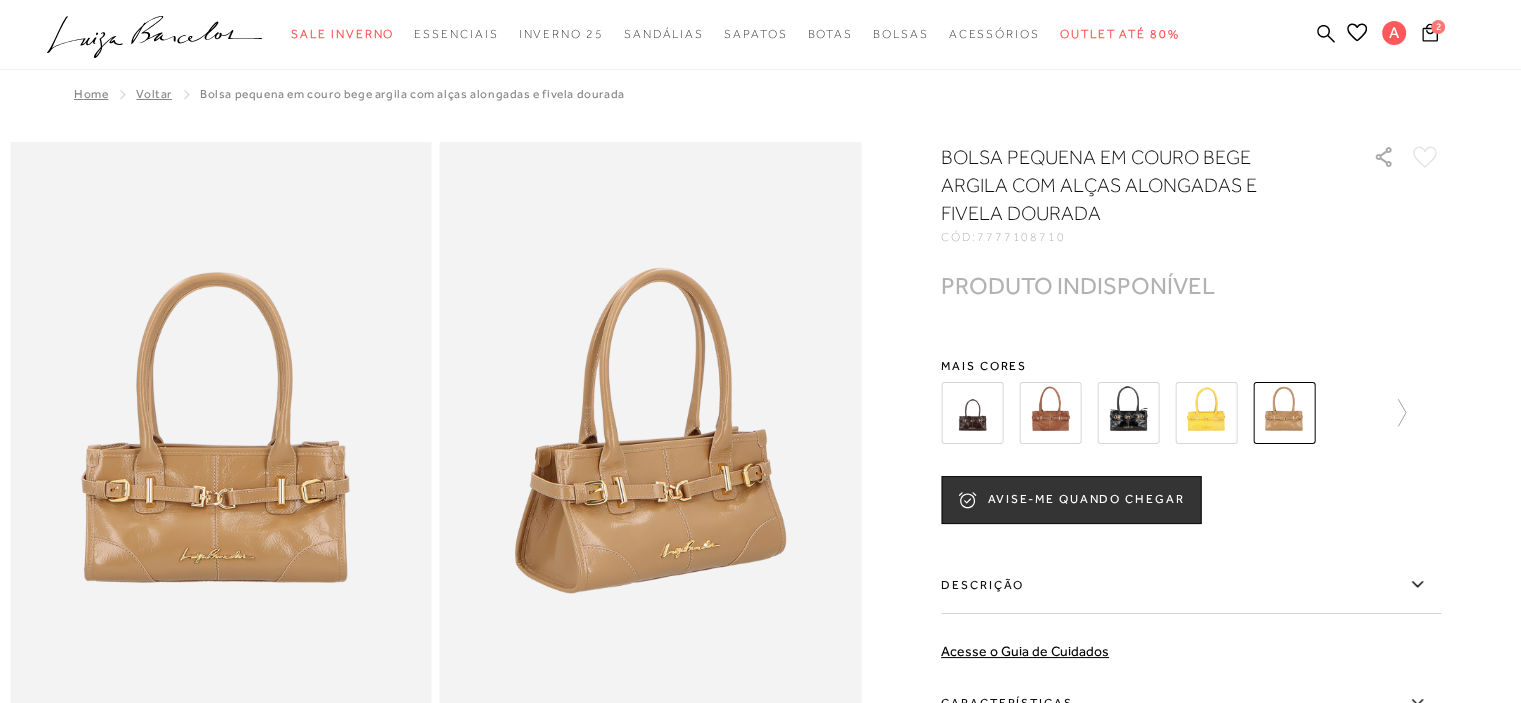 scroll, scrollTop: 0, scrollLeft: 0, axis: both 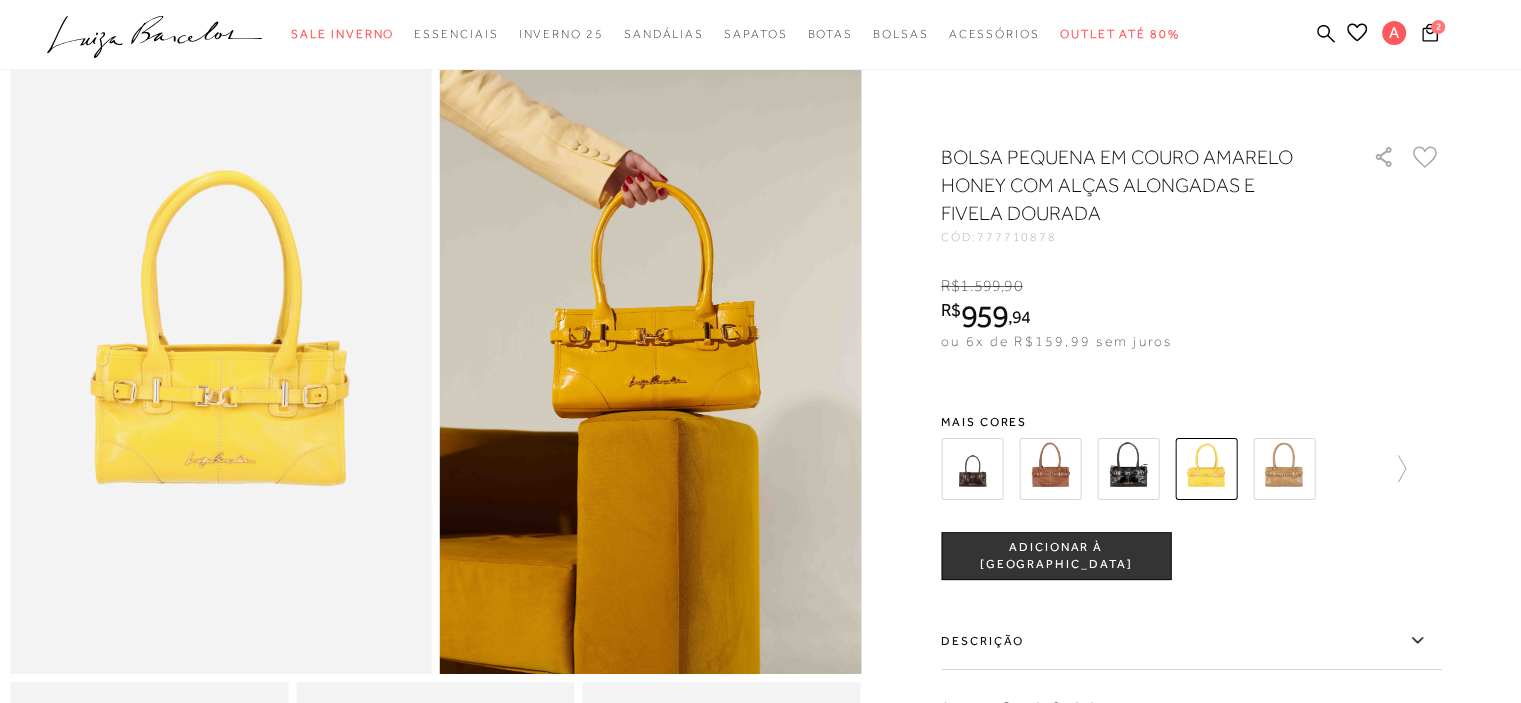 click at bounding box center (1128, 469) 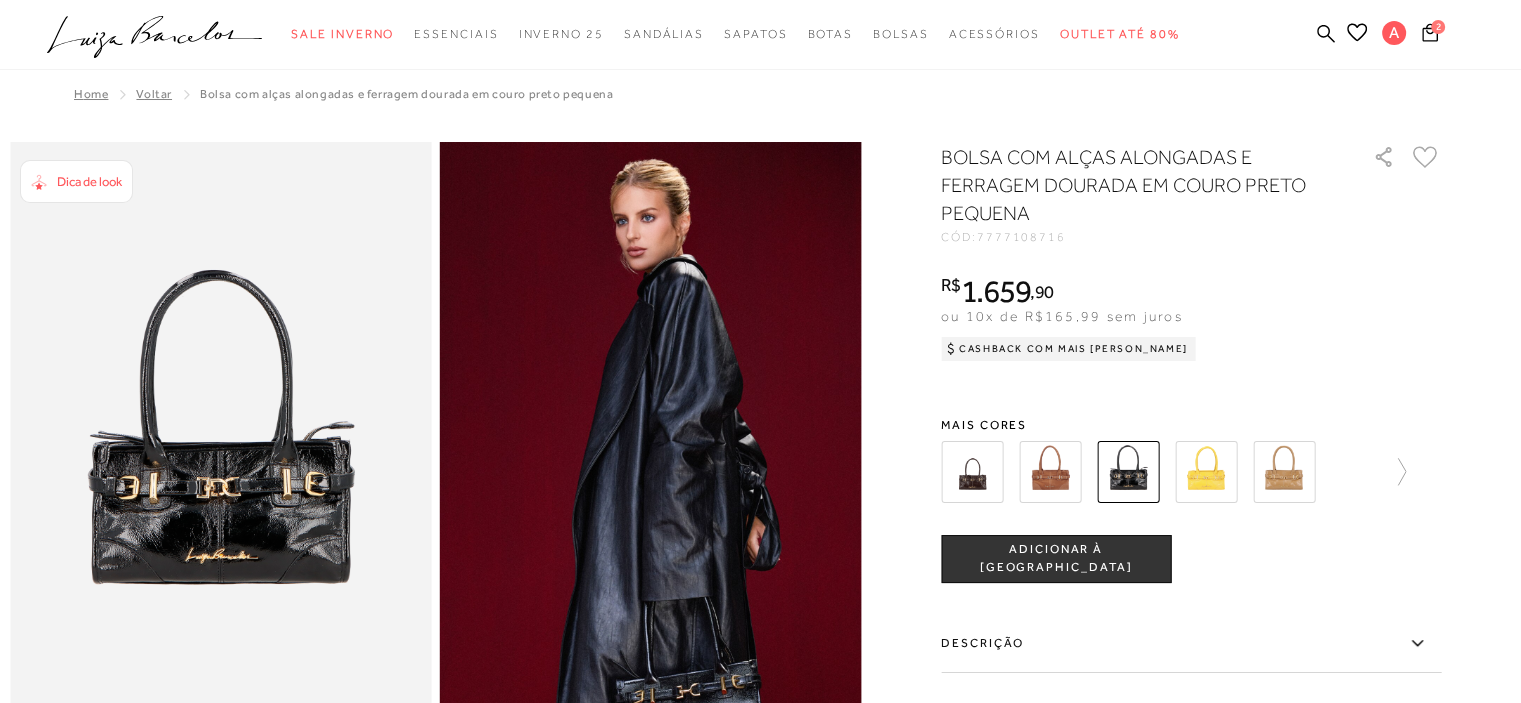 scroll, scrollTop: 0, scrollLeft: 0, axis: both 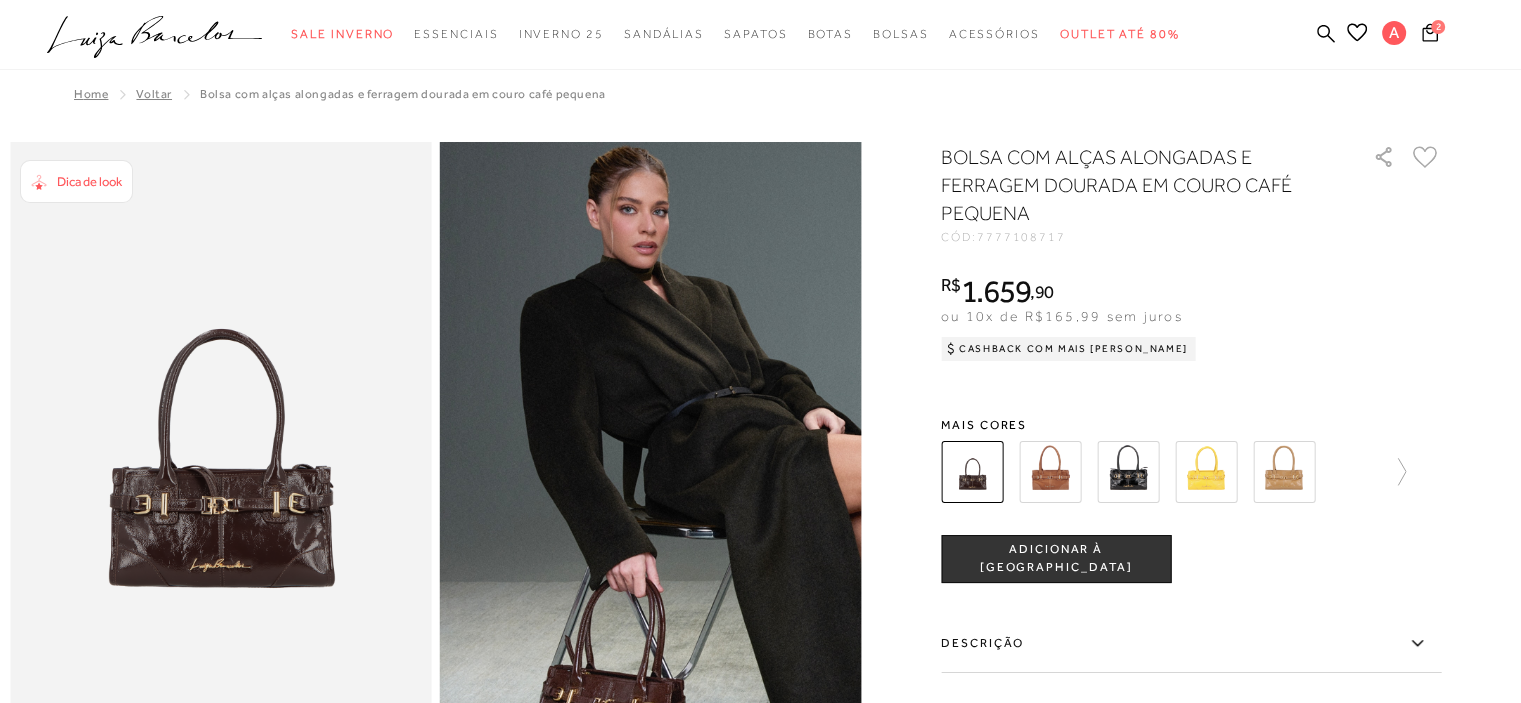 click at bounding box center [1050, 472] 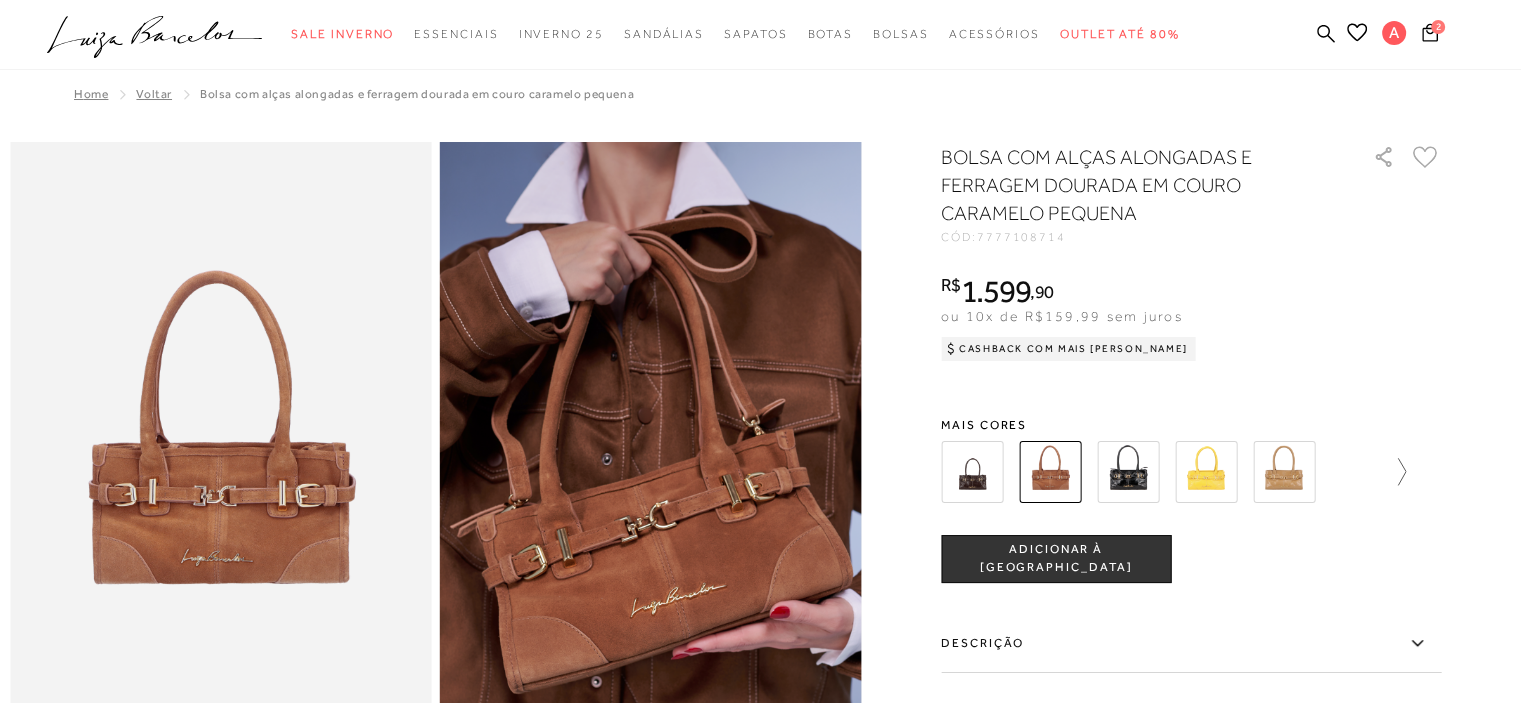 scroll, scrollTop: 0, scrollLeft: 0, axis: both 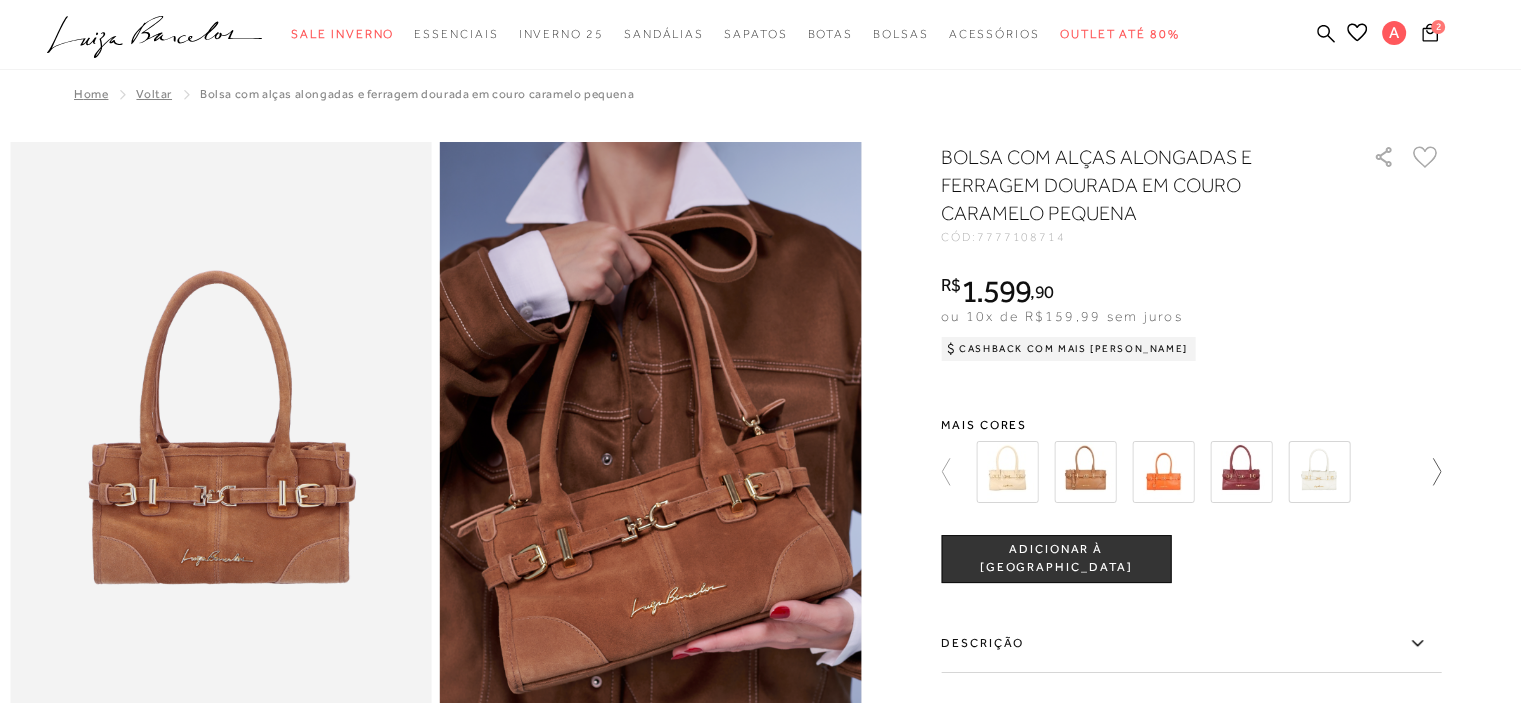 click at bounding box center (1185, 472) 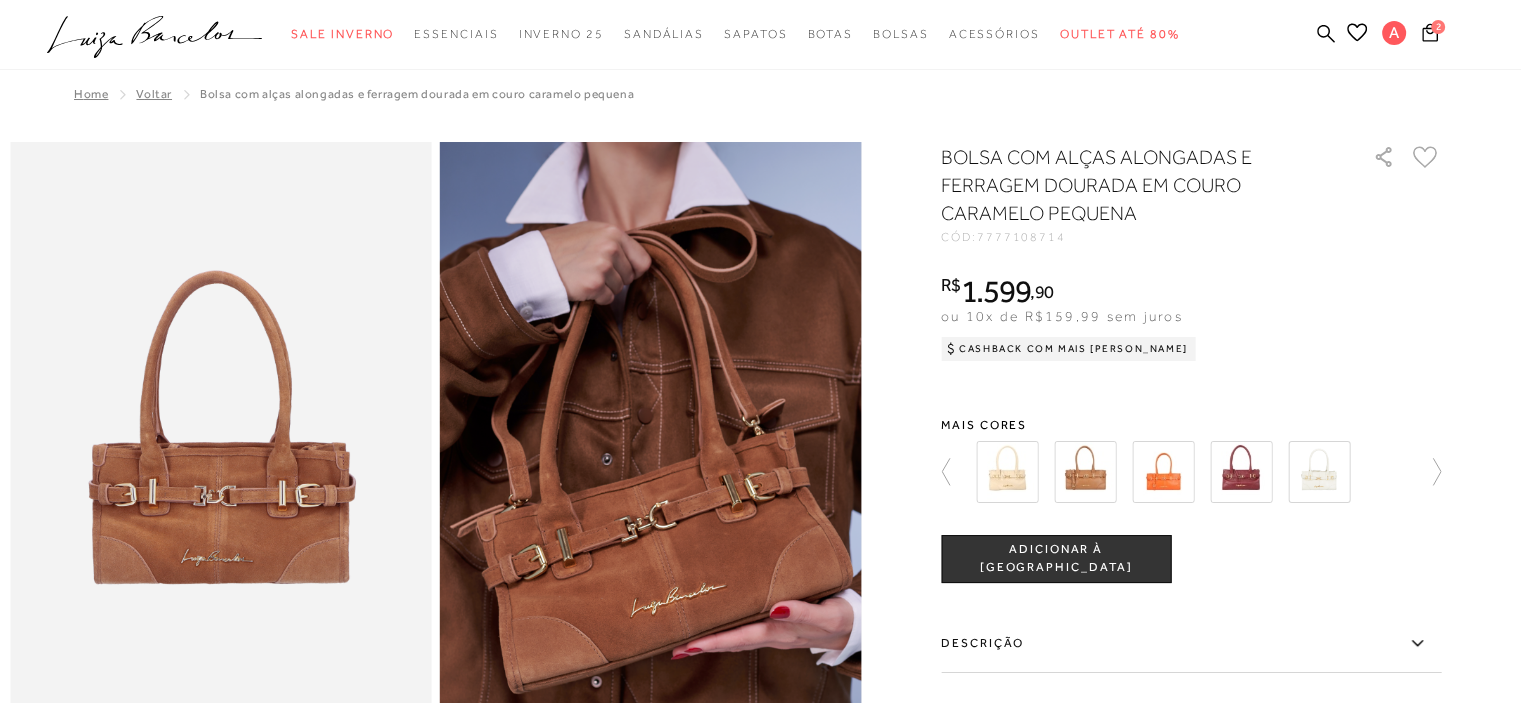 click at bounding box center [1007, 472] 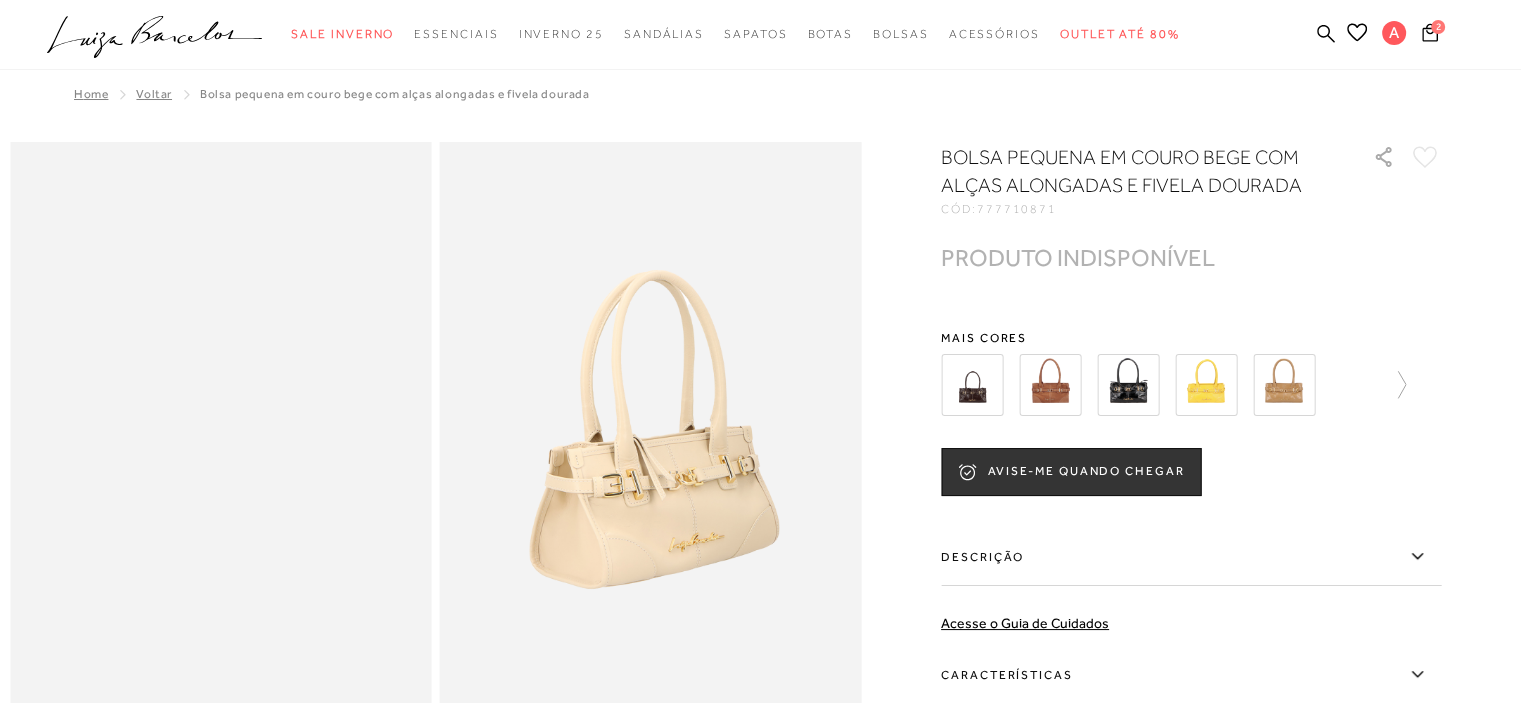 scroll, scrollTop: 0, scrollLeft: 0, axis: both 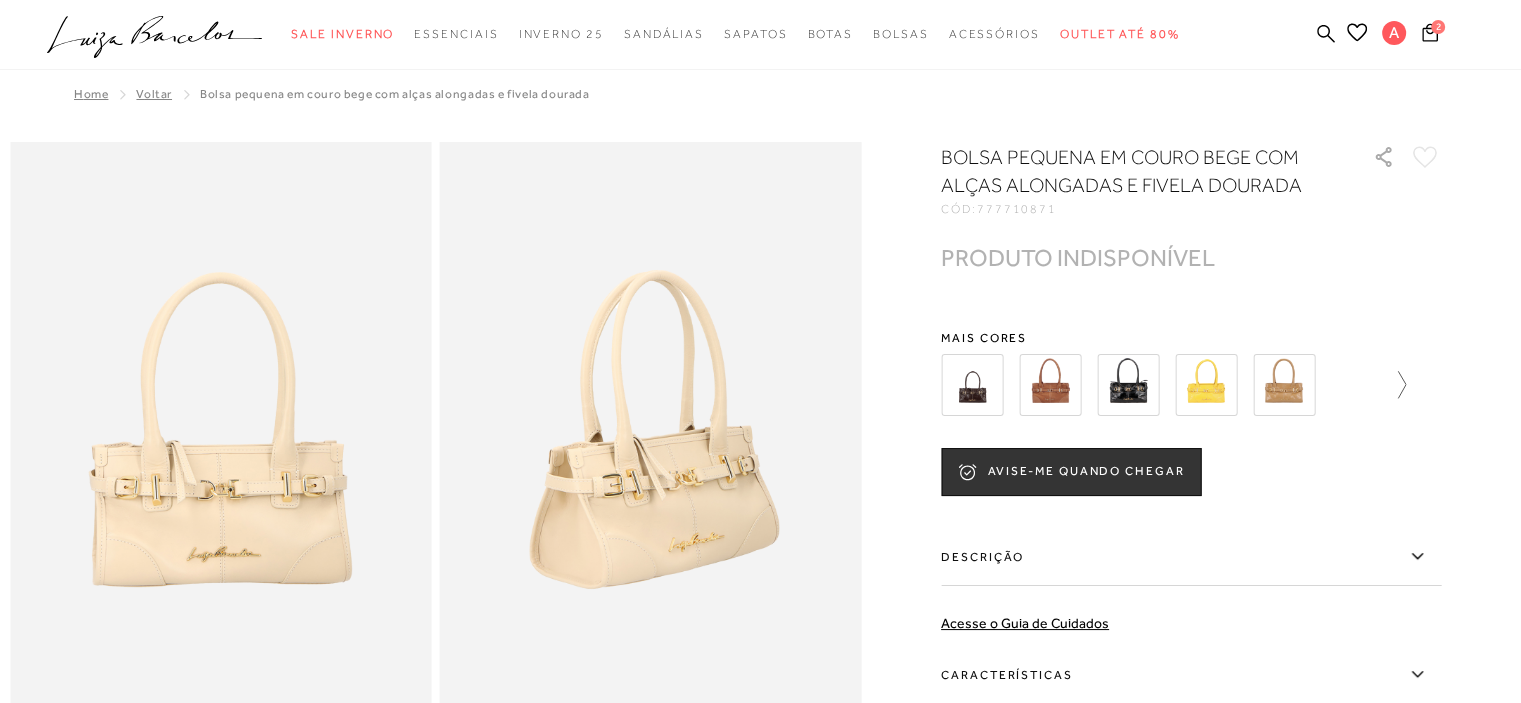 click 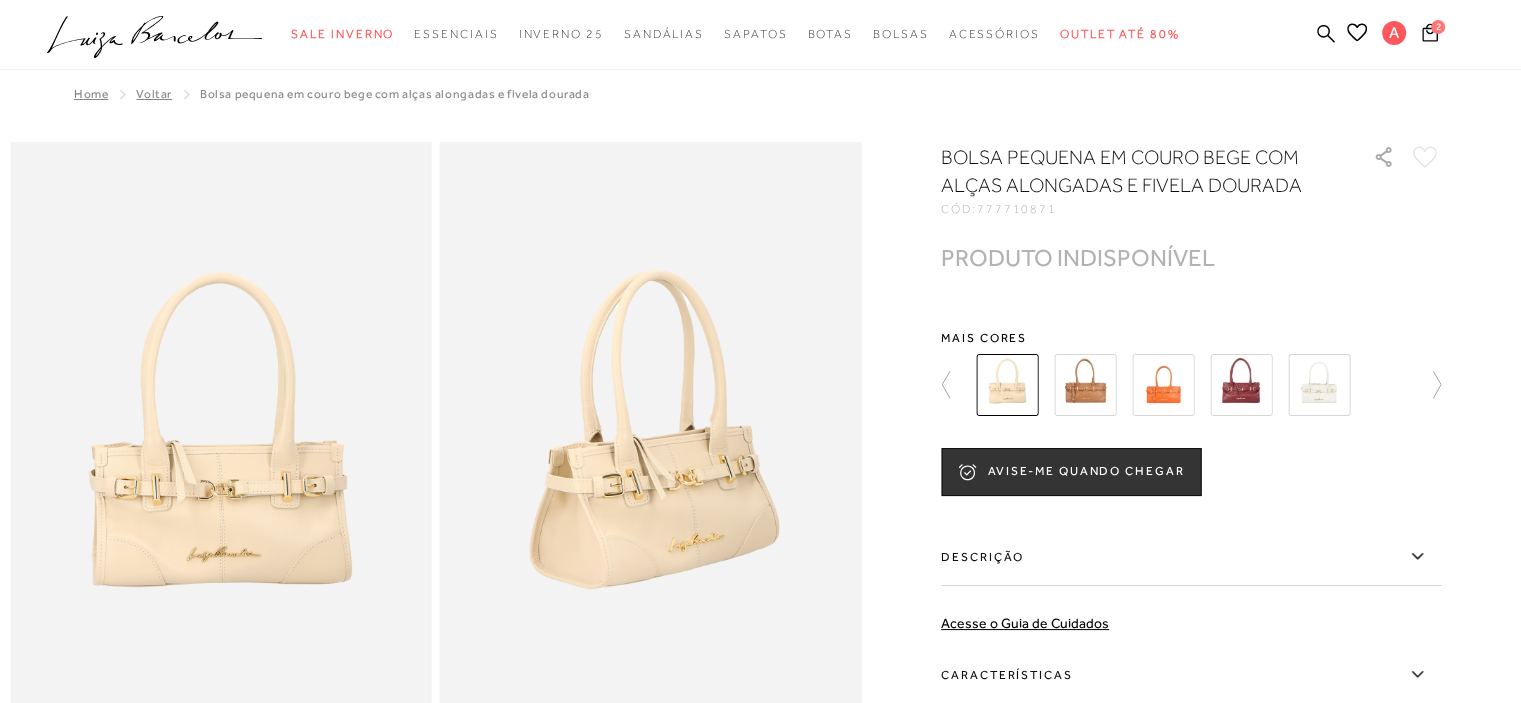 click at bounding box center (1085, 385) 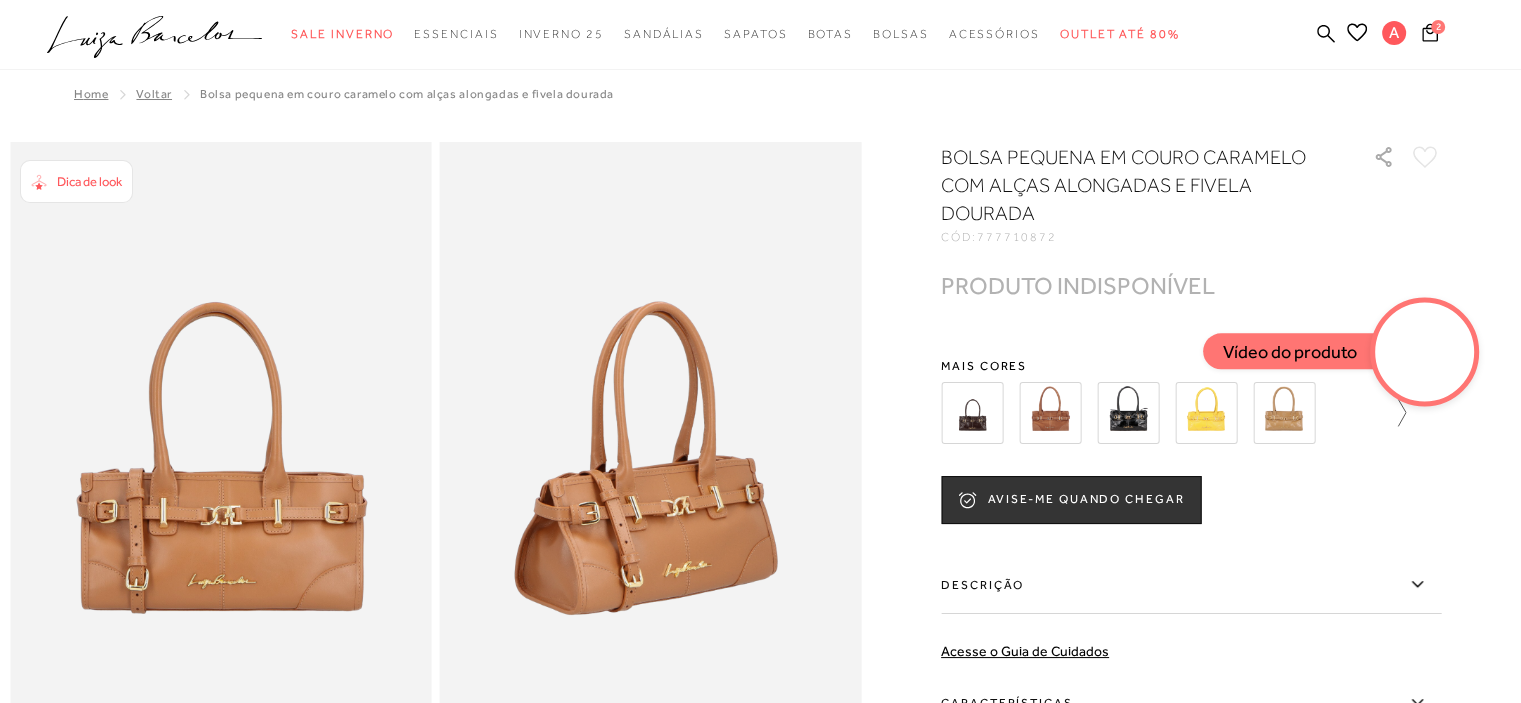 click 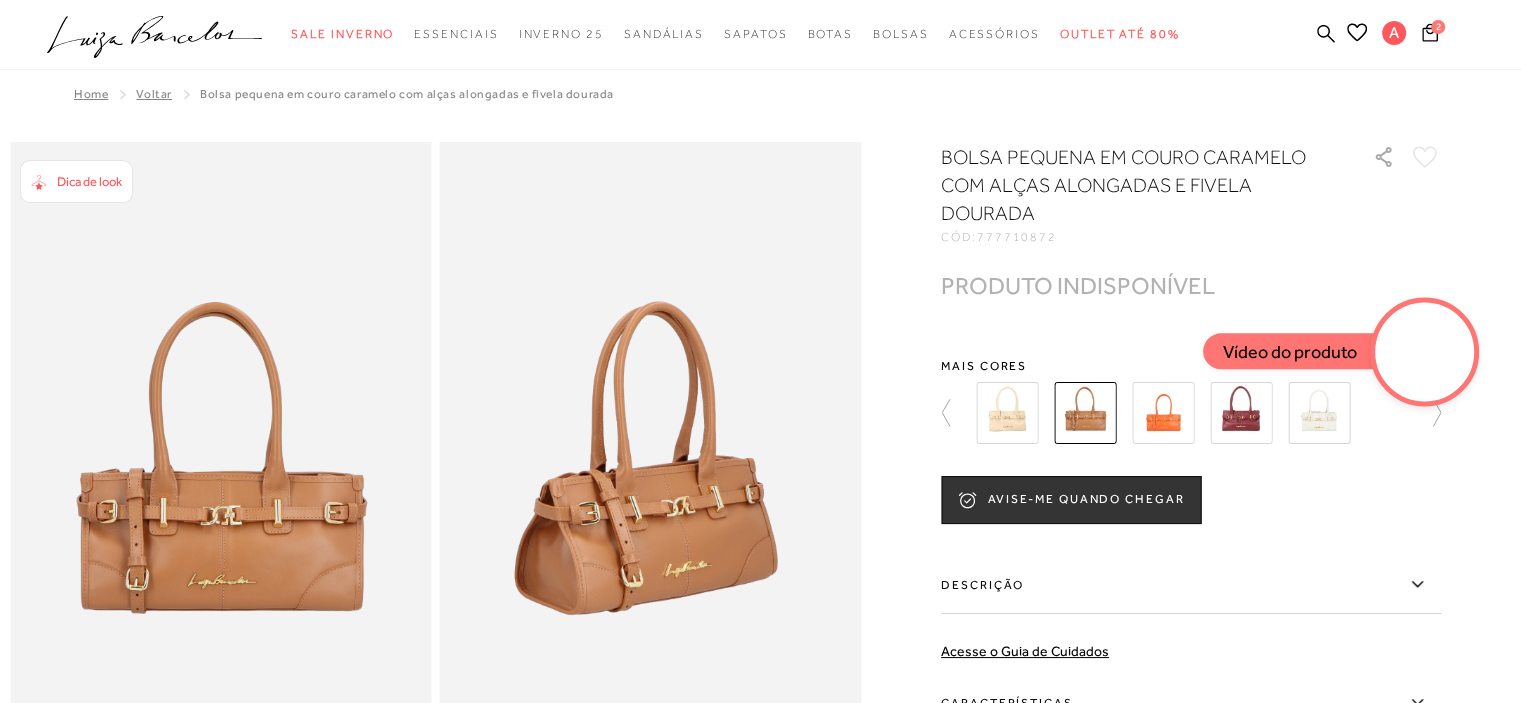 click at bounding box center (1319, 413) 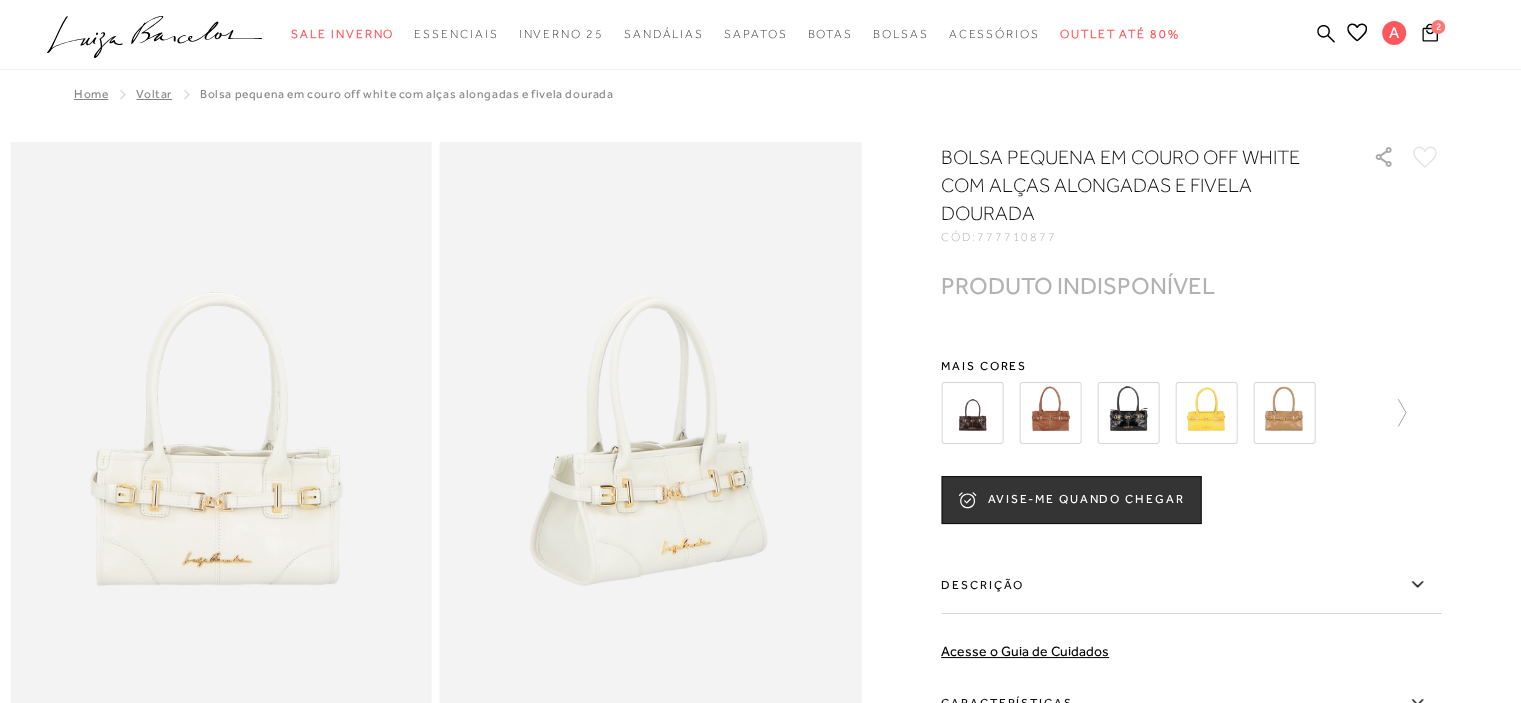 scroll, scrollTop: 0, scrollLeft: 0, axis: both 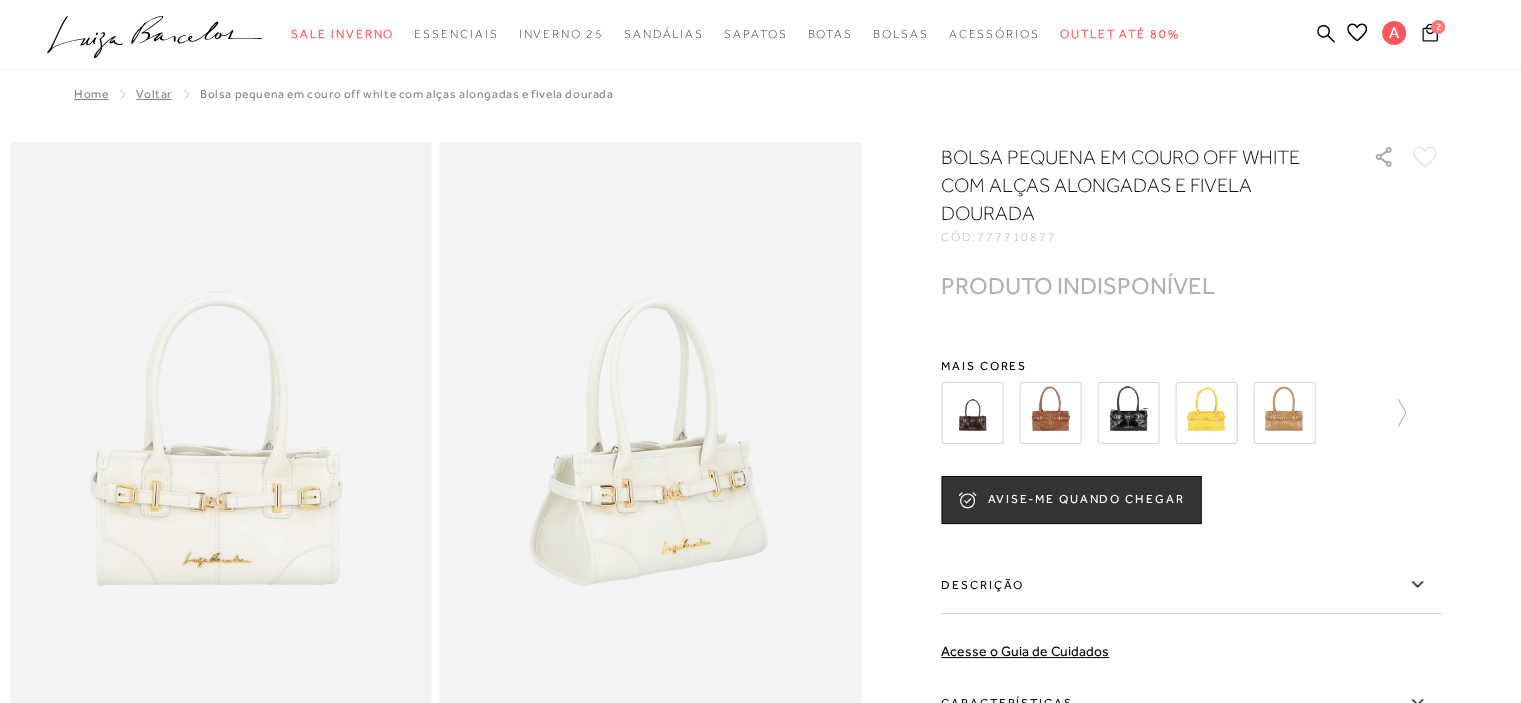 click on "2" at bounding box center [1438, 27] 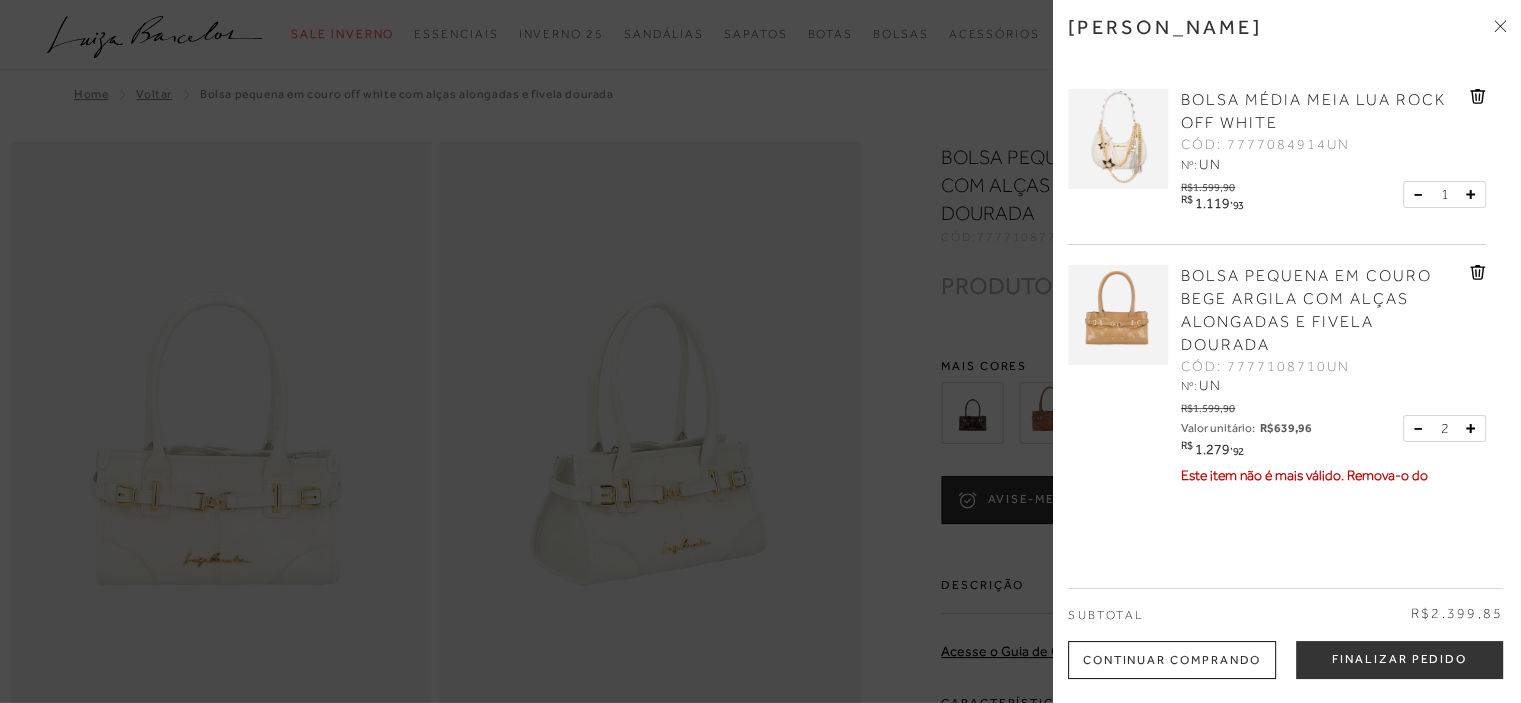 click on "2" at bounding box center (1444, 428) 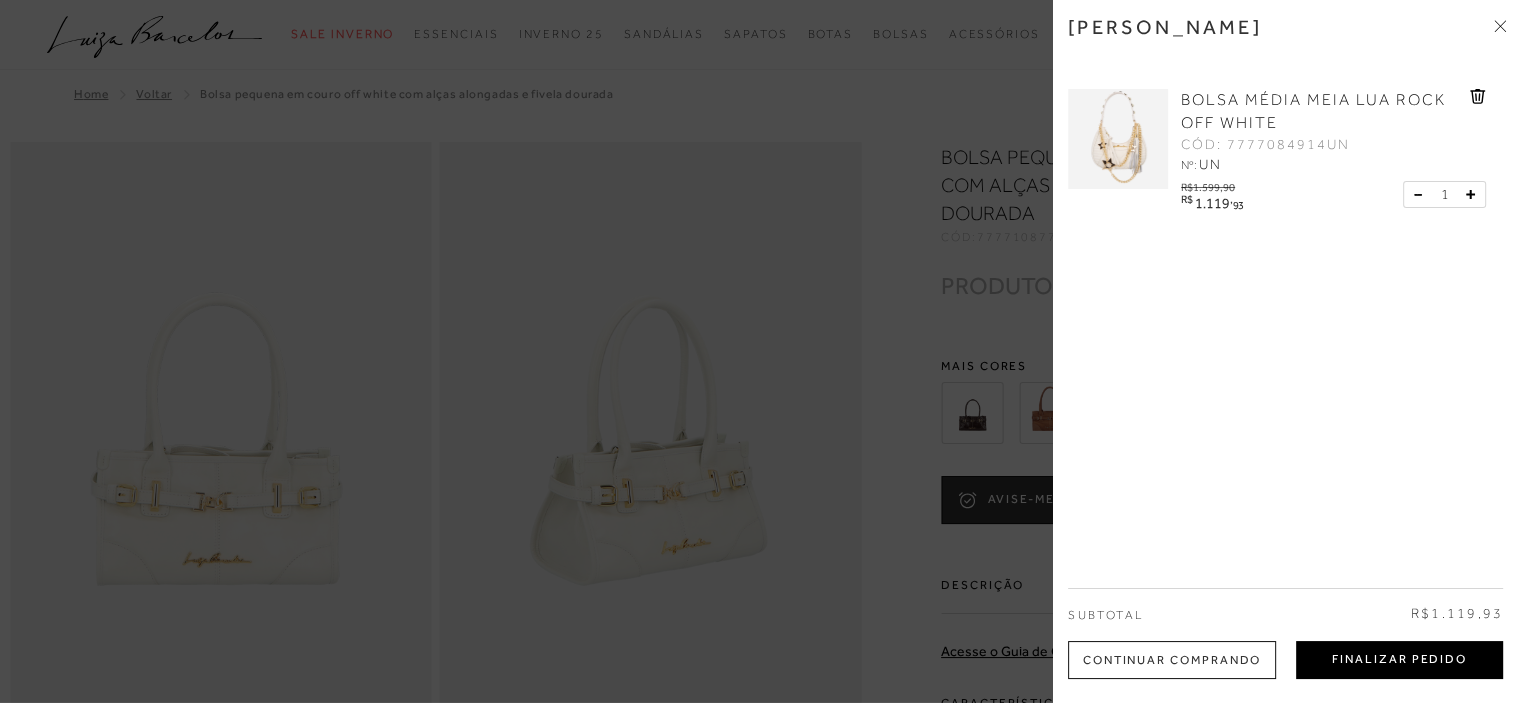 click on "Finalizar Pedido" at bounding box center (1399, 660) 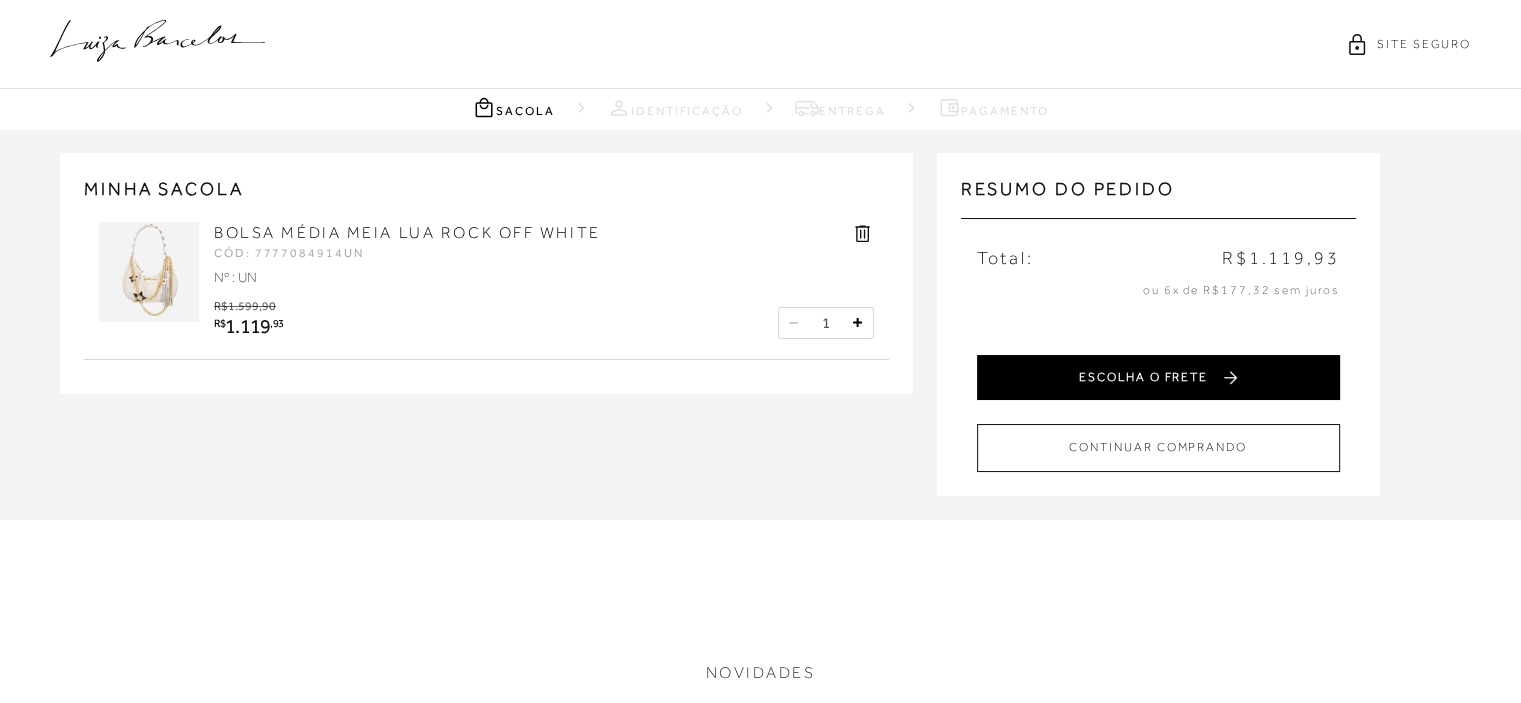 click on "ESCOLHA O FRETE" at bounding box center (1158, 377) 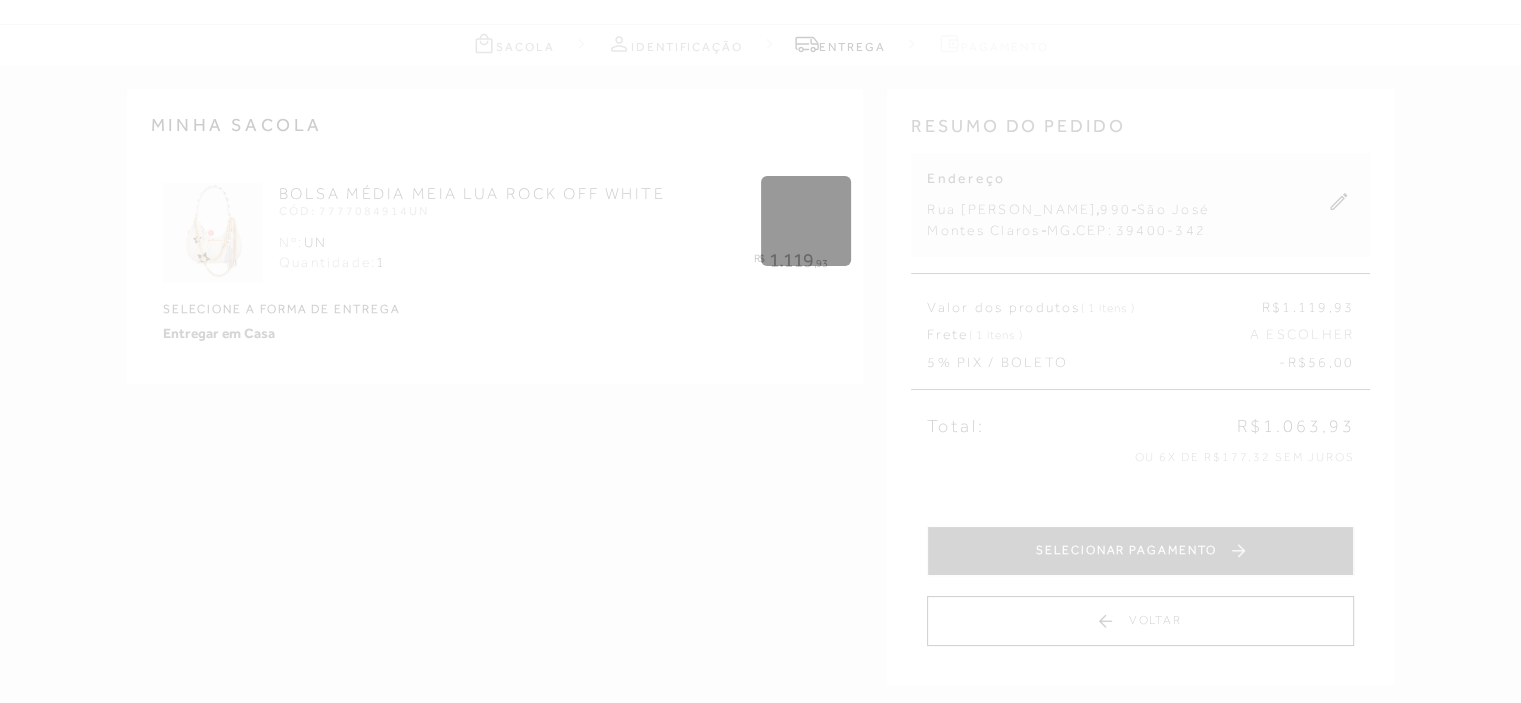 scroll, scrollTop: 100, scrollLeft: 0, axis: vertical 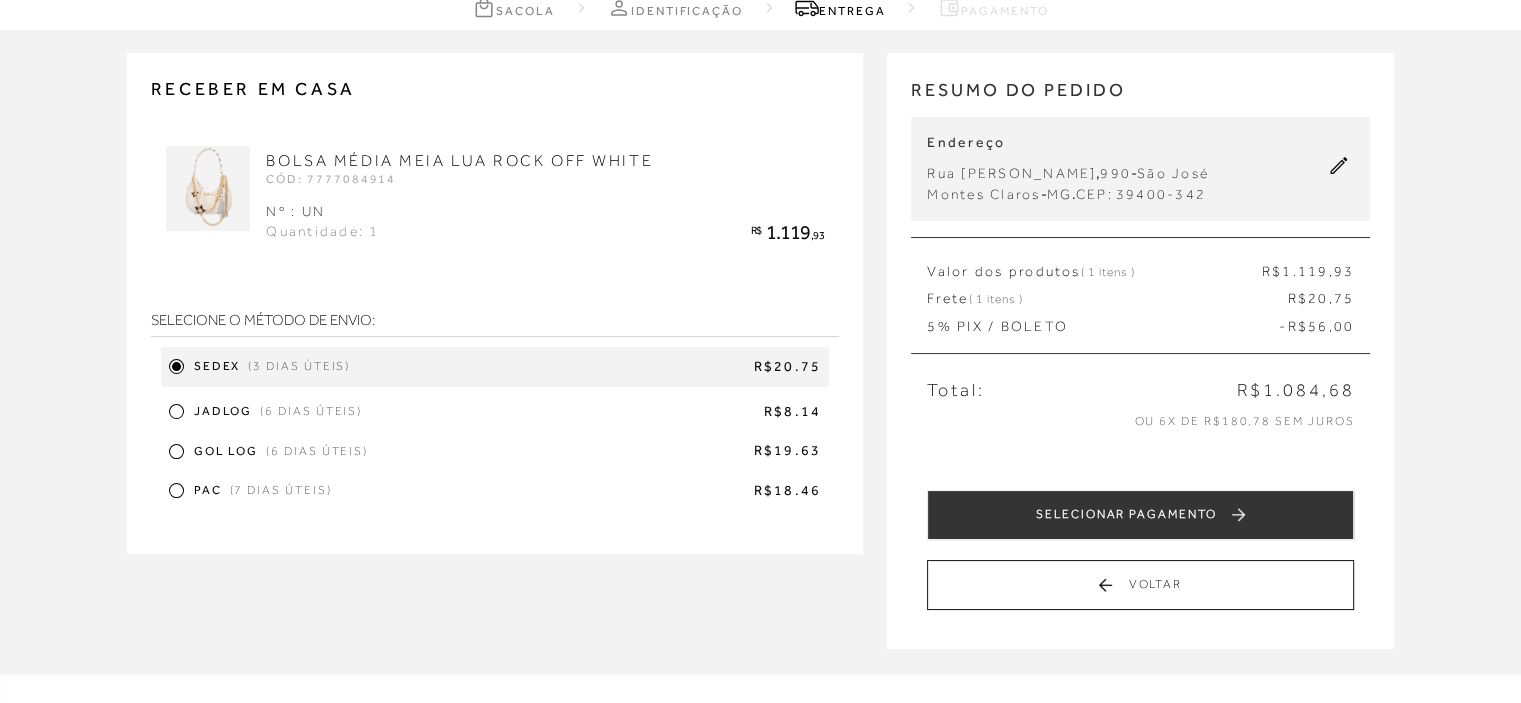 click on "R$18.46" at bounding box center (580, 491) 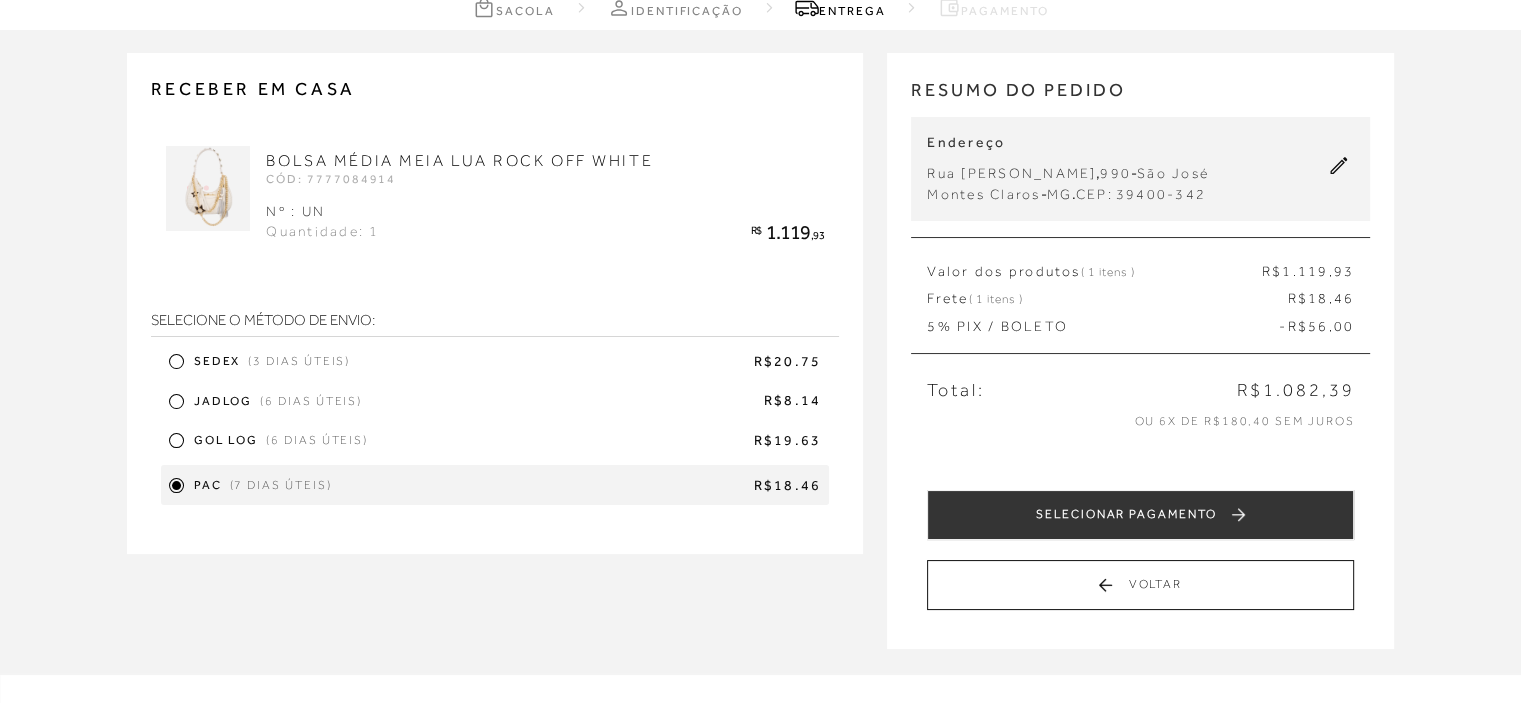 click on "R$20.75" at bounding box center (589, 362) 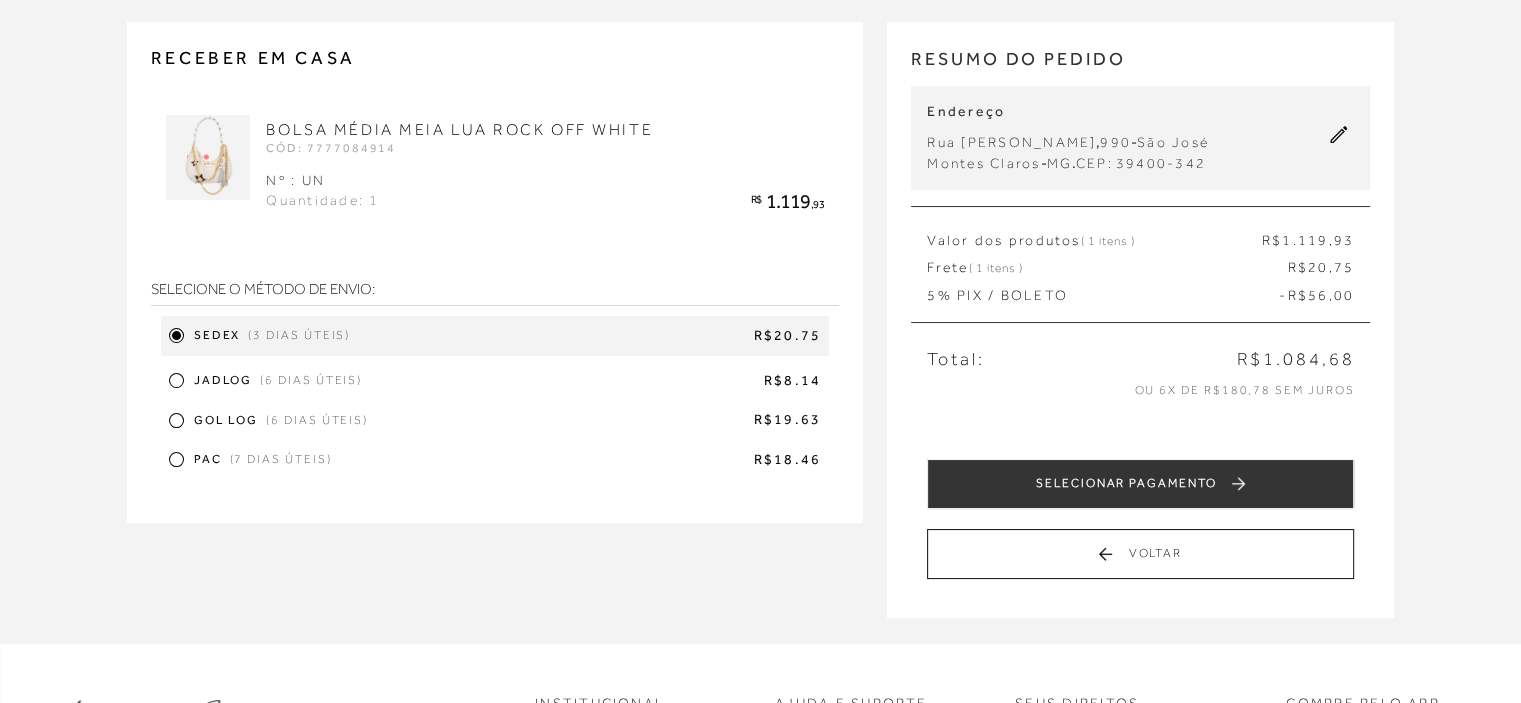 scroll, scrollTop: 100, scrollLeft: 0, axis: vertical 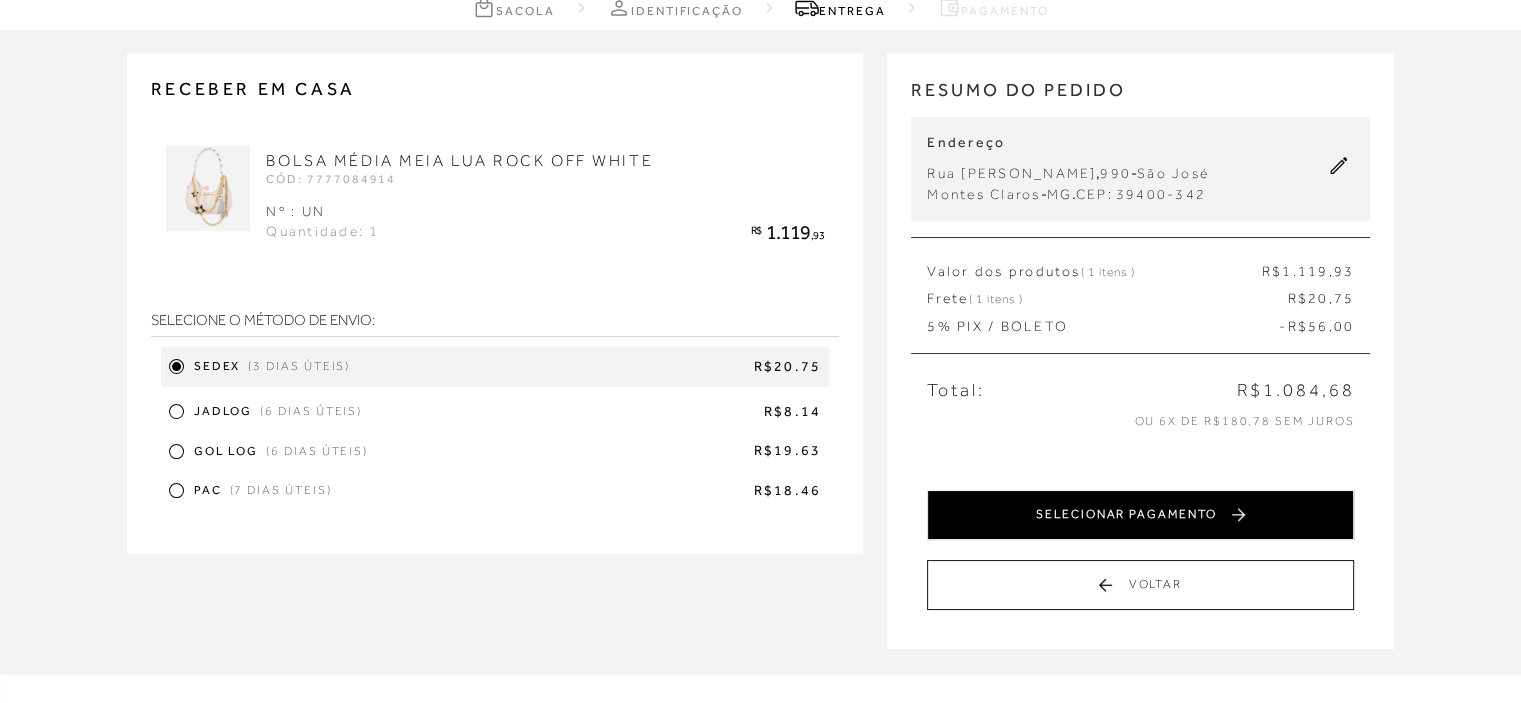 click on "SELECIONAR PAGAMENTO" at bounding box center [1140, 515] 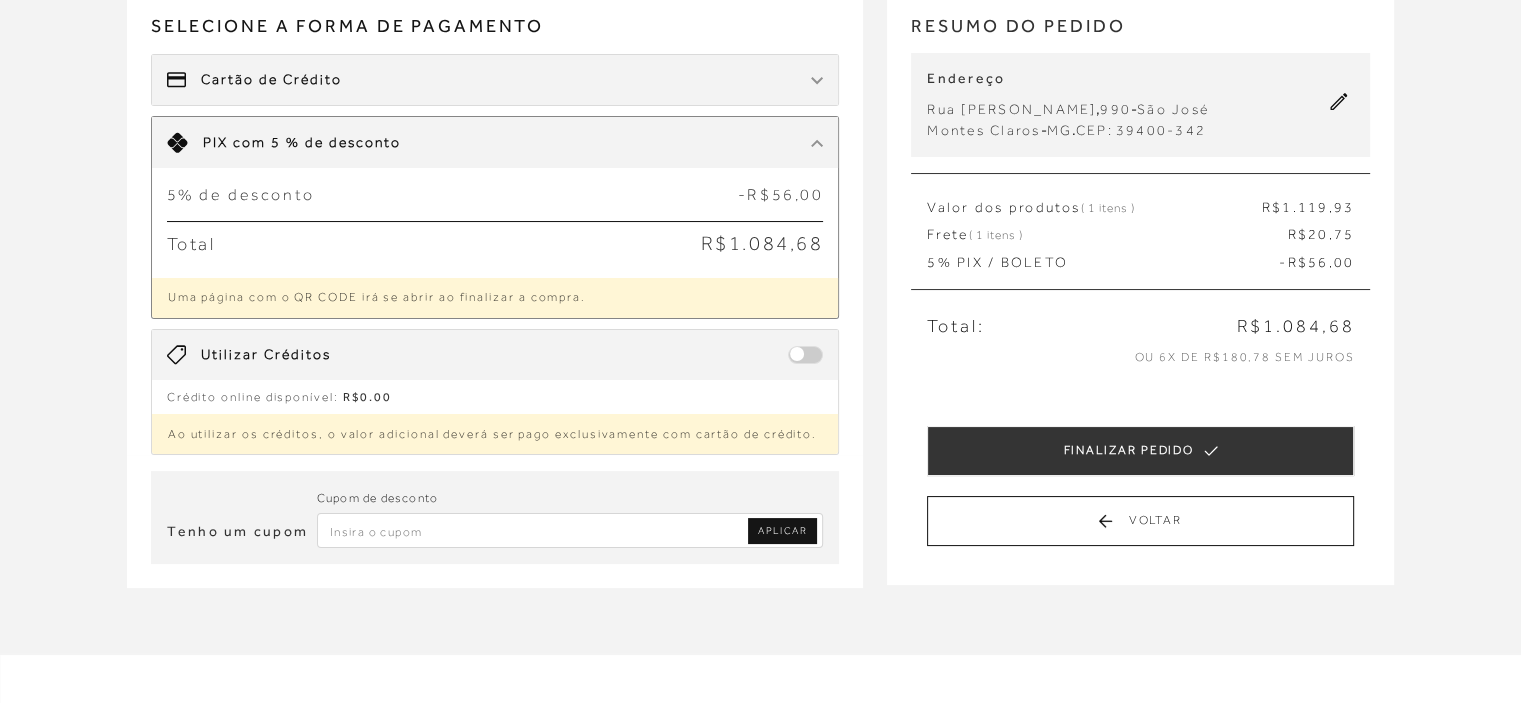 scroll, scrollTop: 200, scrollLeft: 0, axis: vertical 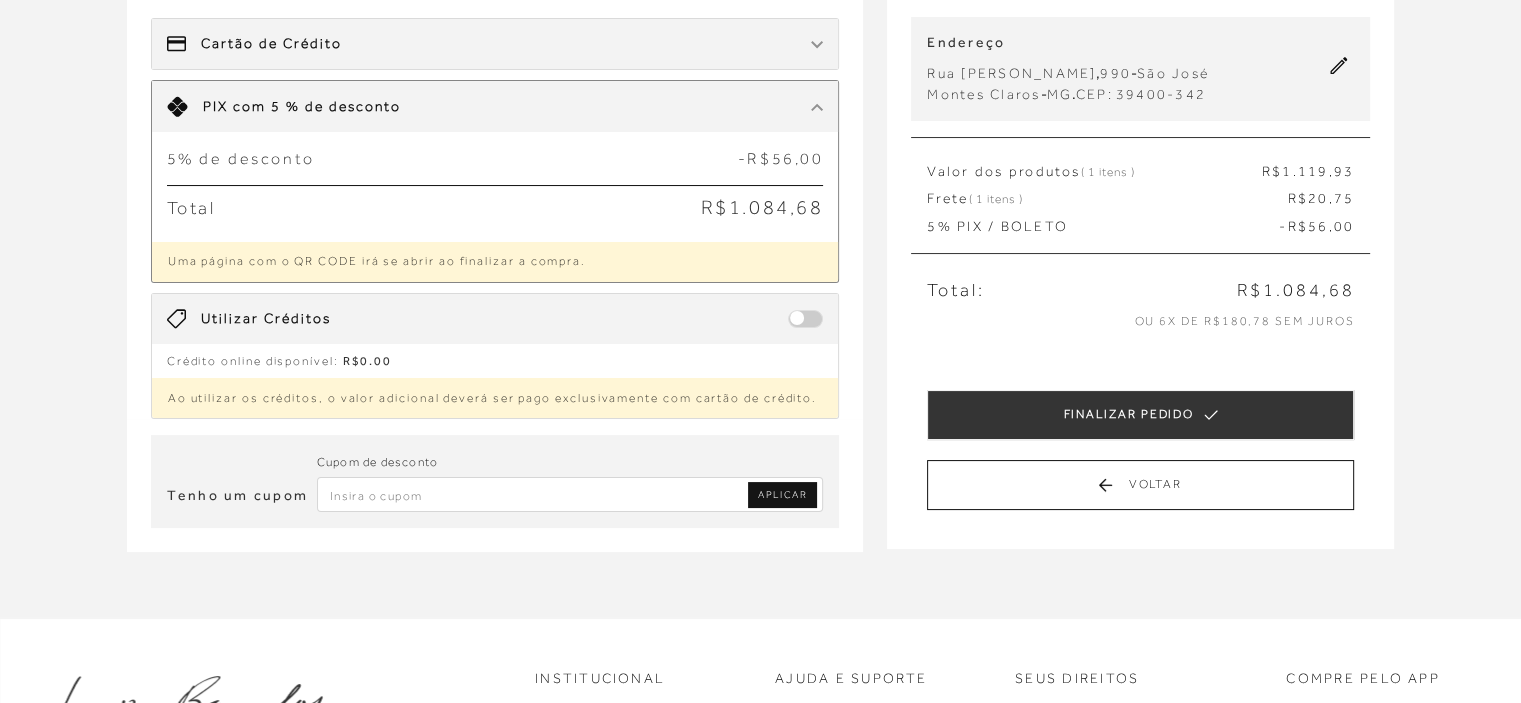 click at bounding box center (570, 494) 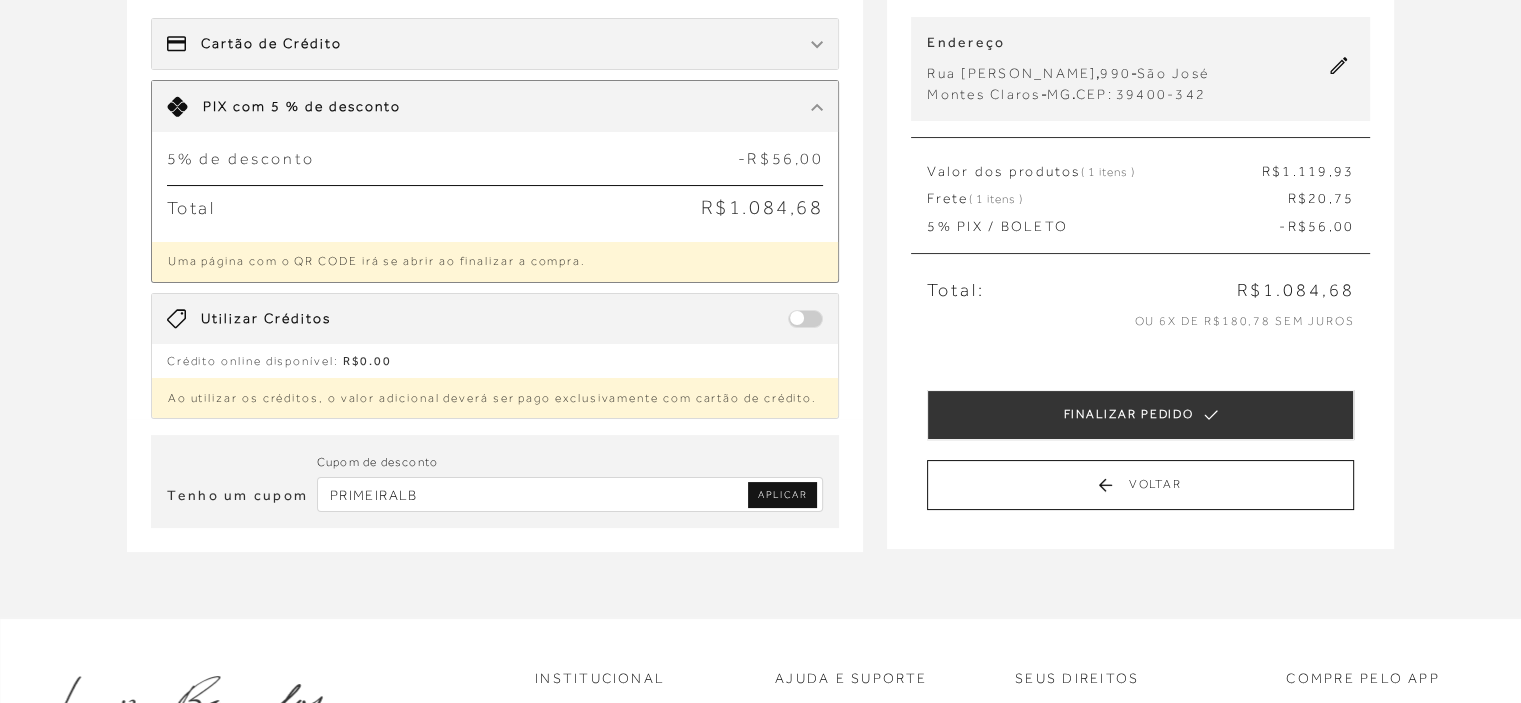 type on "PRIMEIRALB" 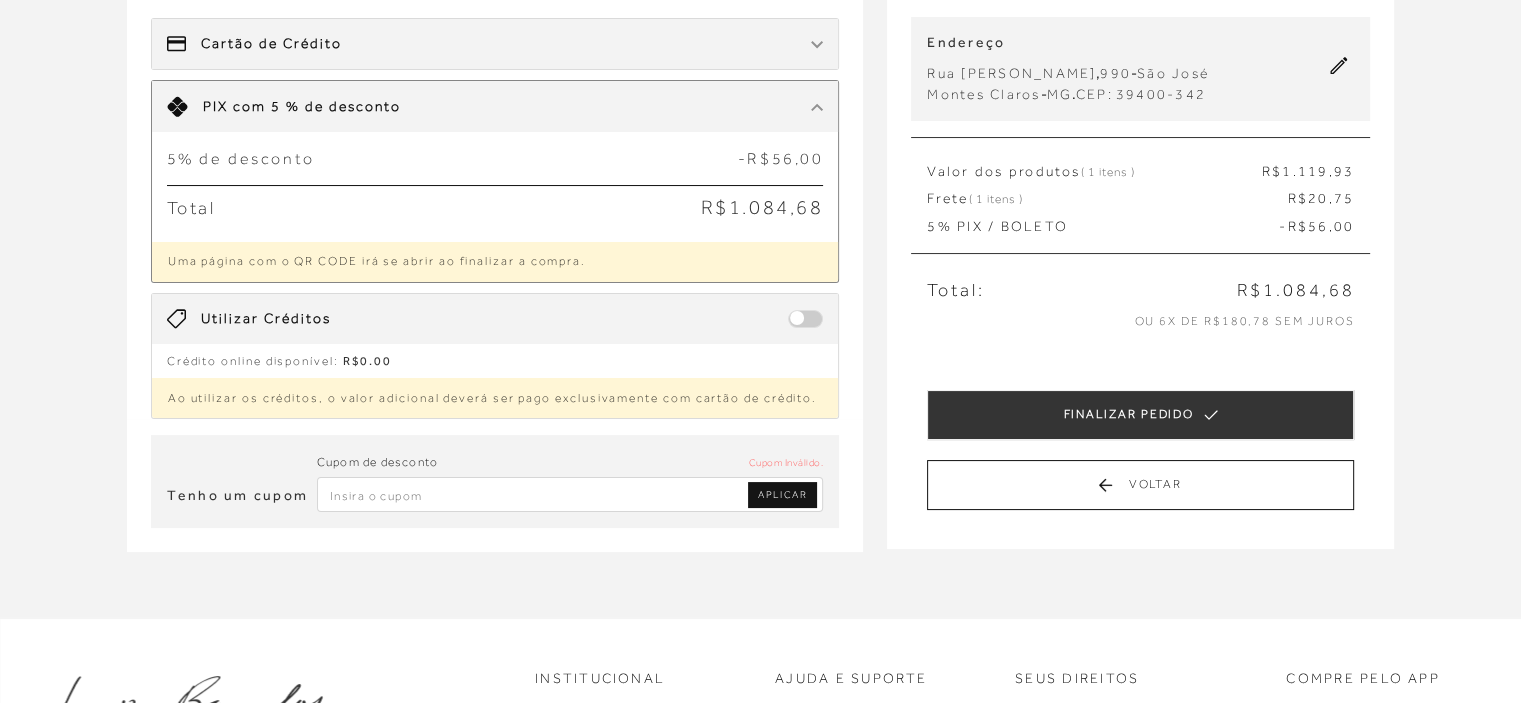 click on "APLICAR" at bounding box center [782, 495] 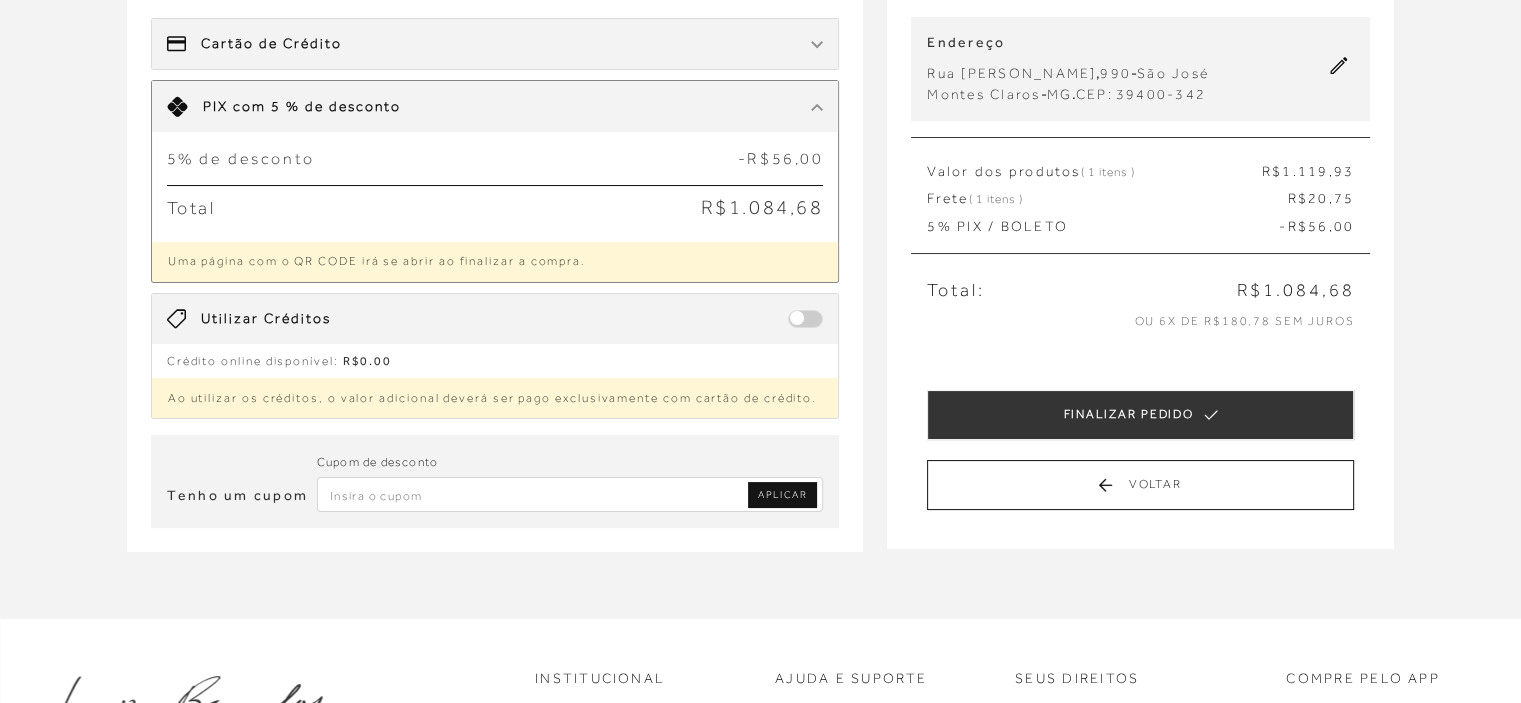 click at bounding box center (570, 494) 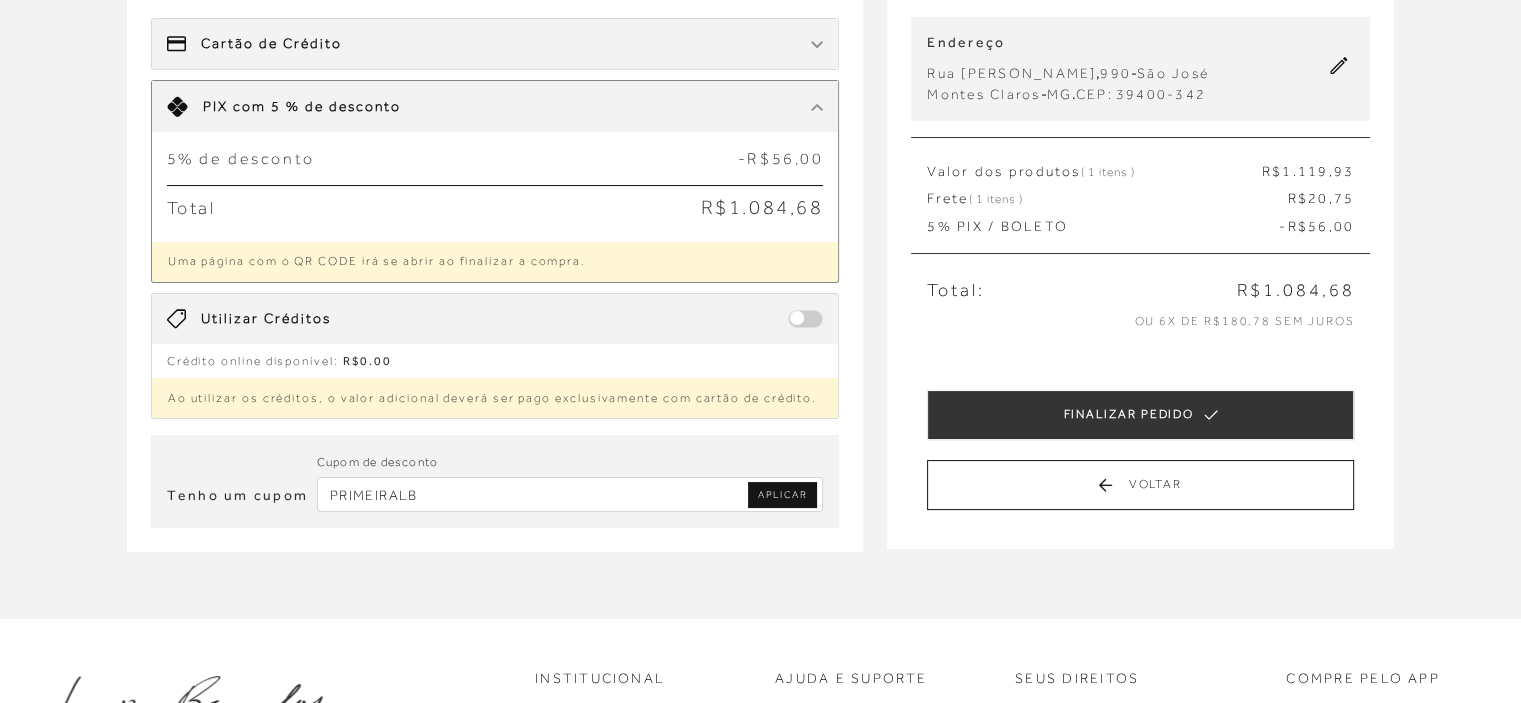 type on "PRIMEIRALB" 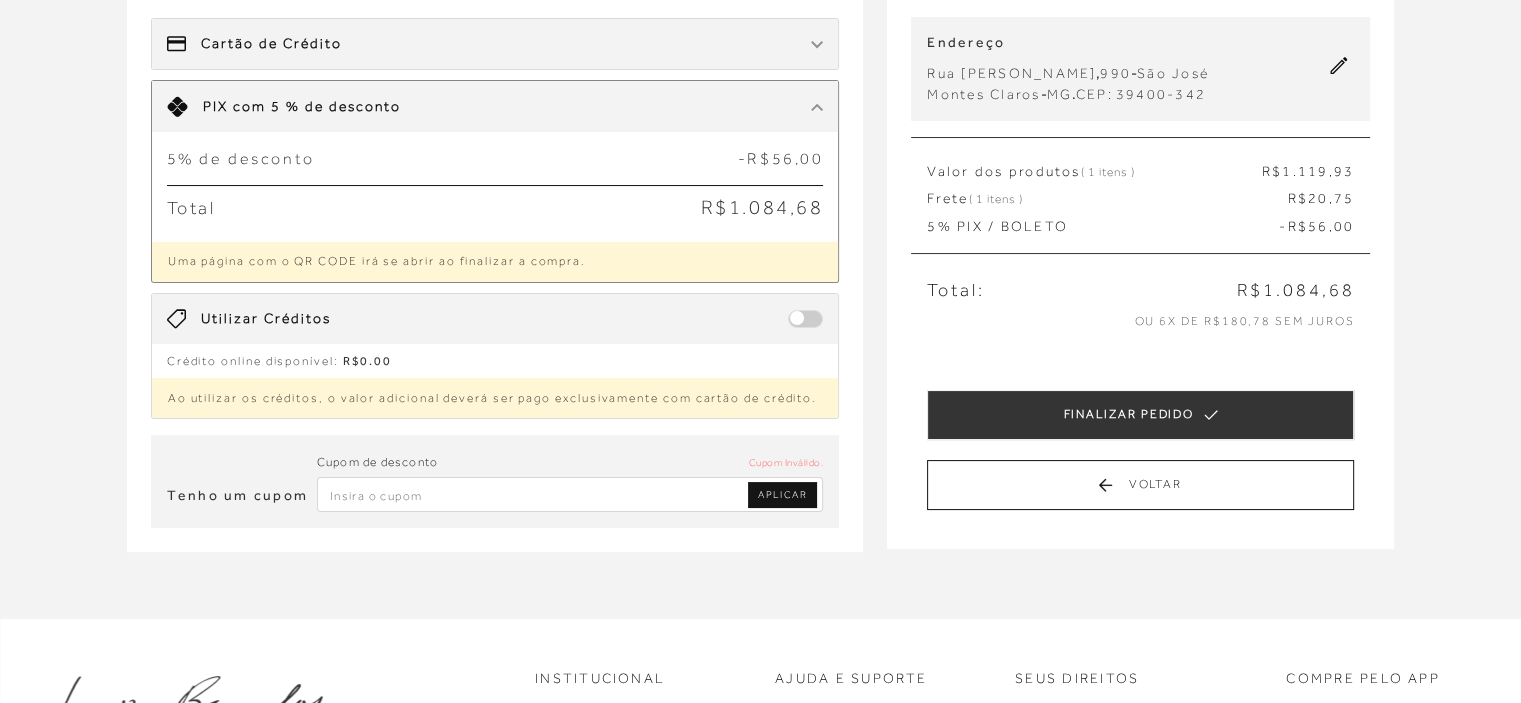 click on "APLICAR" at bounding box center [782, 495] 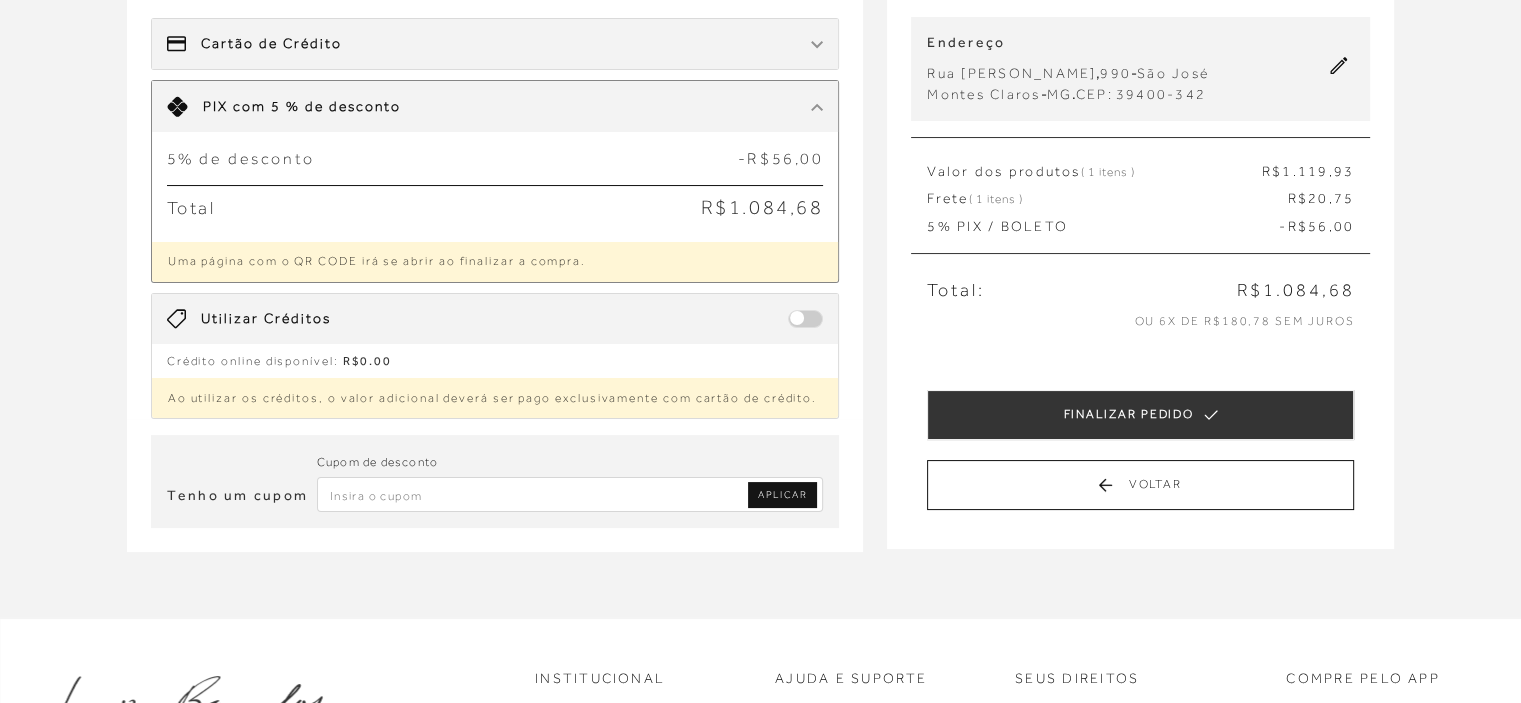 click on "APLICAR" at bounding box center [782, 495] 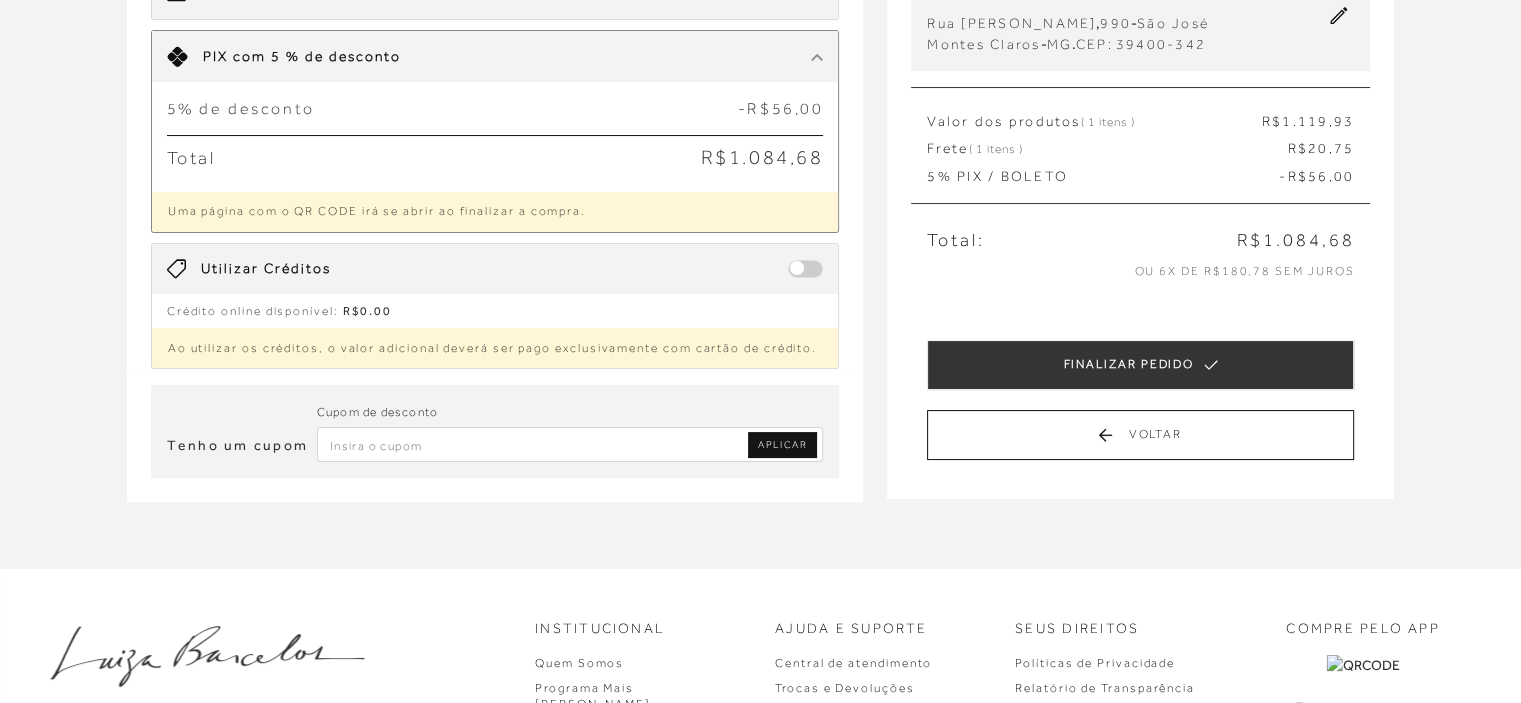 scroll, scrollTop: 300, scrollLeft: 0, axis: vertical 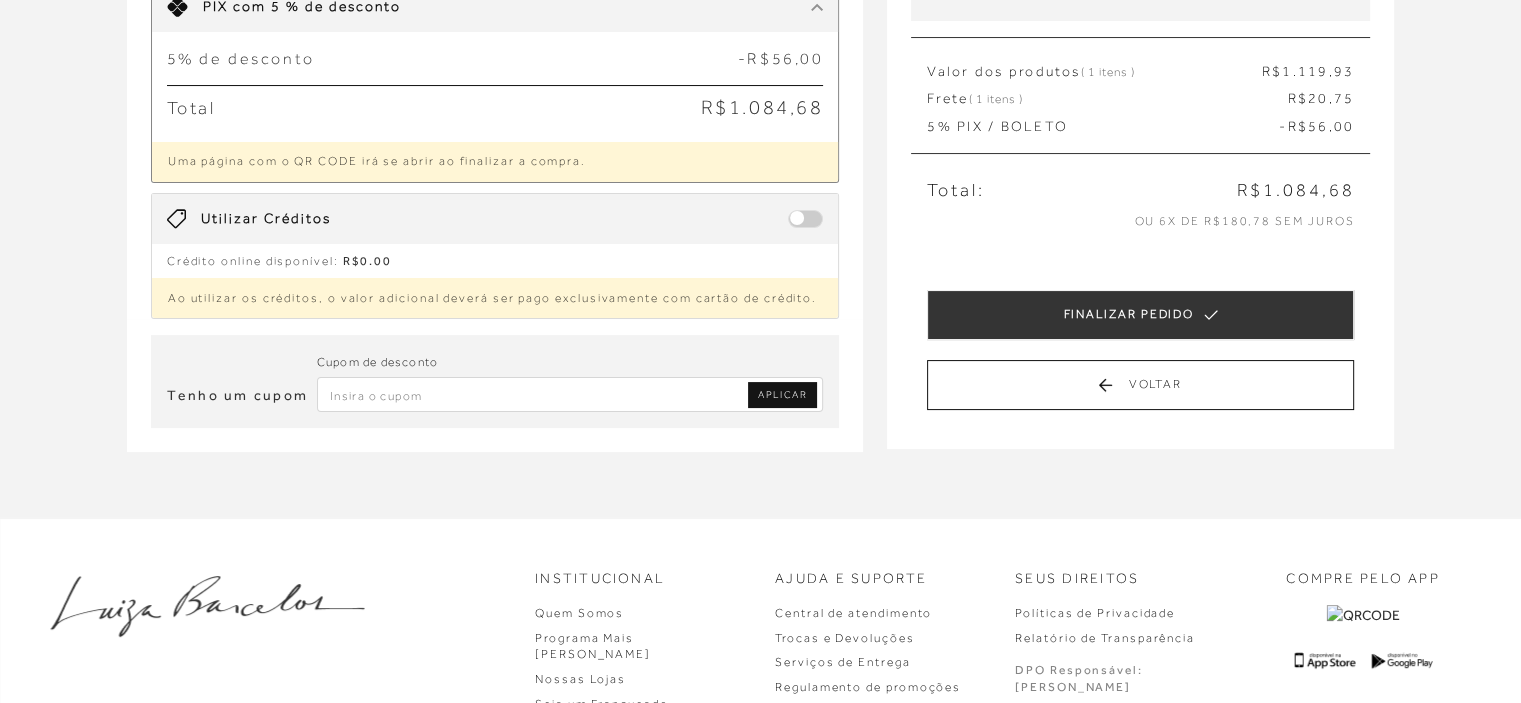 click at bounding box center [570, 394] 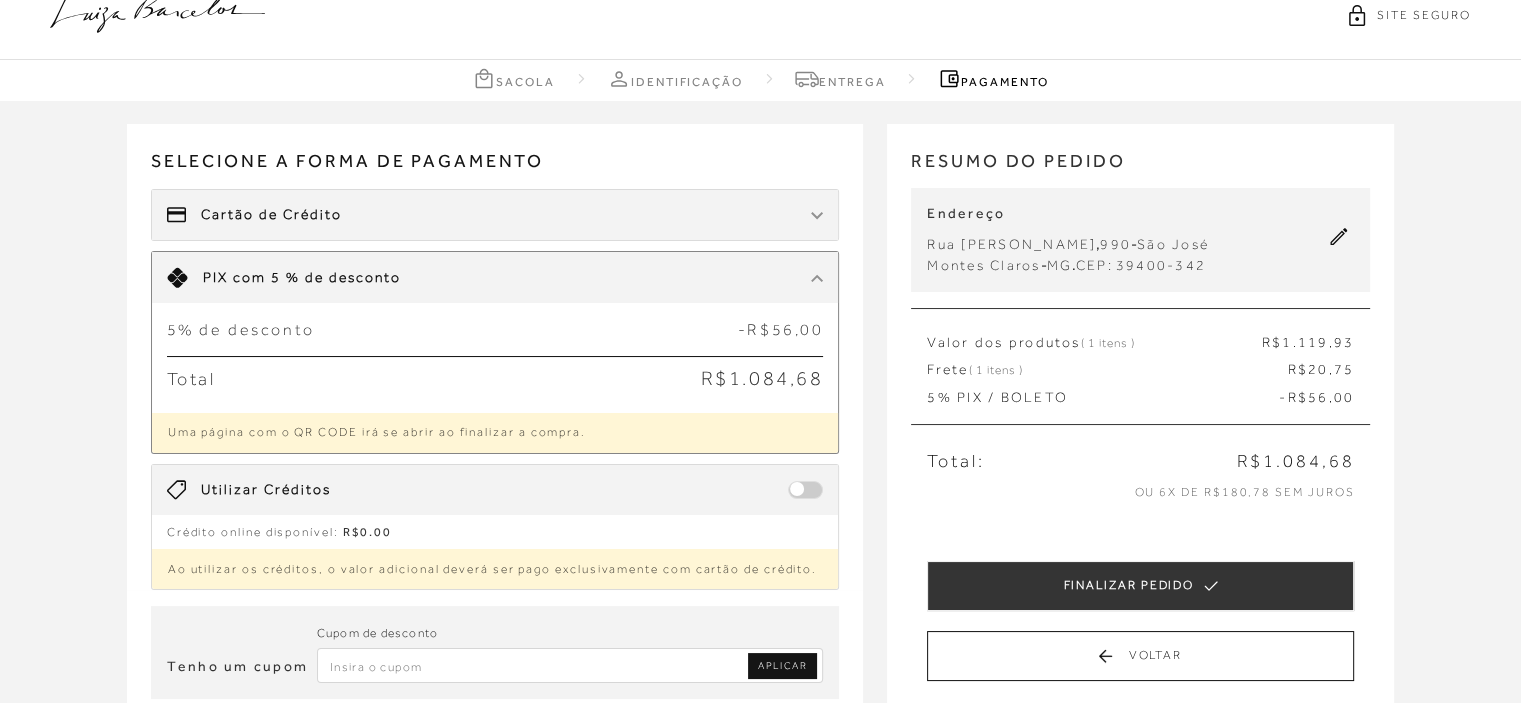 scroll, scrollTop: 0, scrollLeft: 0, axis: both 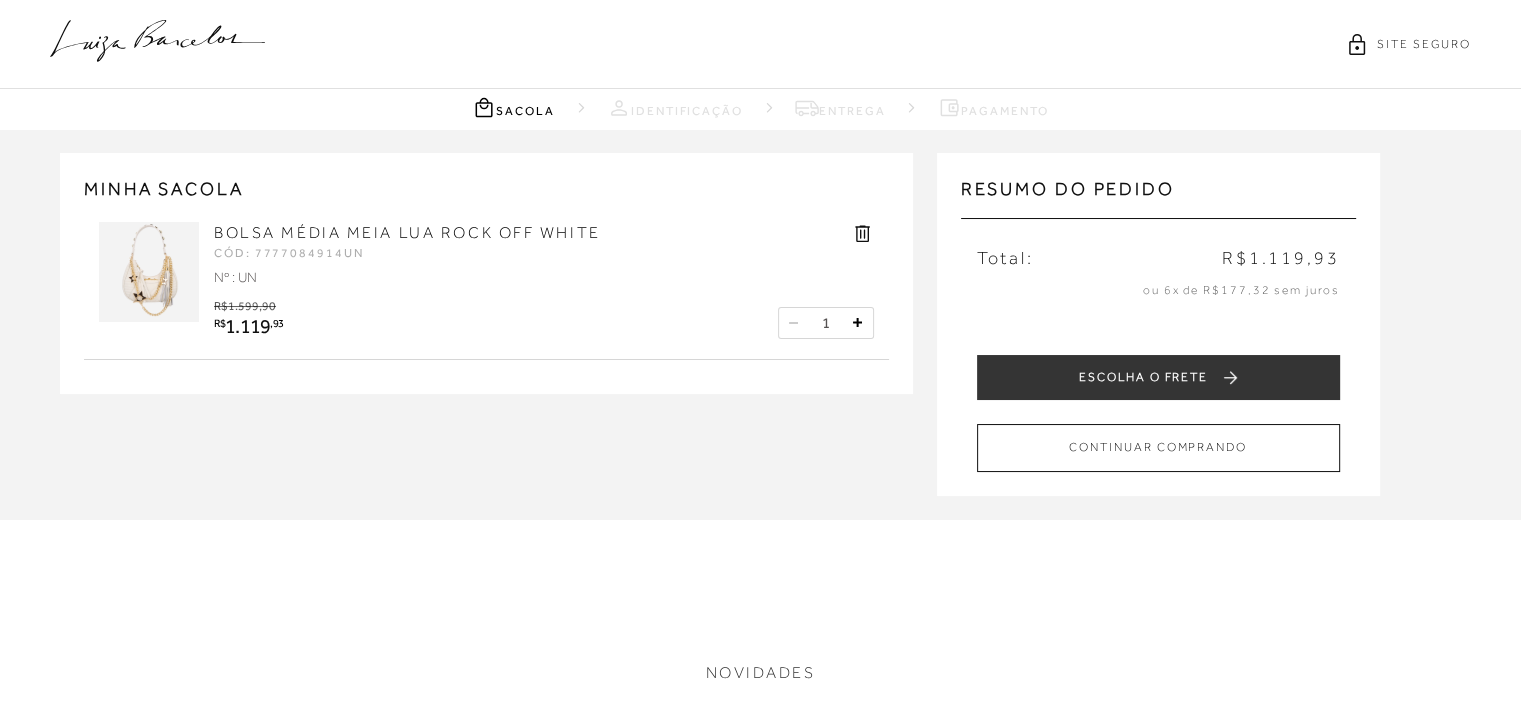 click at bounding box center (149, 272) 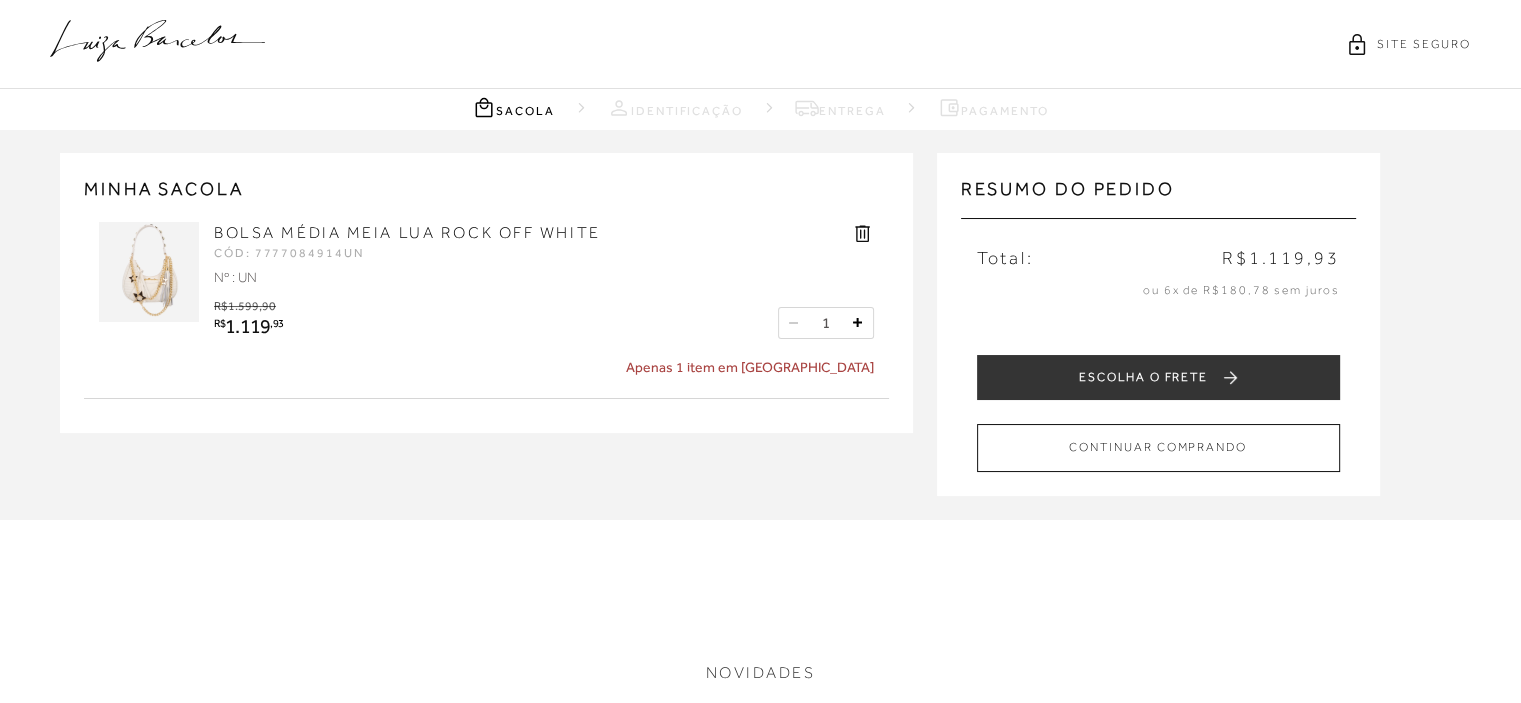 click 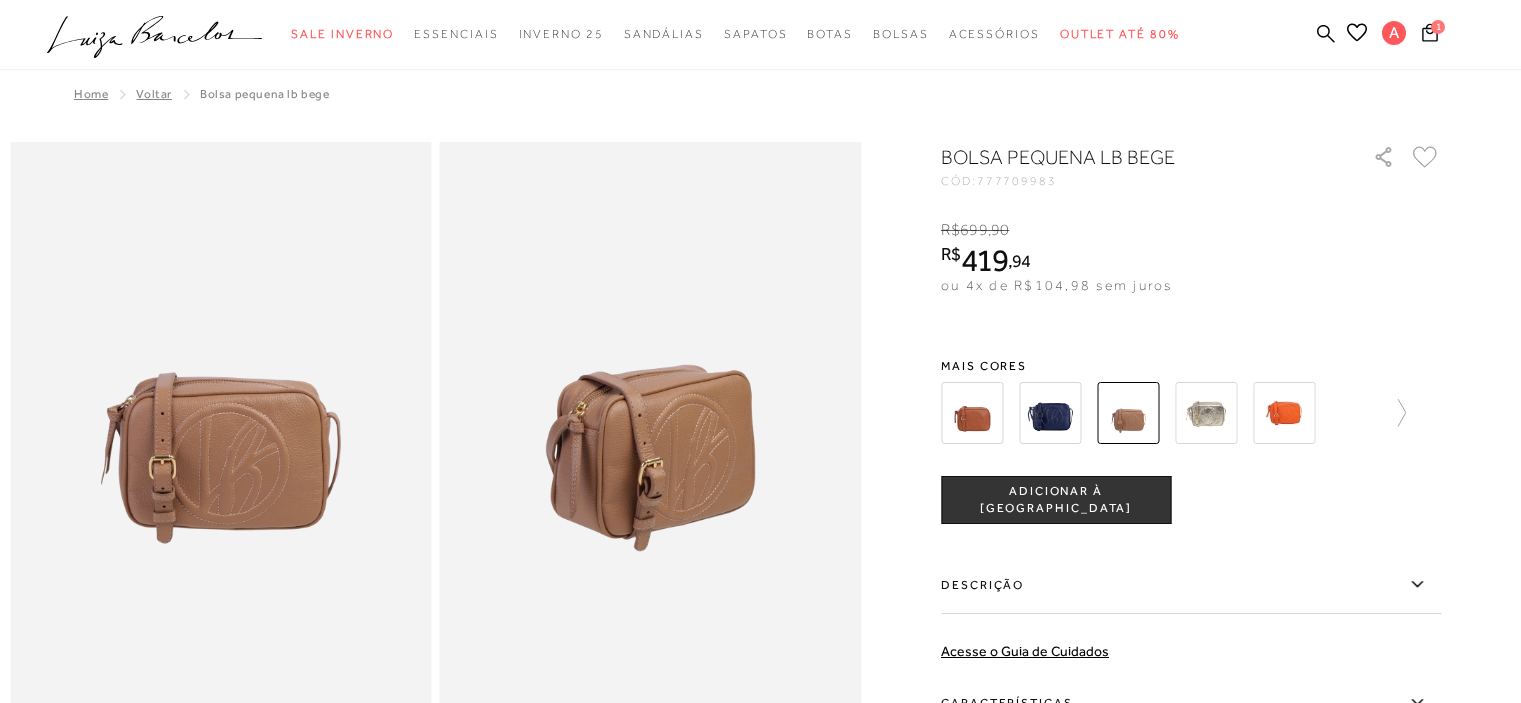 scroll, scrollTop: 1212, scrollLeft: 0, axis: vertical 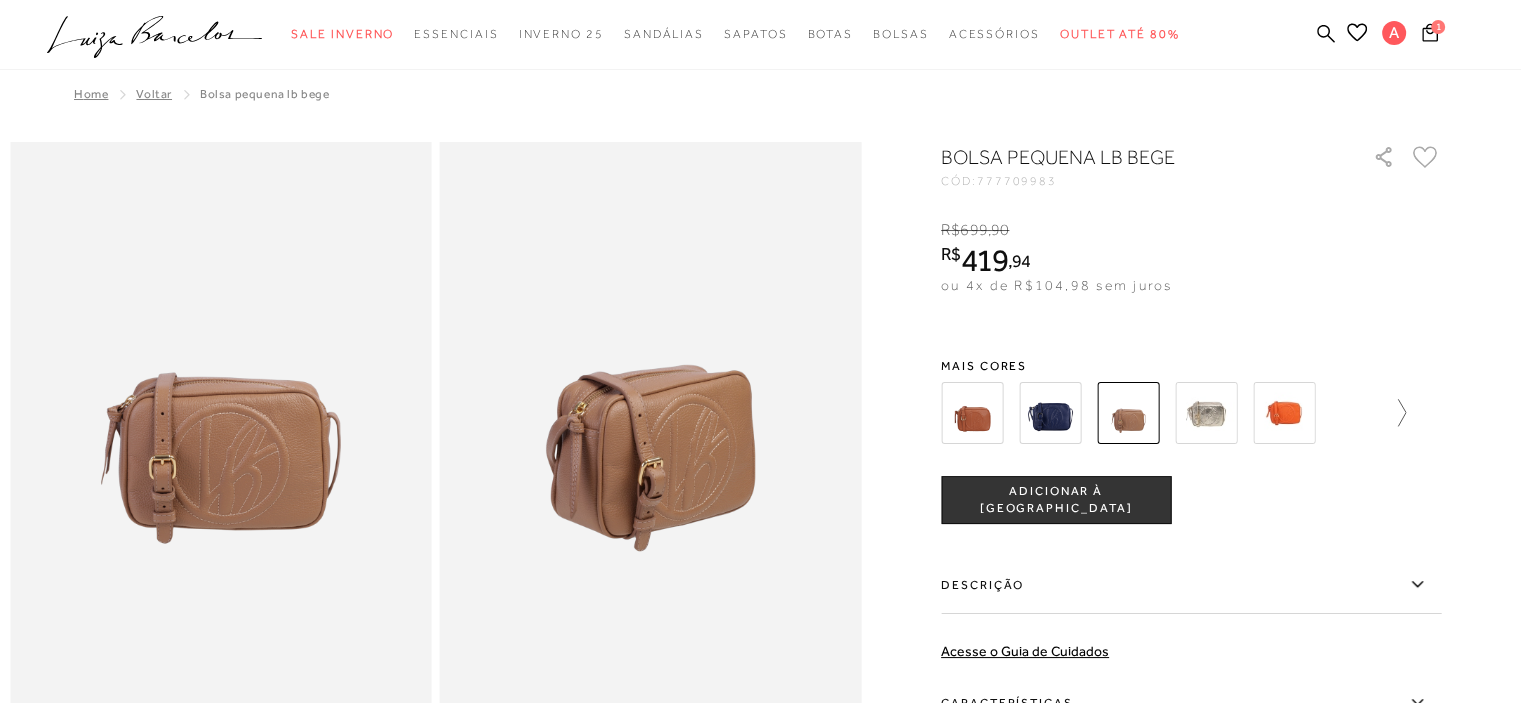 click 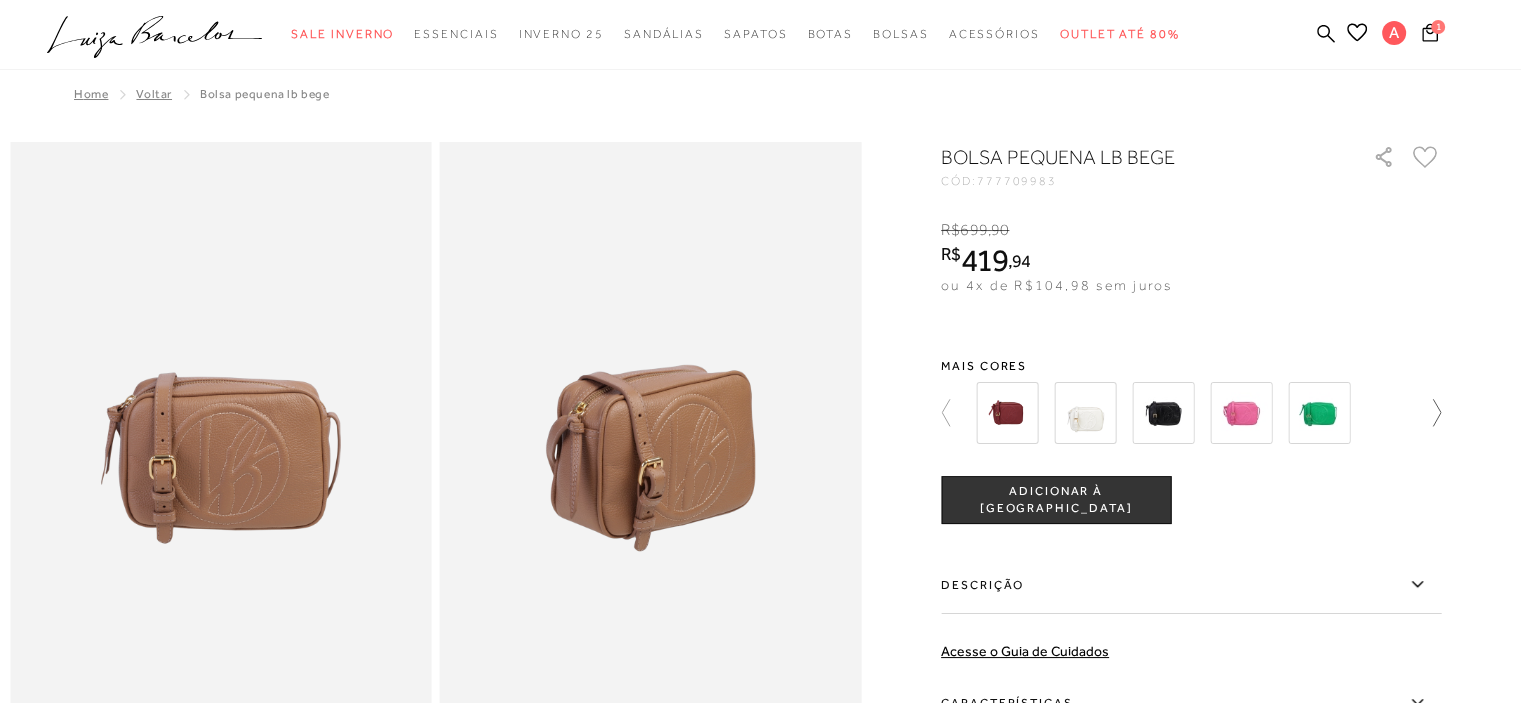click 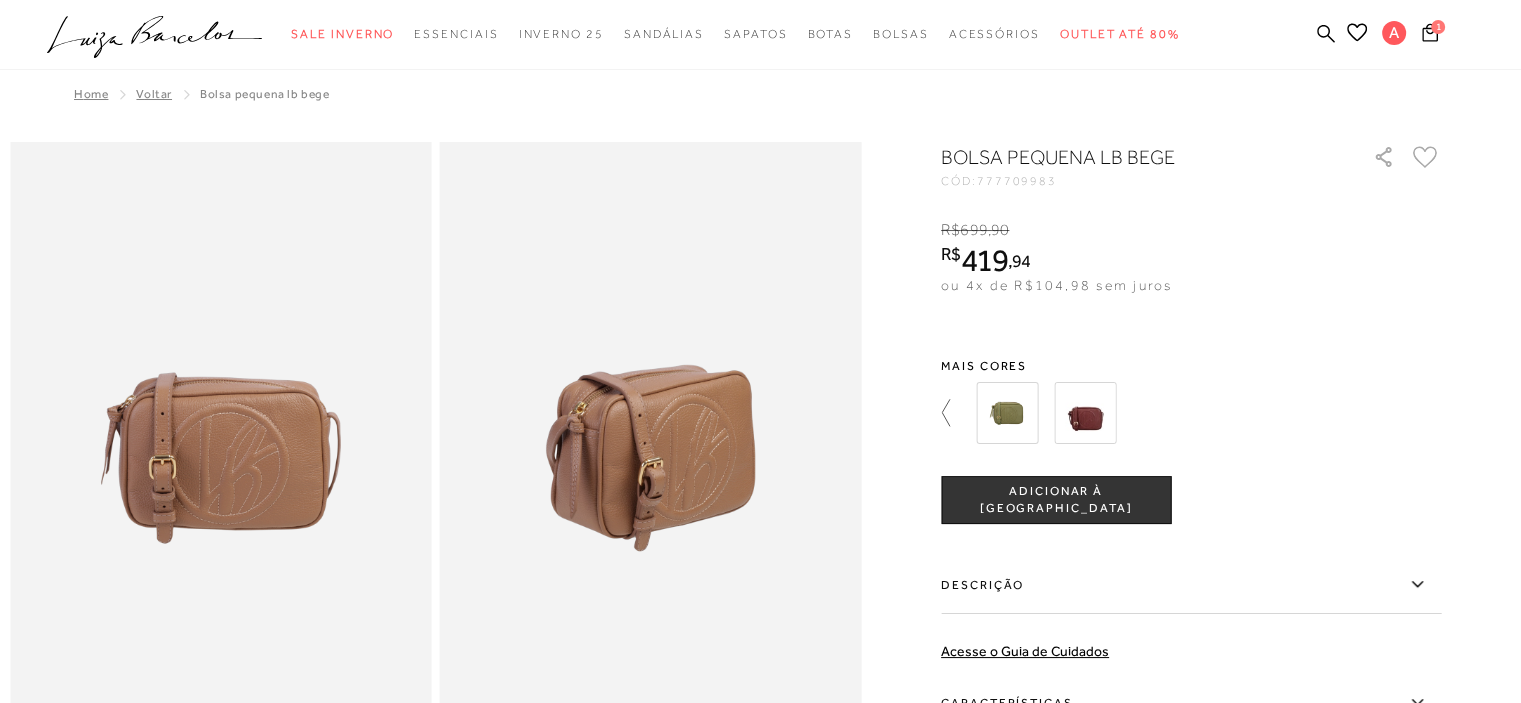 click 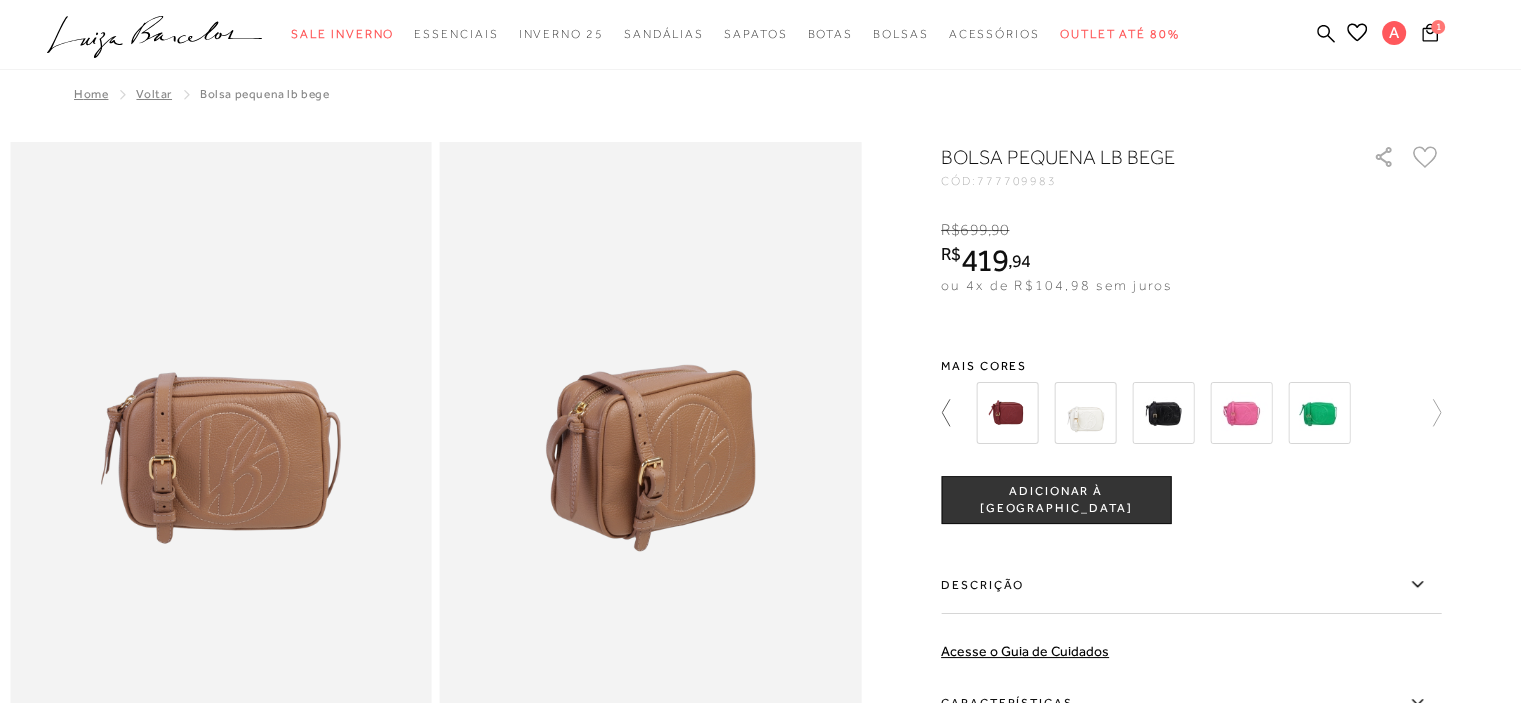 click 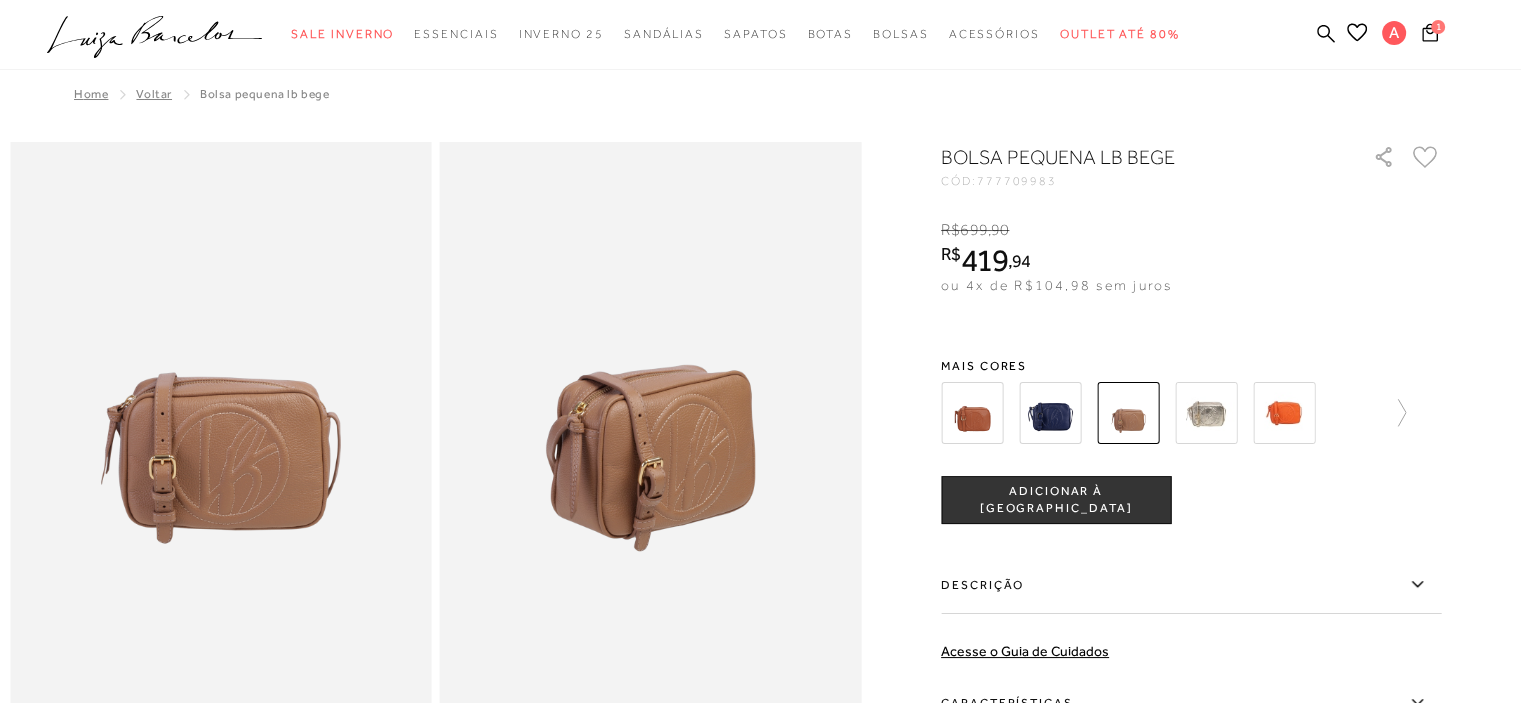 click at bounding box center [972, 413] 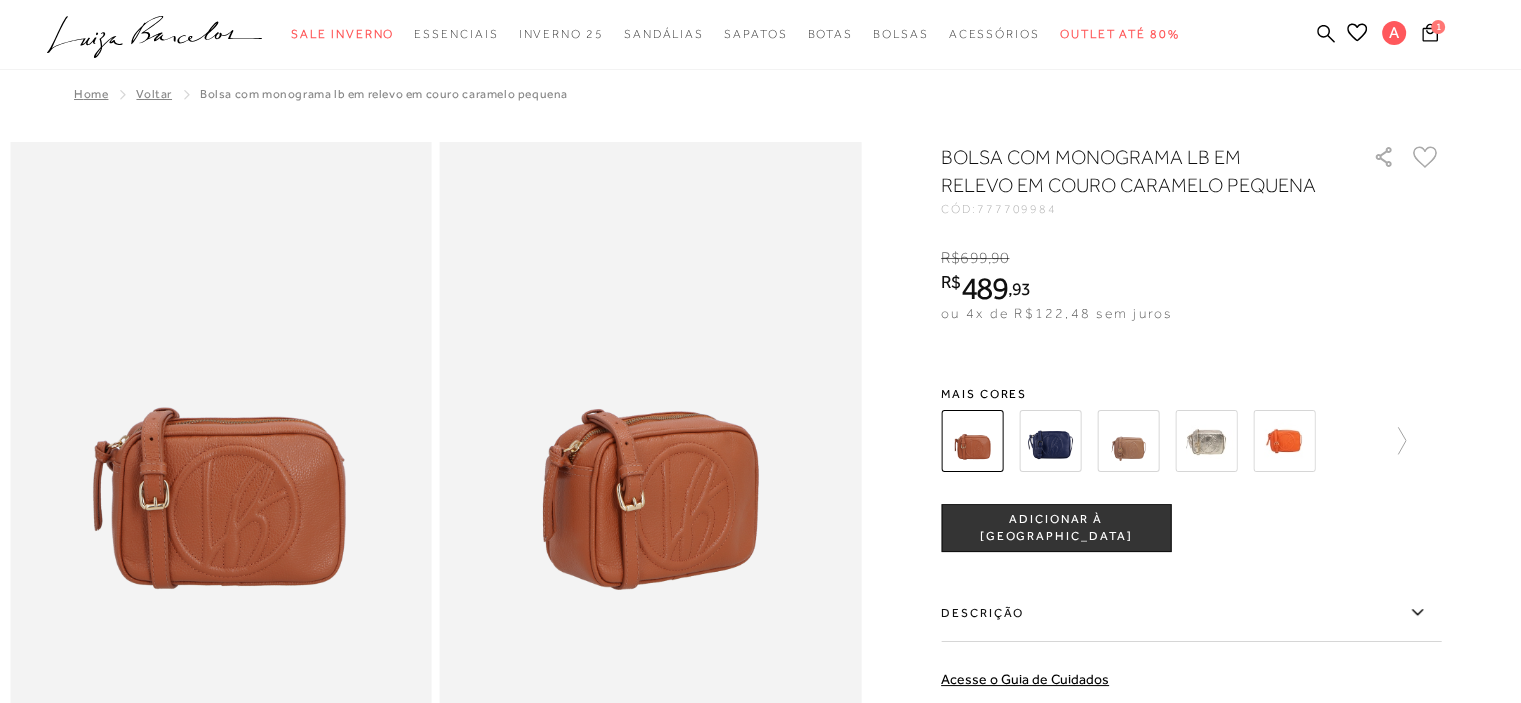 click at bounding box center [1128, 441] 